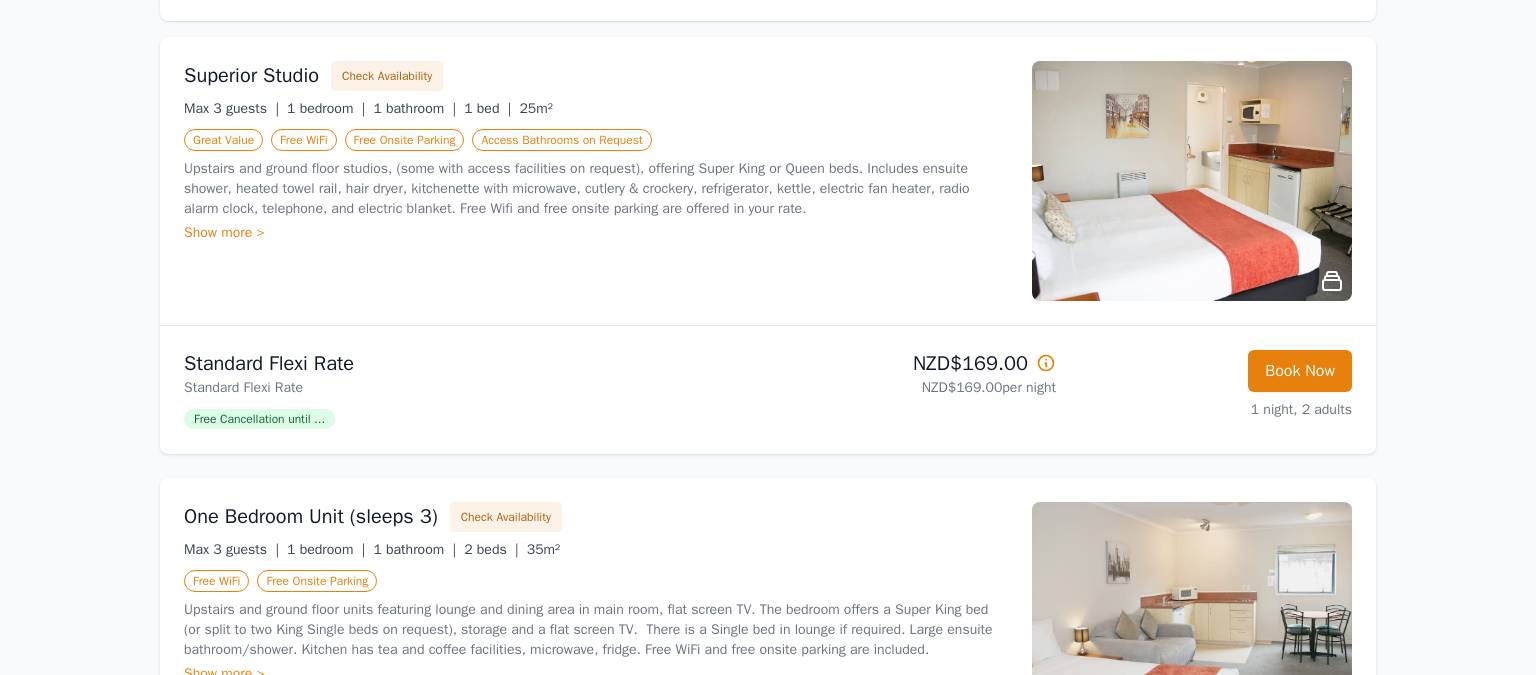scroll, scrollTop: 0, scrollLeft: 0, axis: both 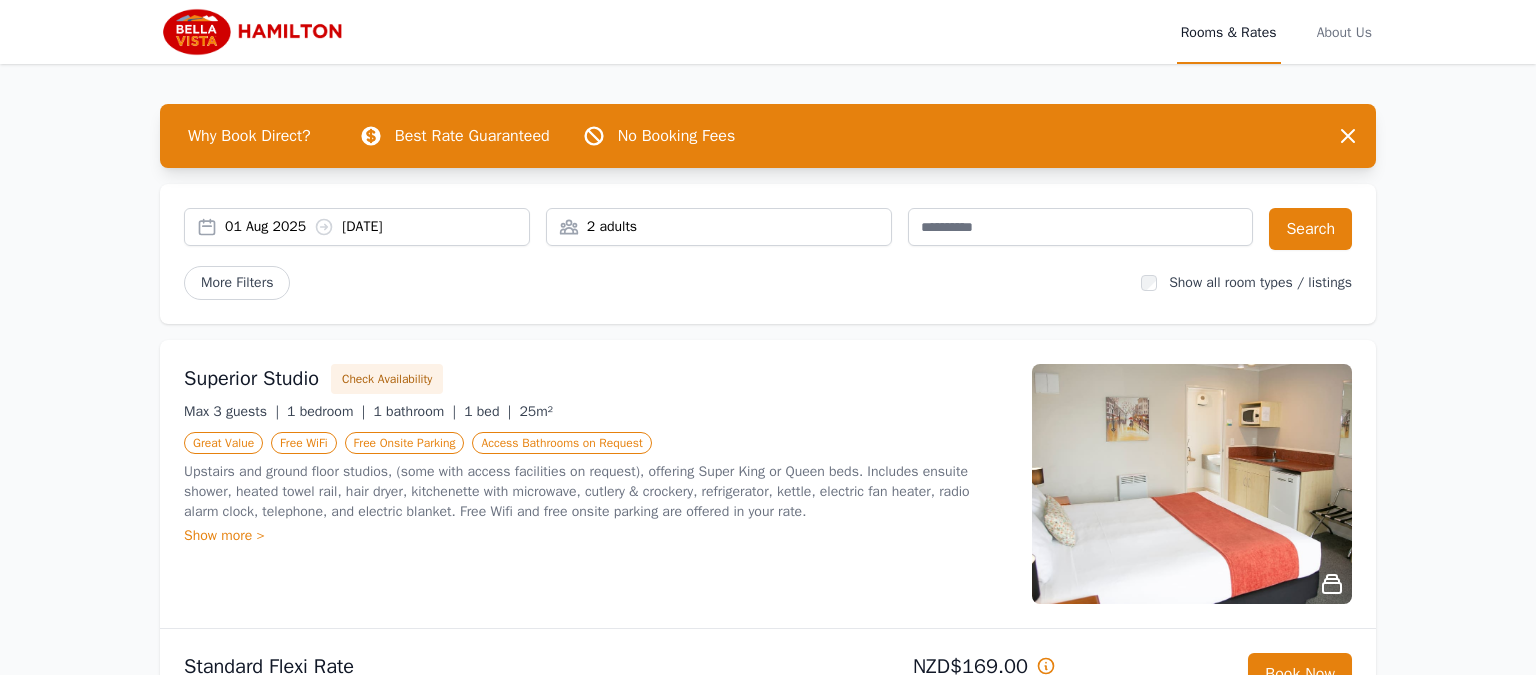 click on "2 adults" at bounding box center [719, 227] 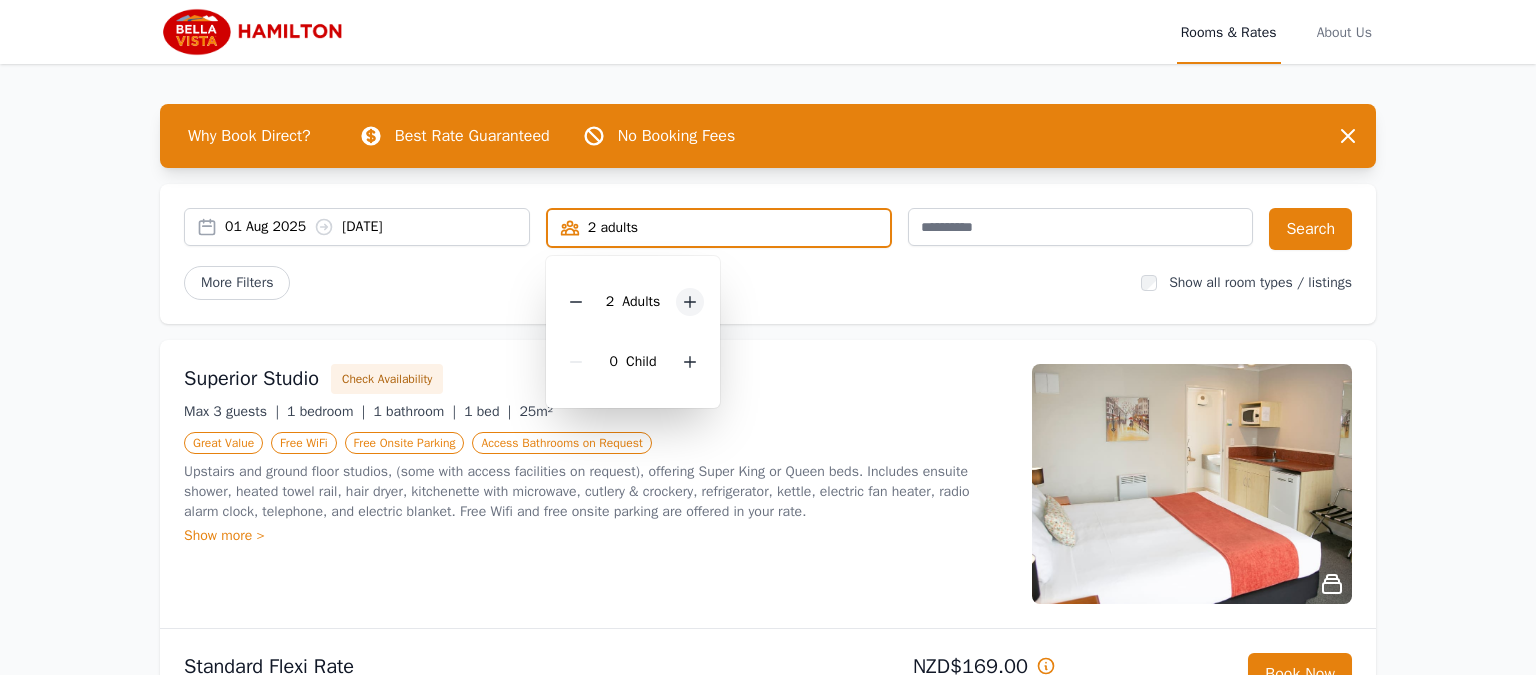 click 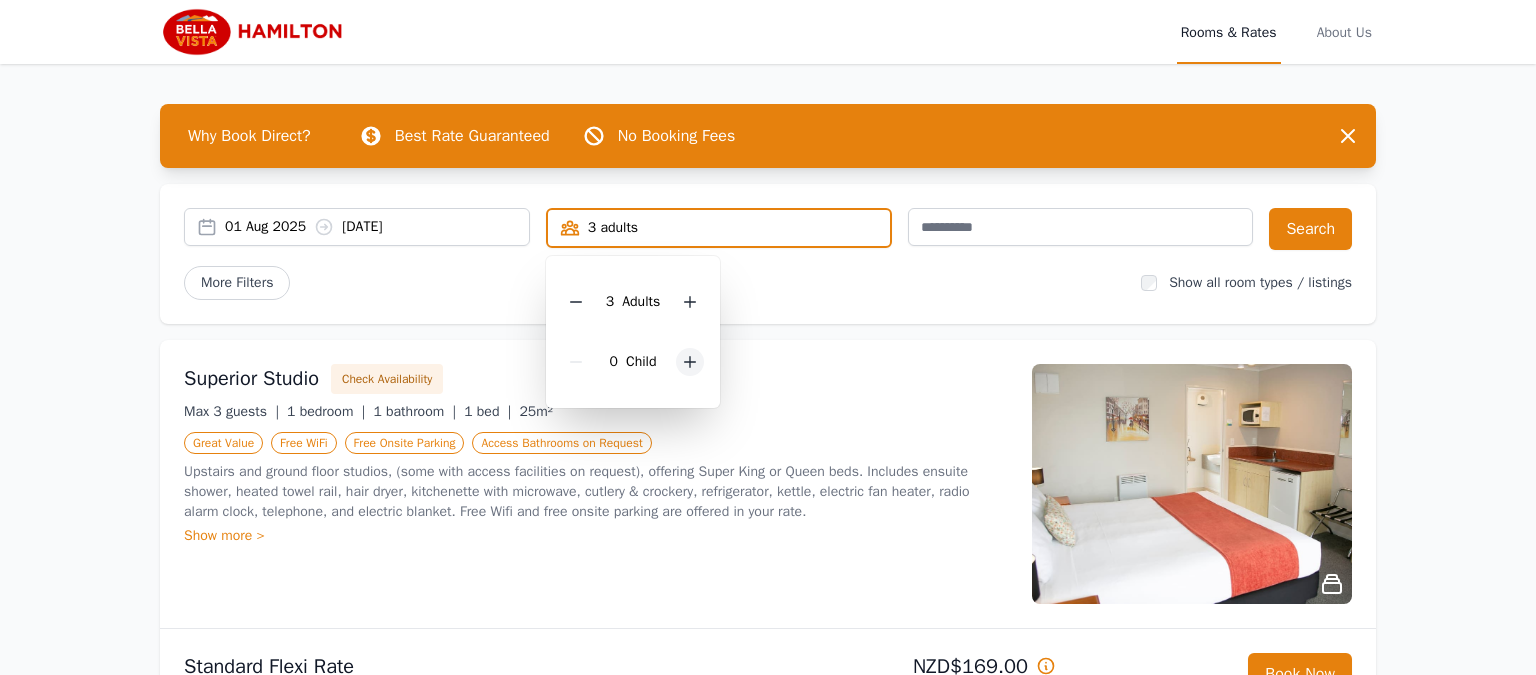 click 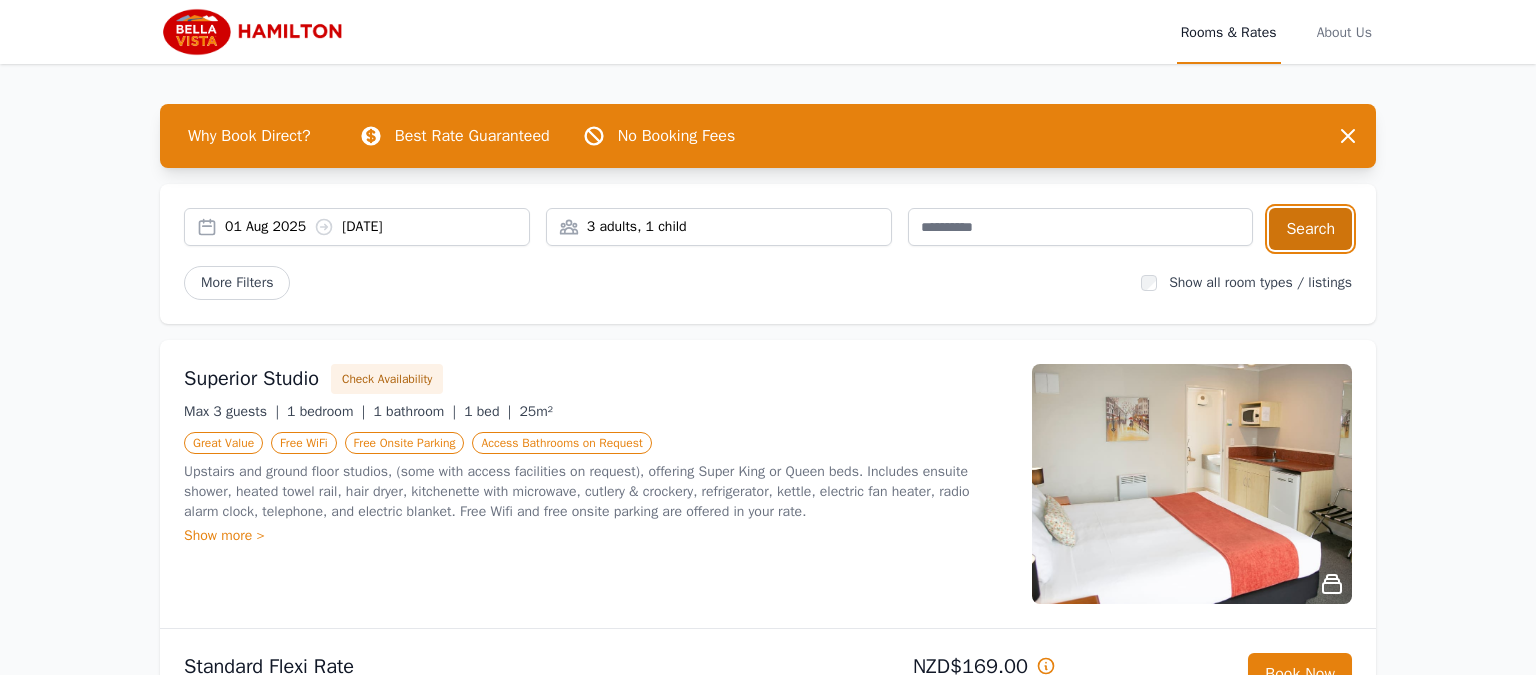 click on "Search" at bounding box center (1310, 229) 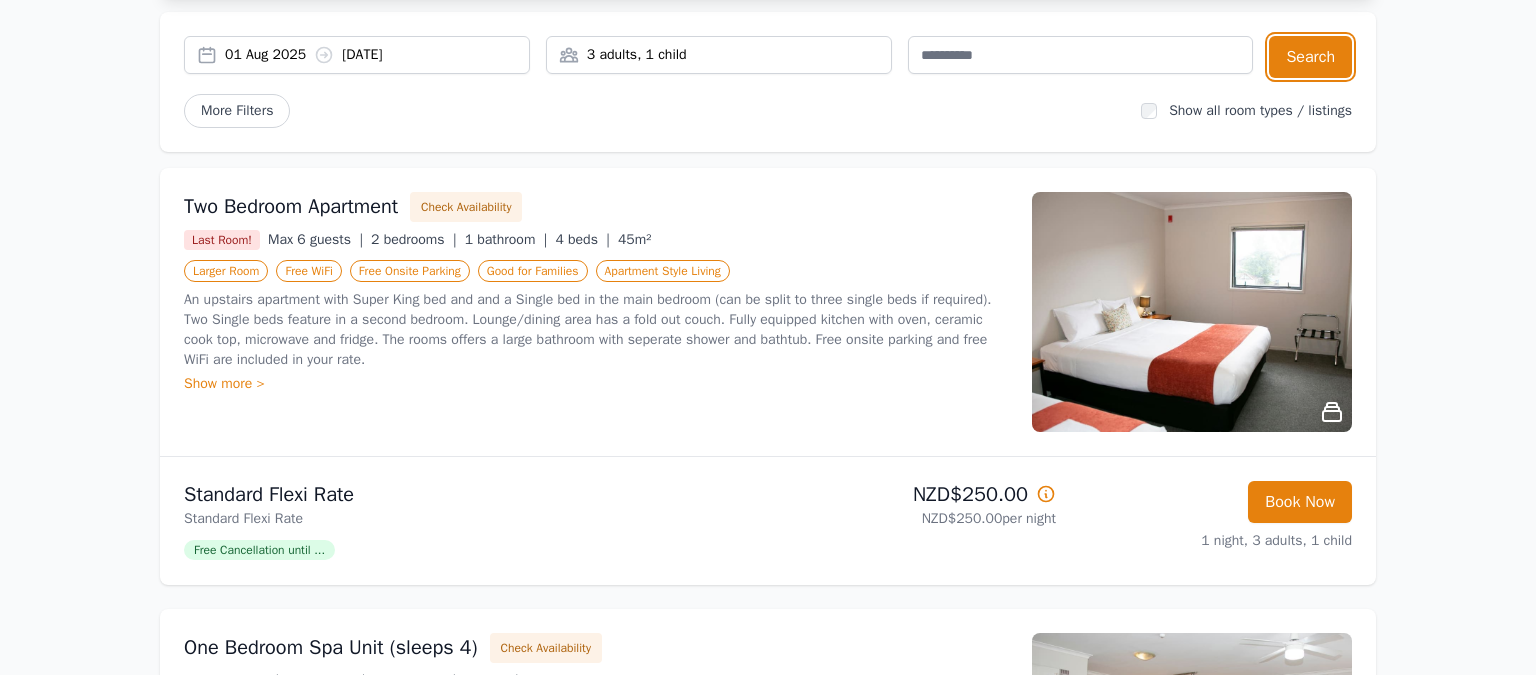 scroll, scrollTop: 211, scrollLeft: 0, axis: vertical 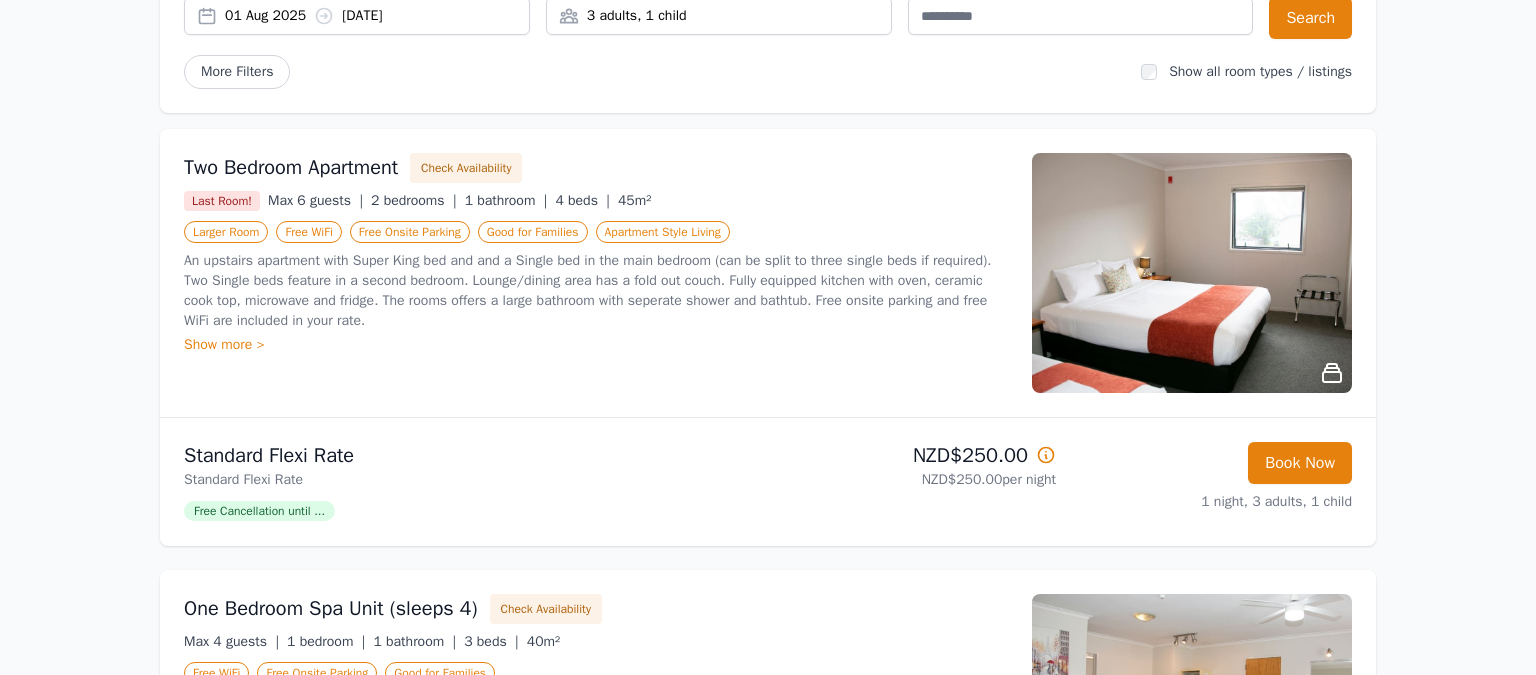click 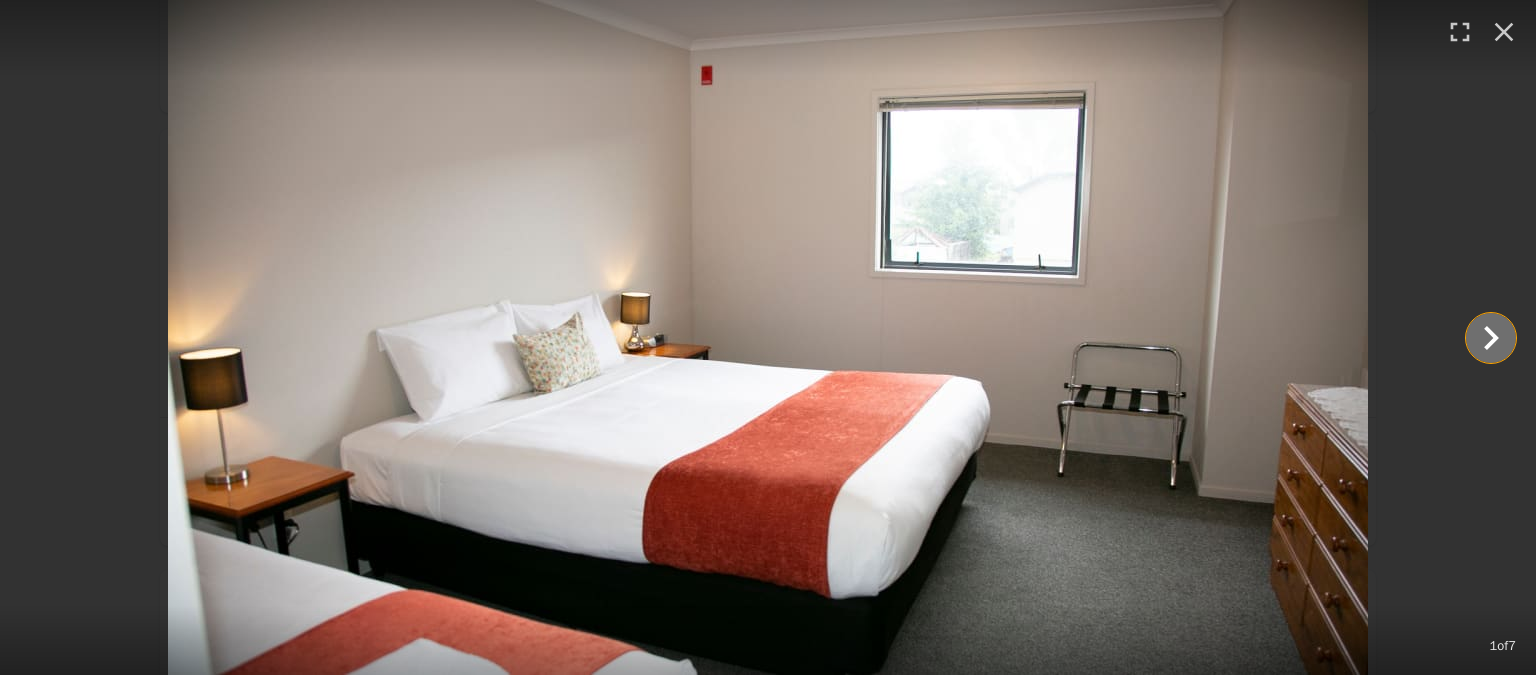 click 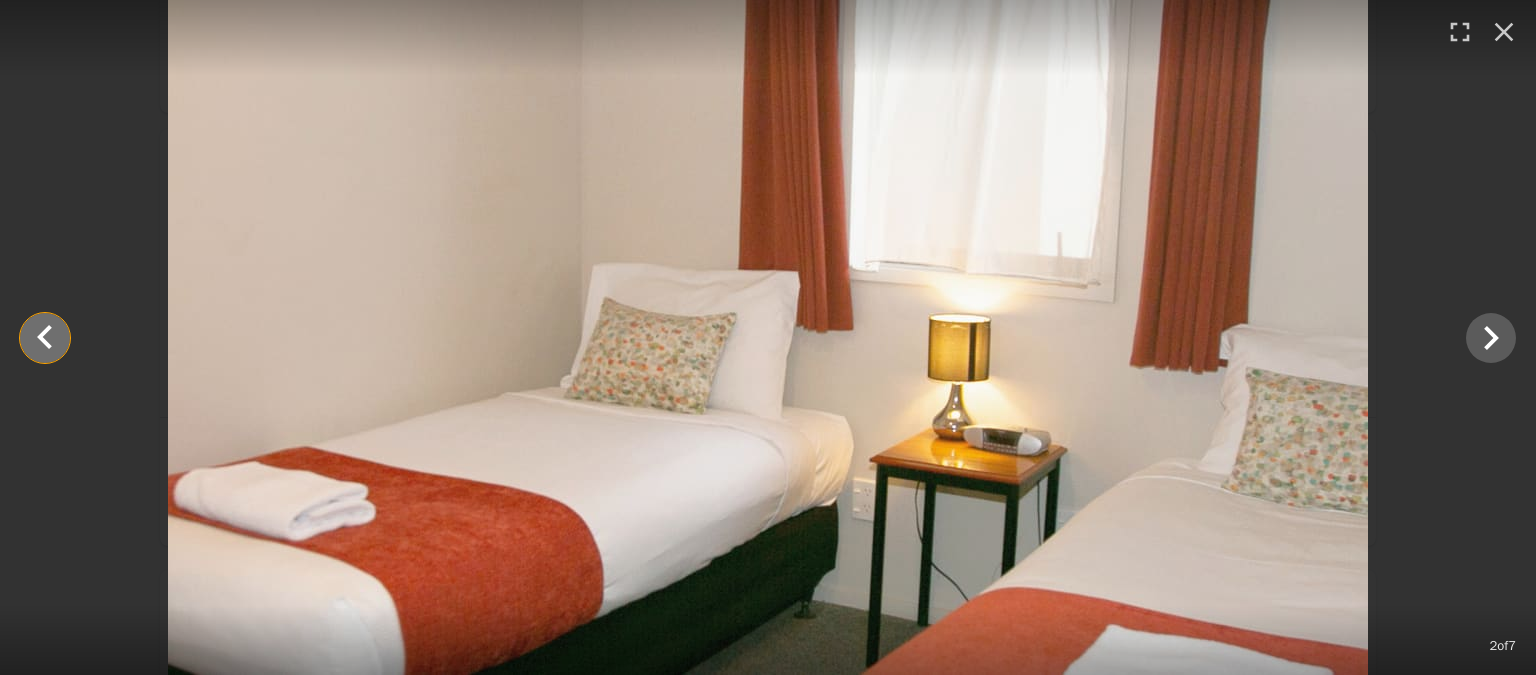 click 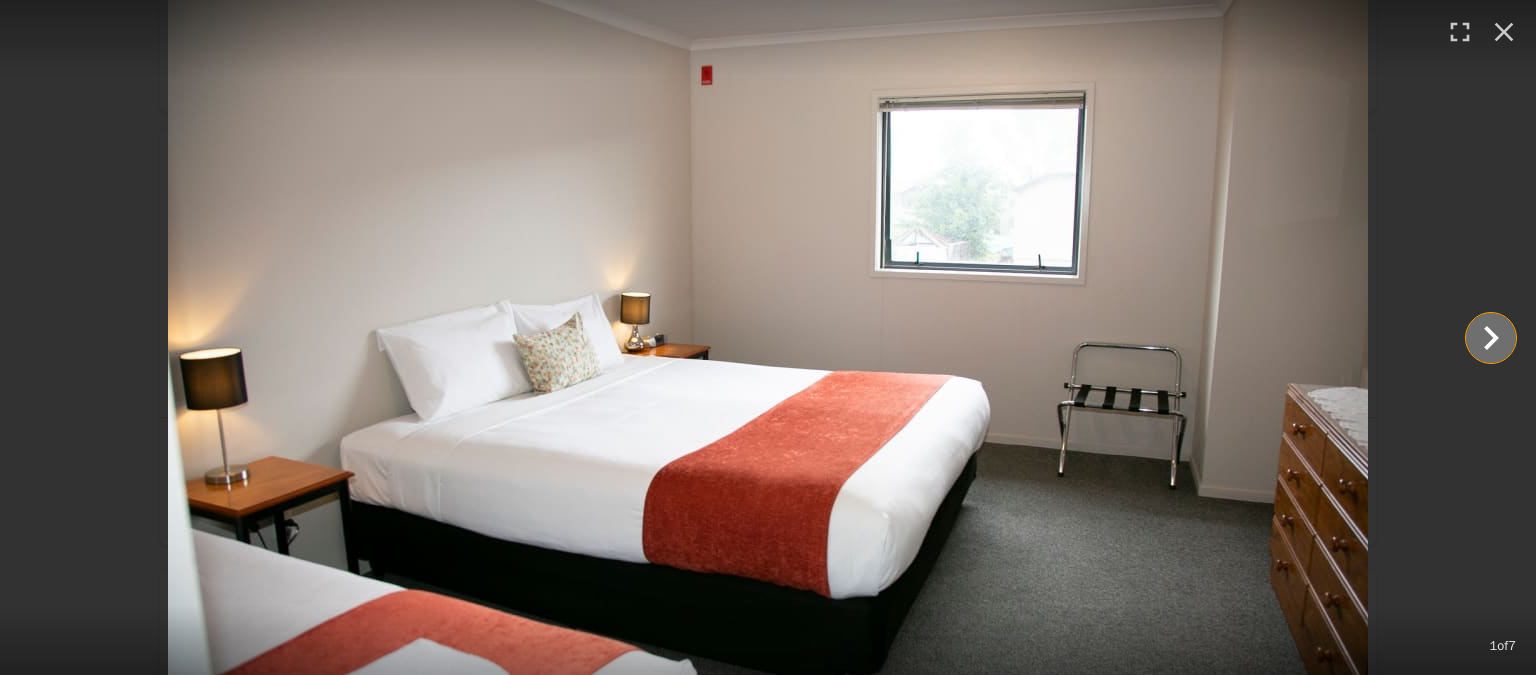 click 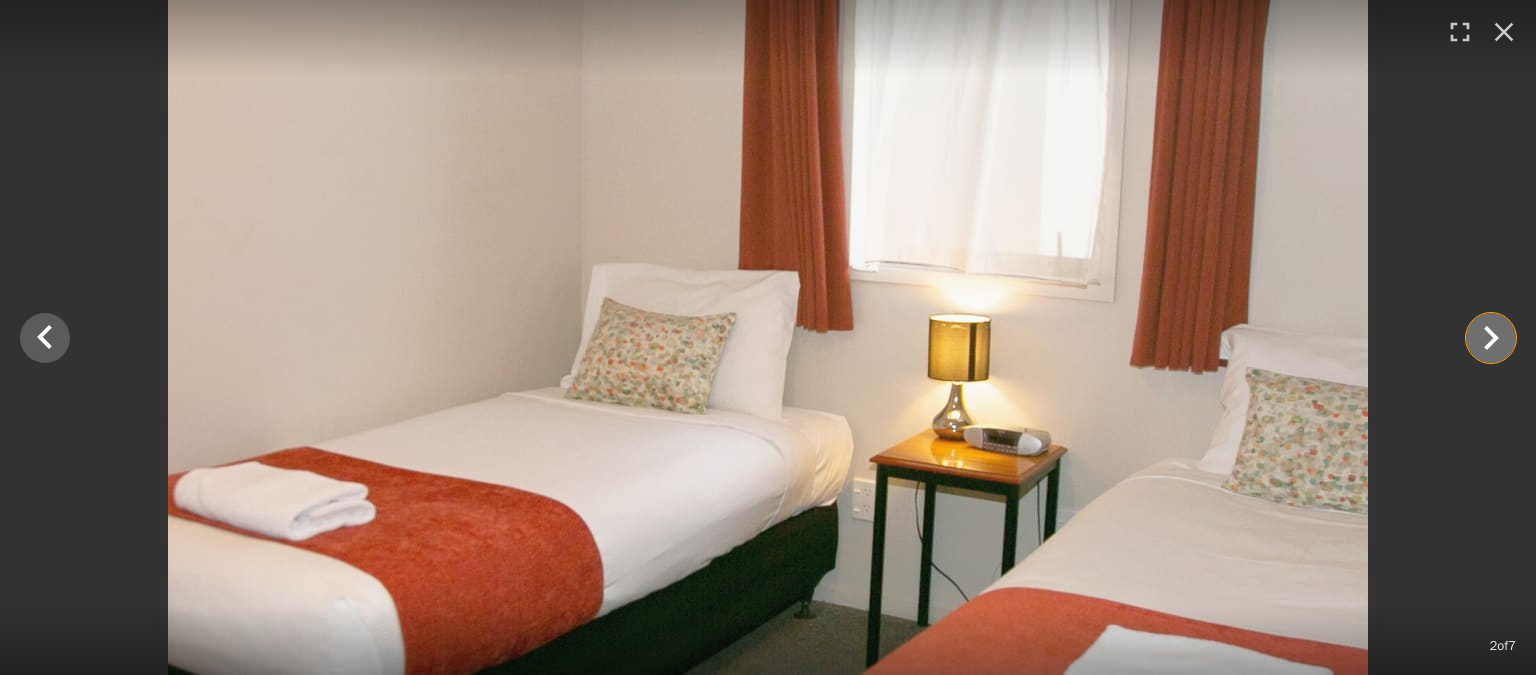 click 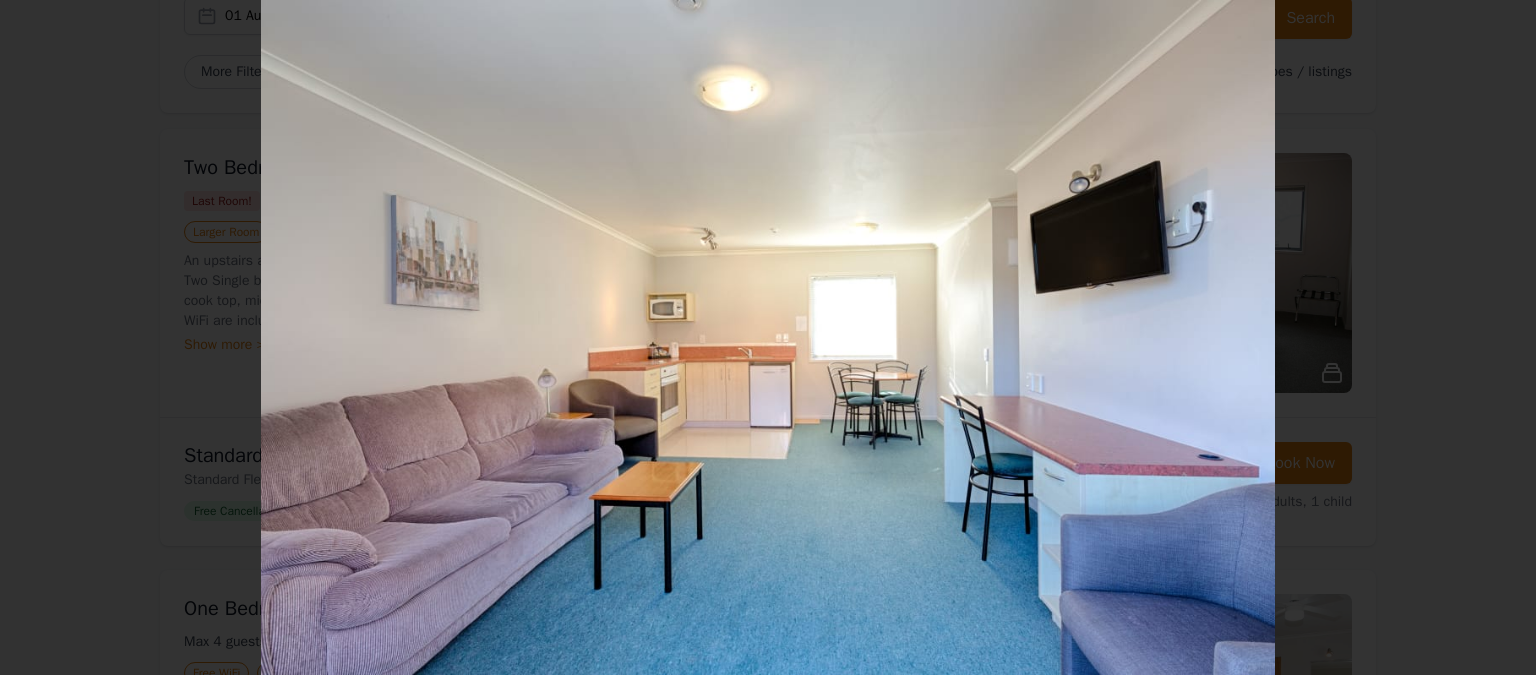 click 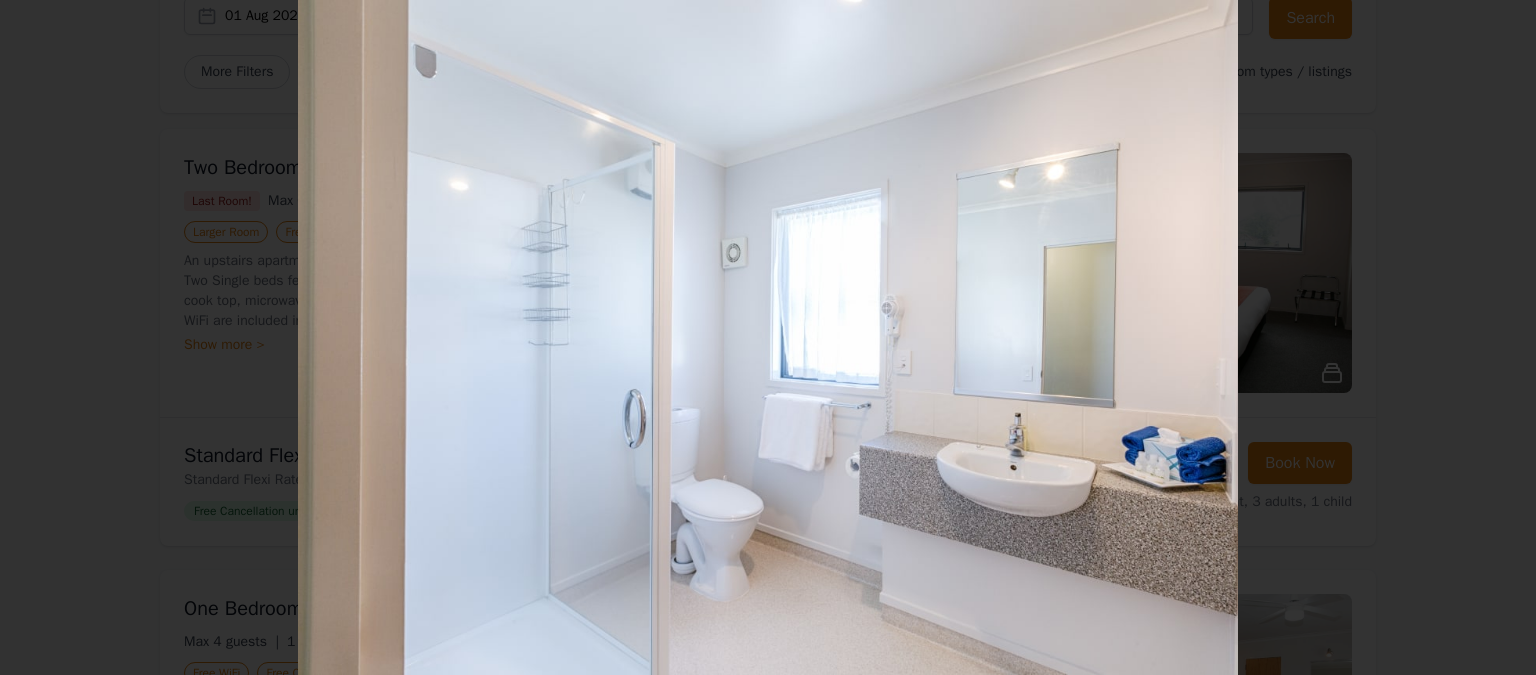 click 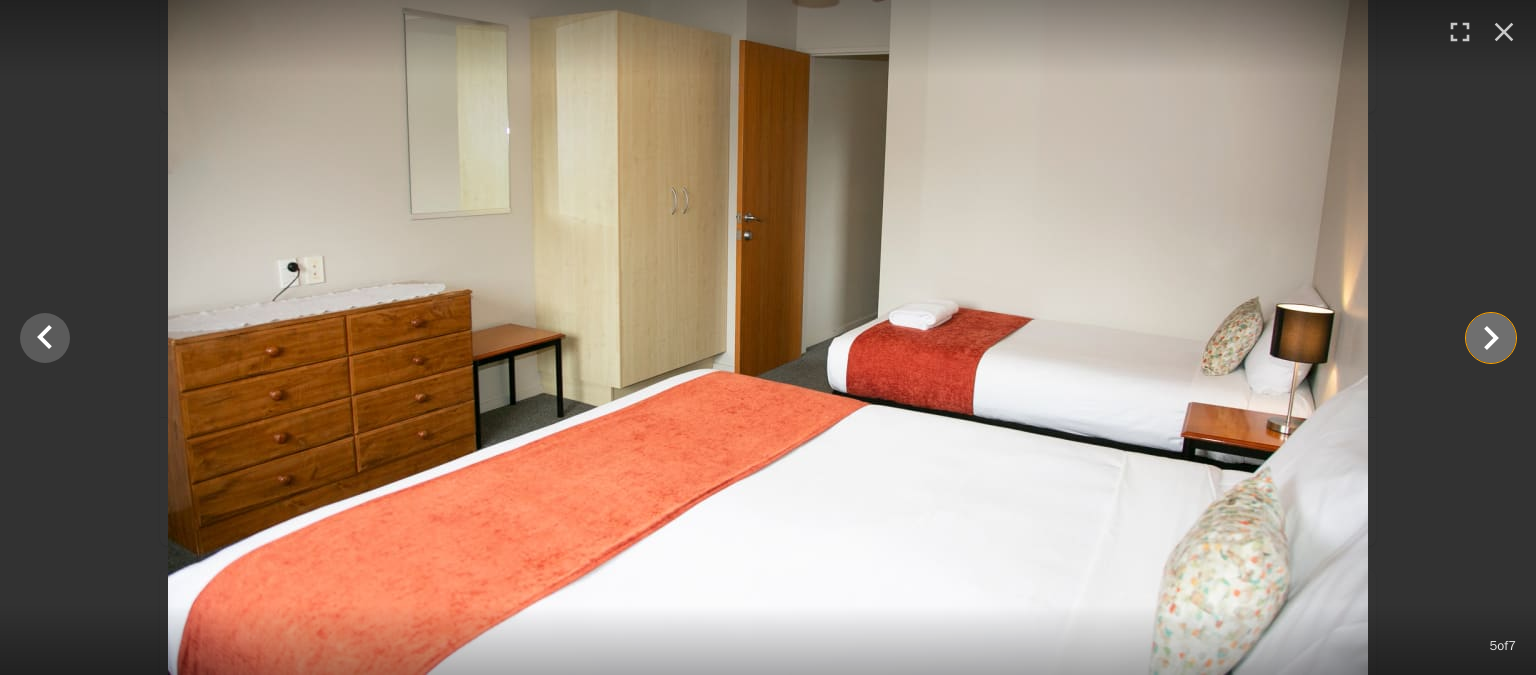 click 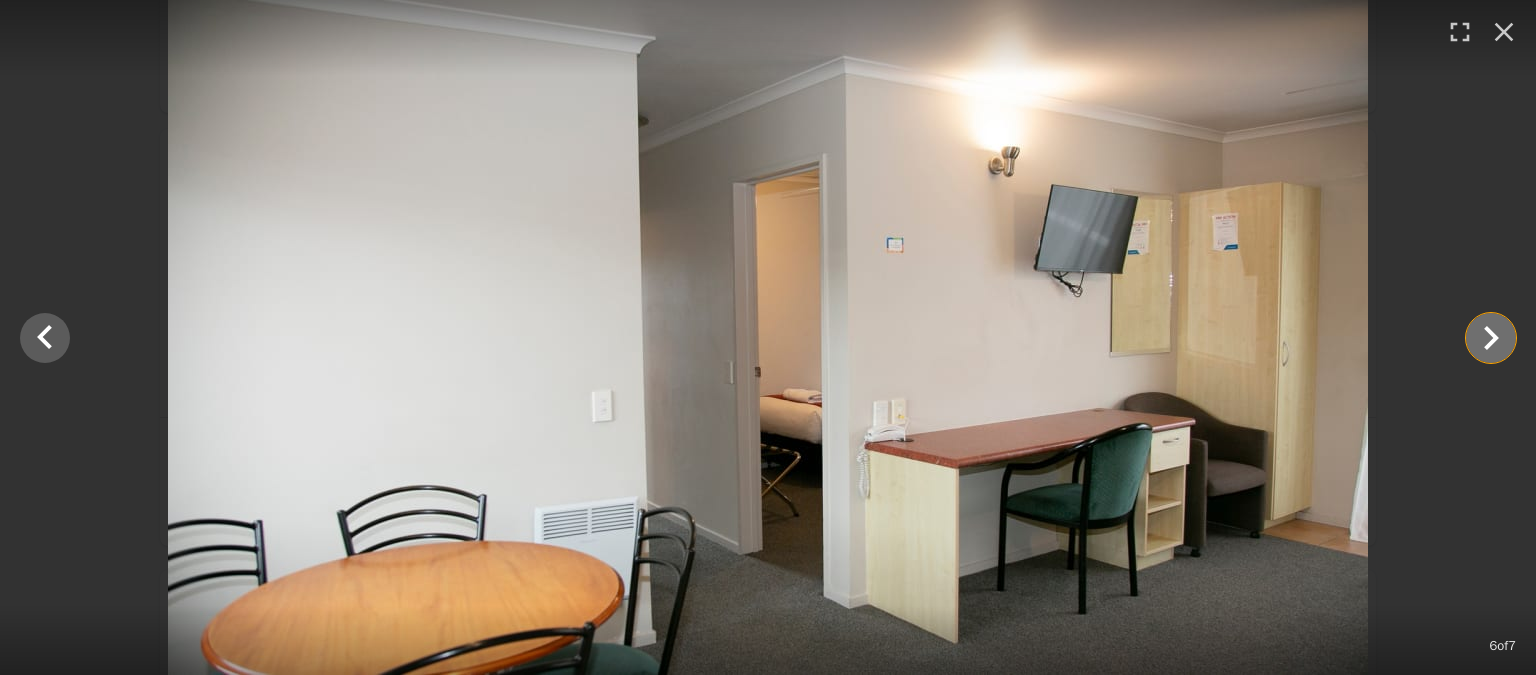 click 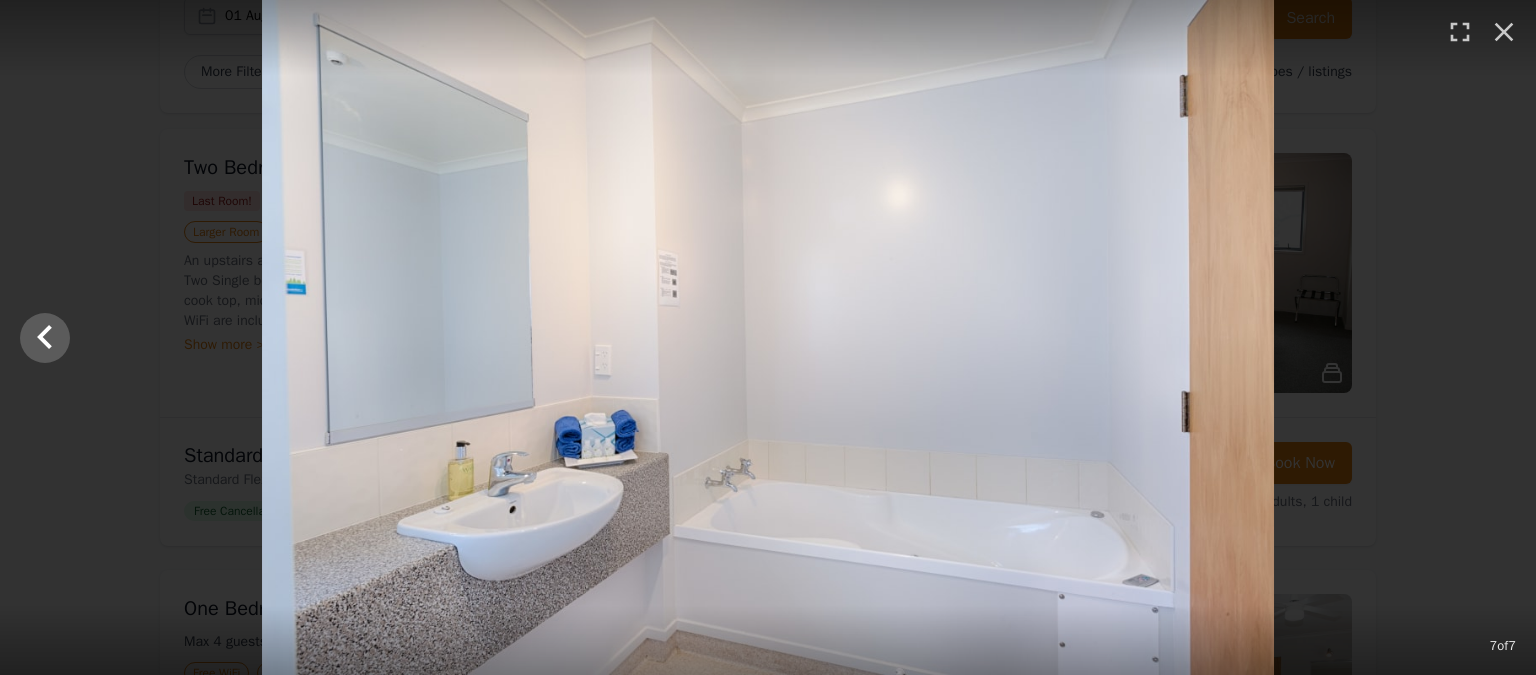 click at bounding box center [768, 337] 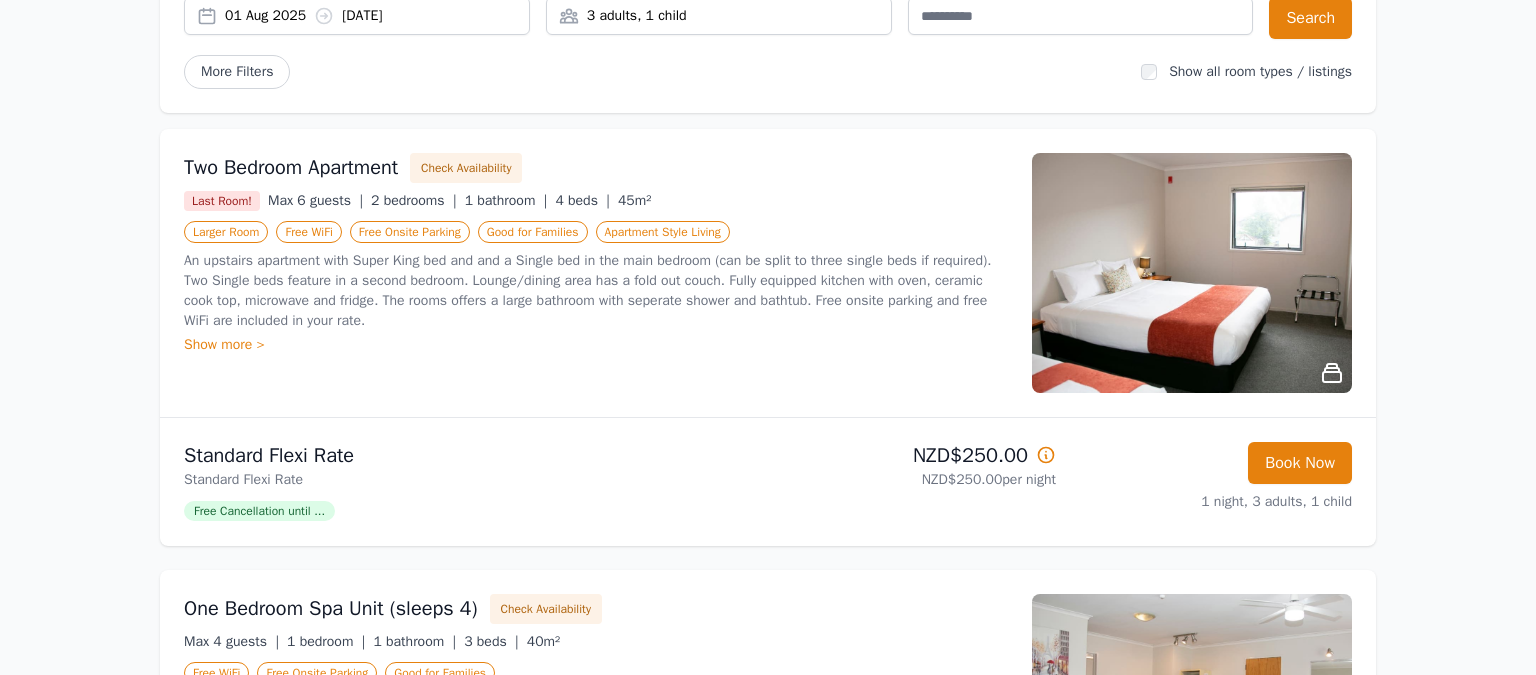 click on "Show more >" at bounding box center (596, 345) 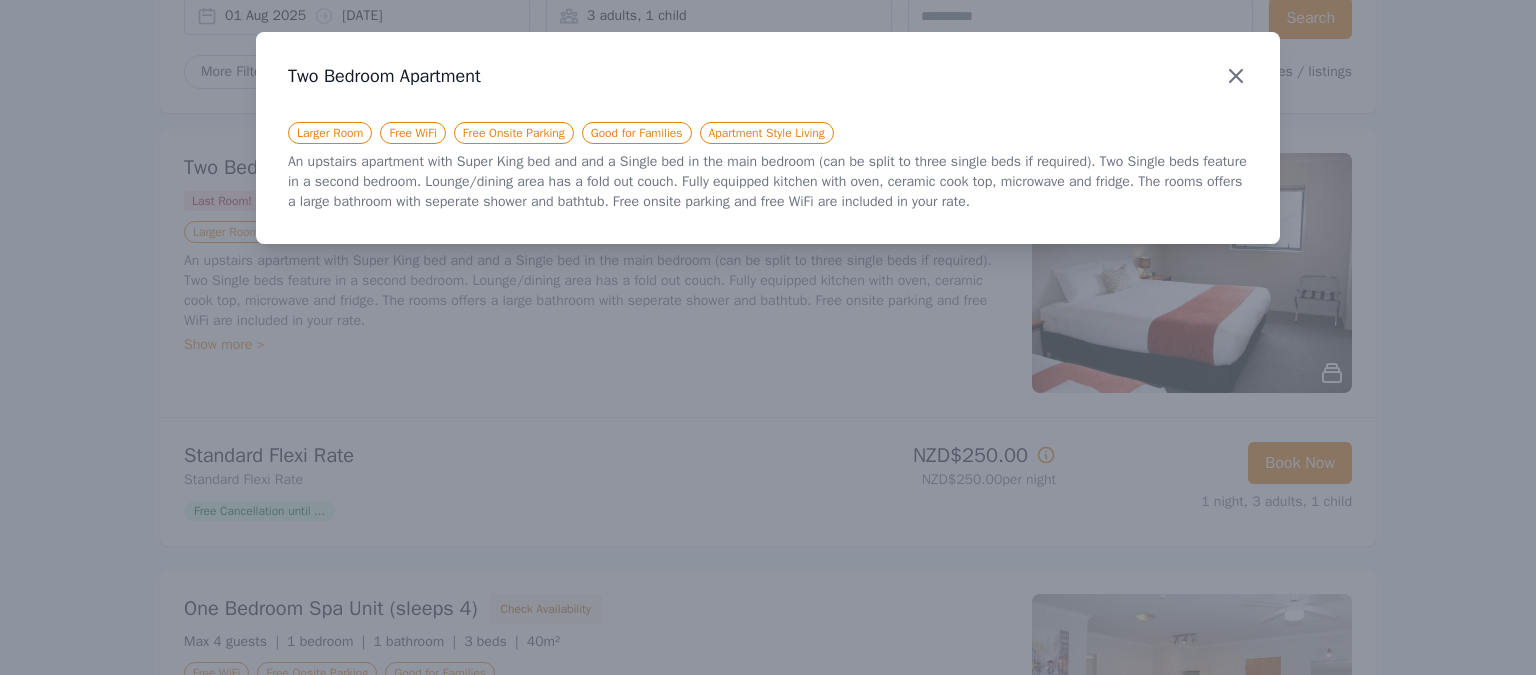 click 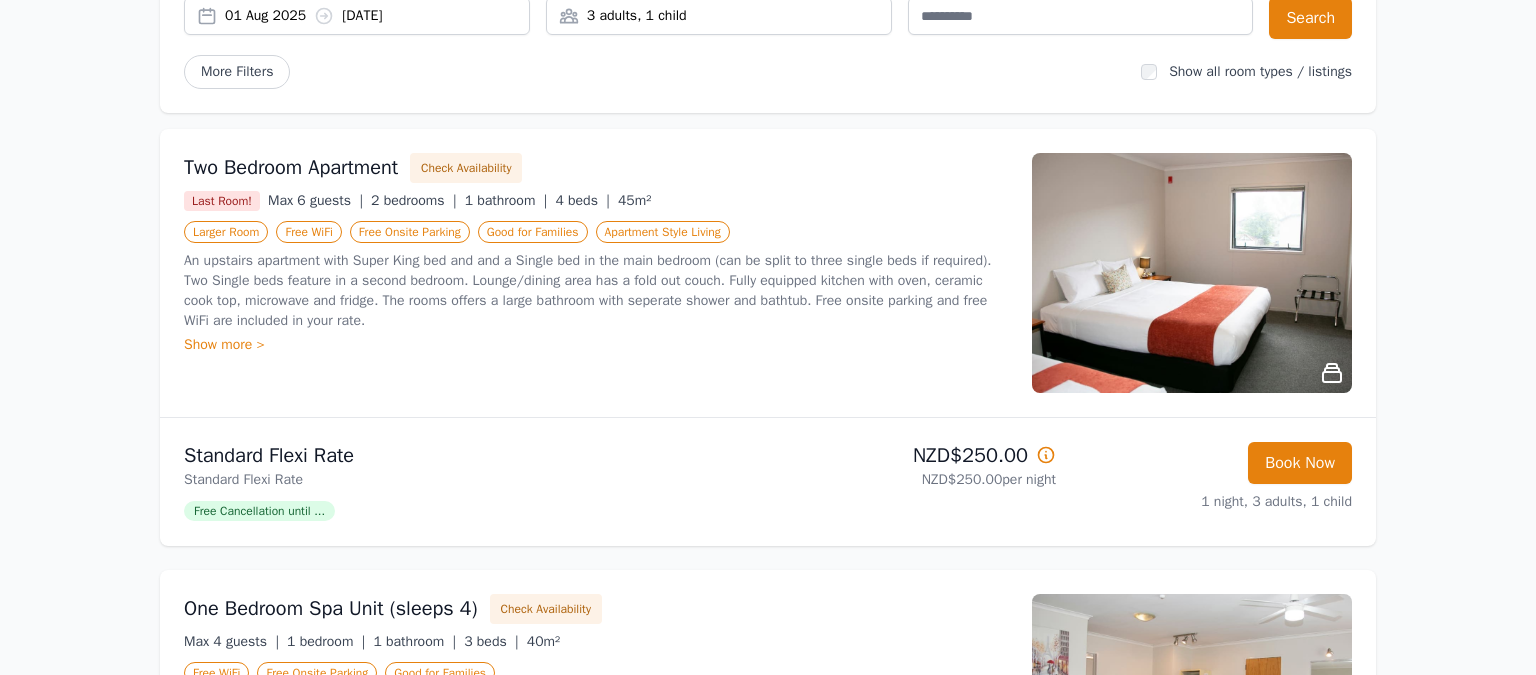 click 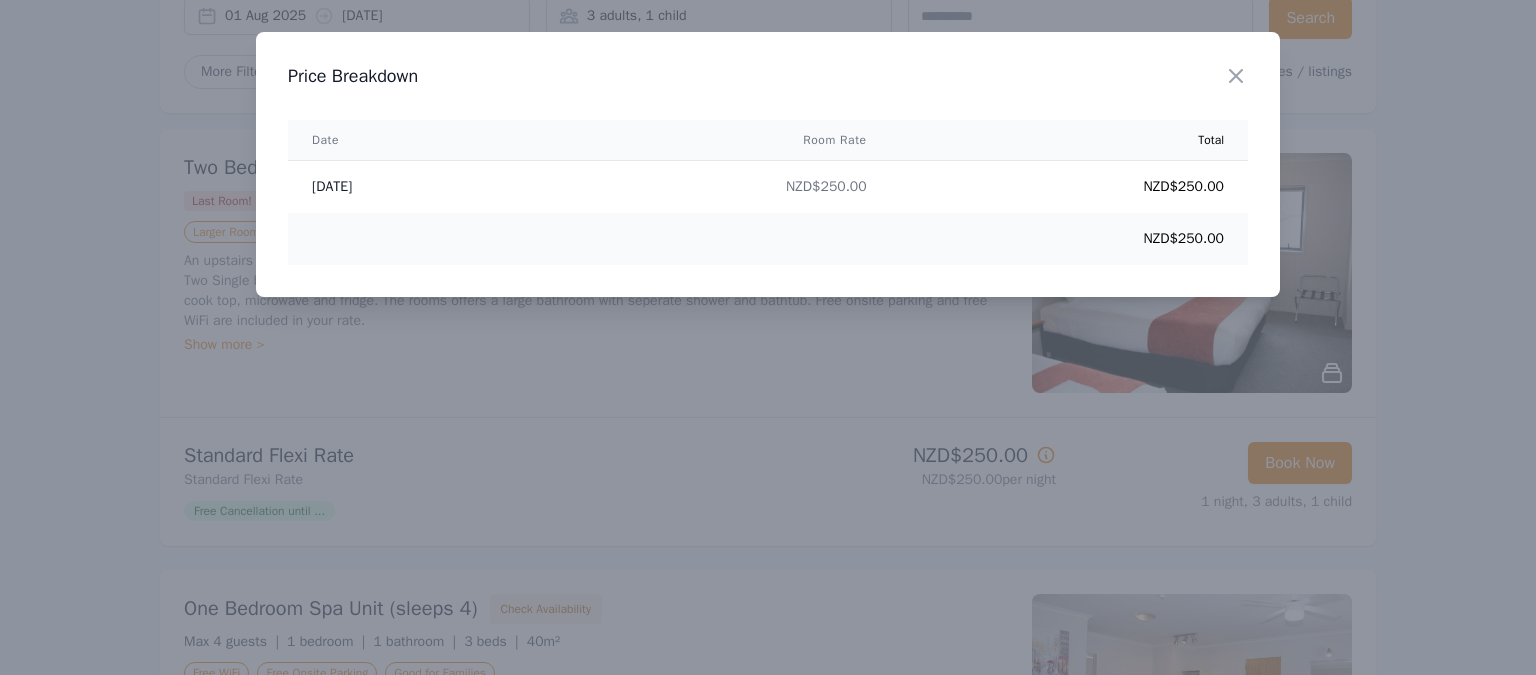 drag, startPoint x: 674, startPoint y: 443, endPoint x: 723, endPoint y: 444, distance: 49.010204 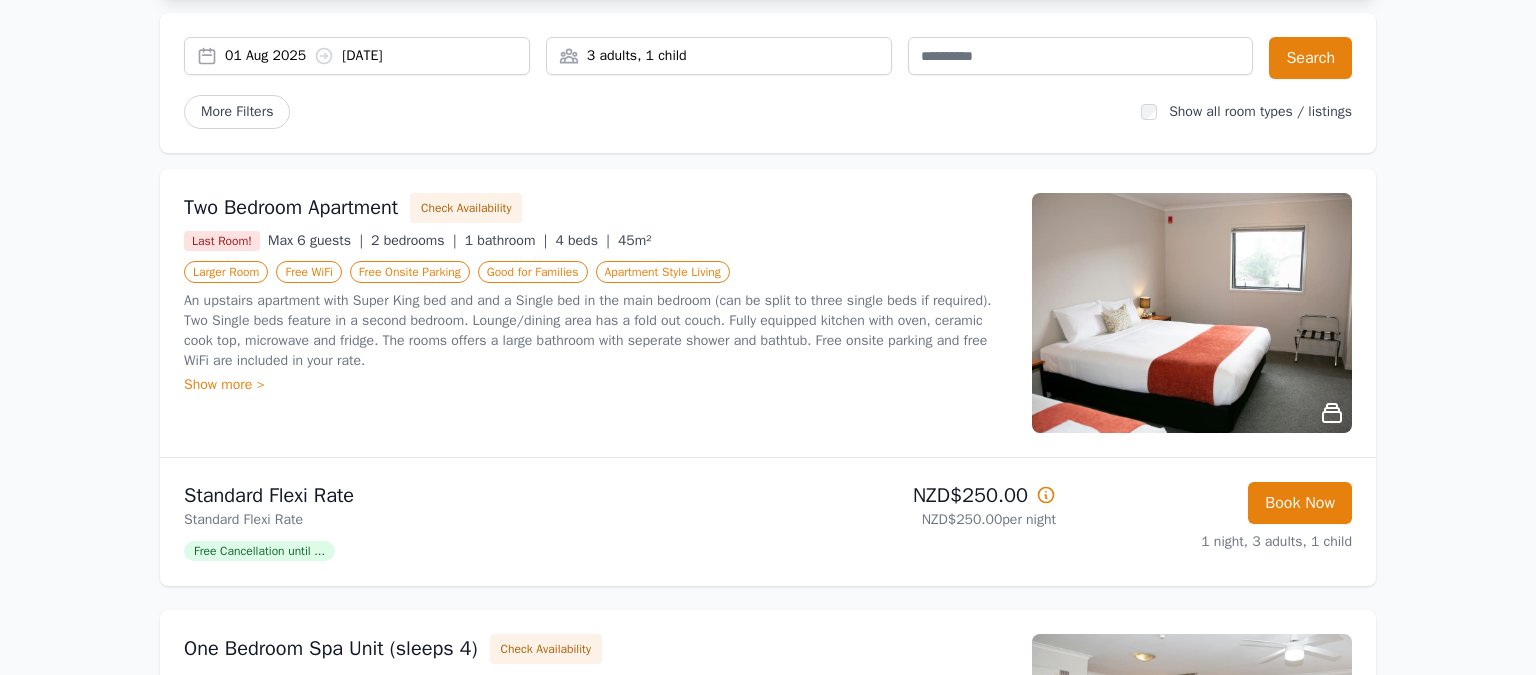 scroll, scrollTop: 211, scrollLeft: 0, axis: vertical 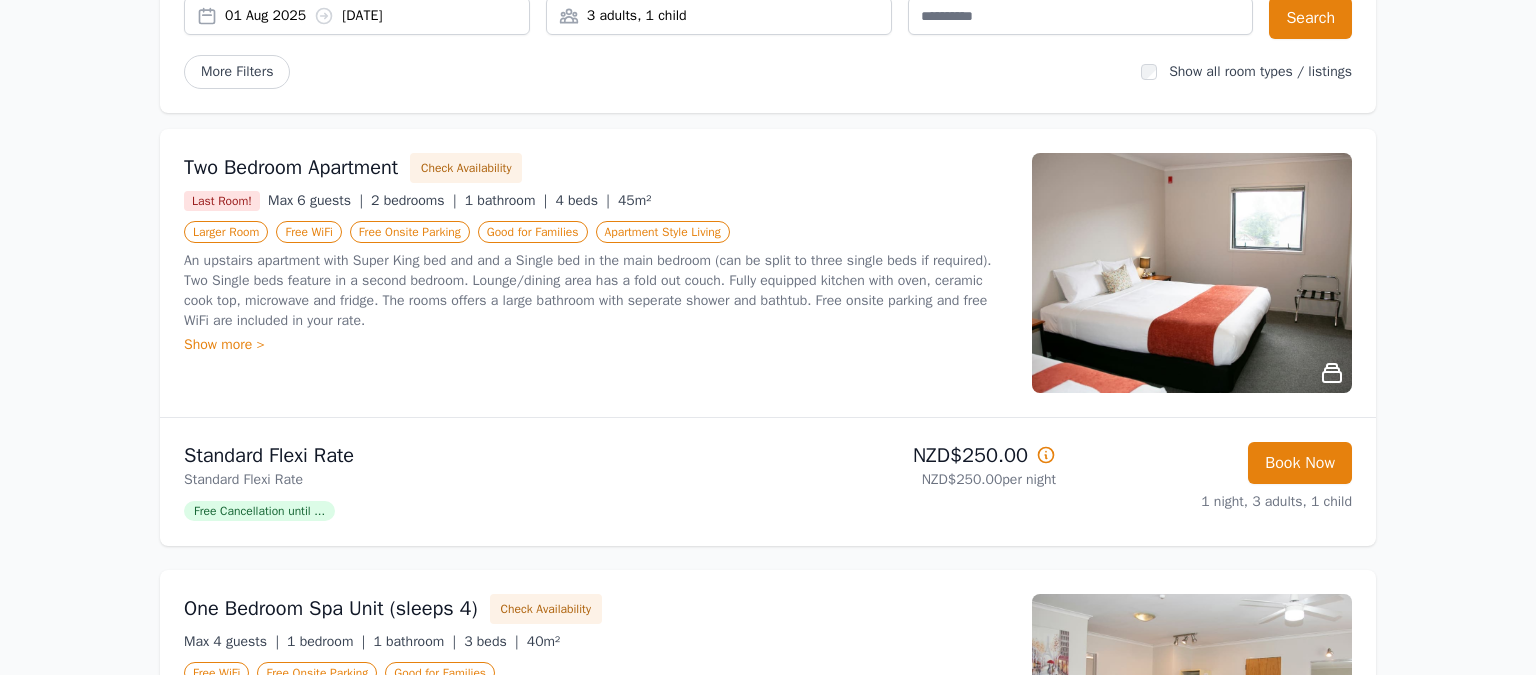 click on "Free Cancellation until ..." at bounding box center [259, 511] 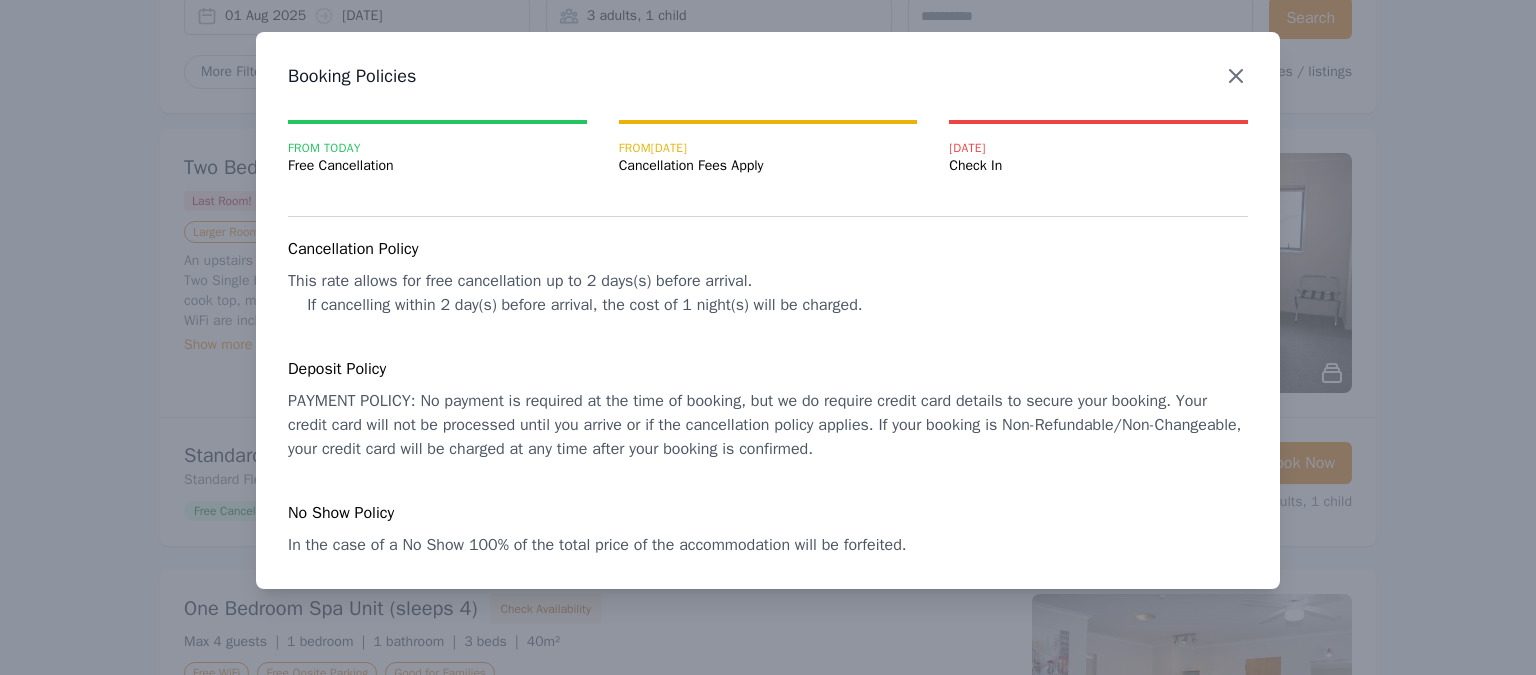 click 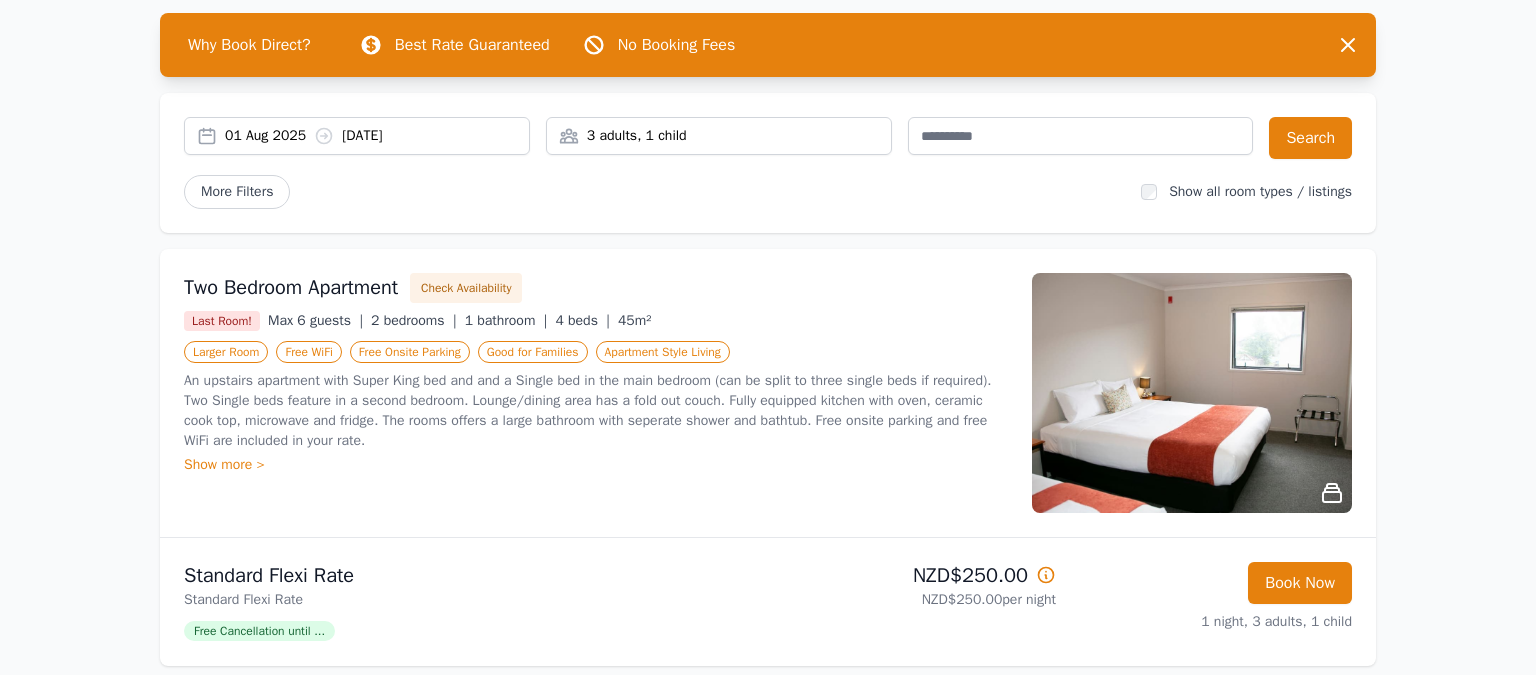 scroll, scrollTop: 211, scrollLeft: 0, axis: vertical 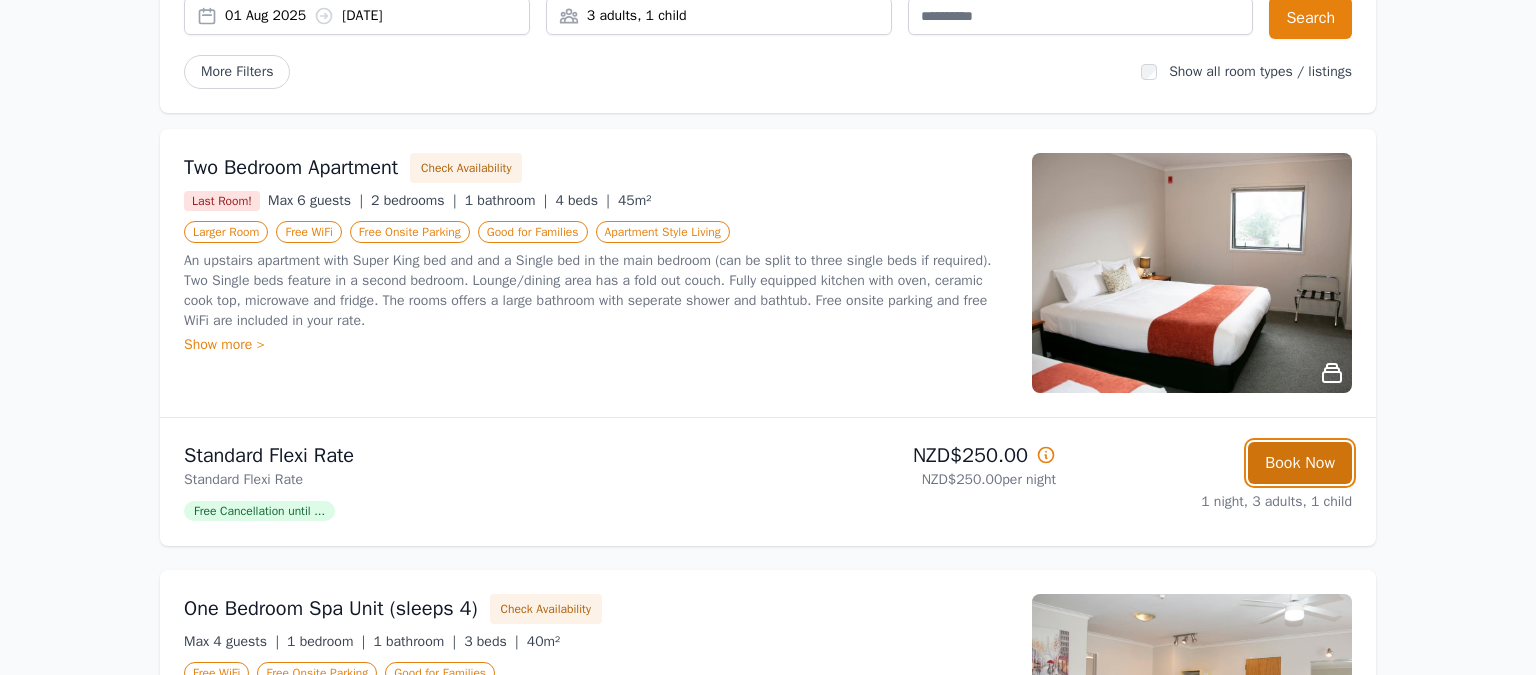 click on "Book Now" at bounding box center [1300, 463] 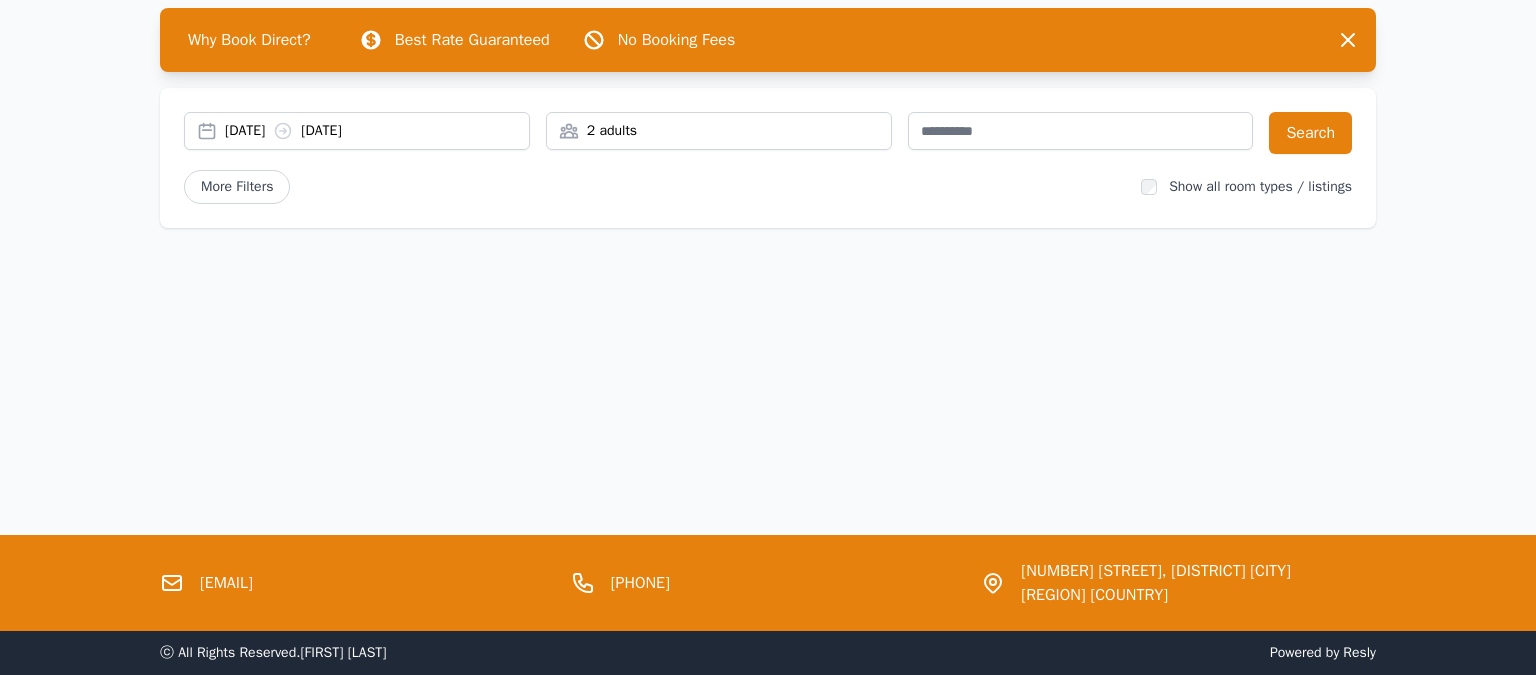 scroll, scrollTop: 0, scrollLeft: 0, axis: both 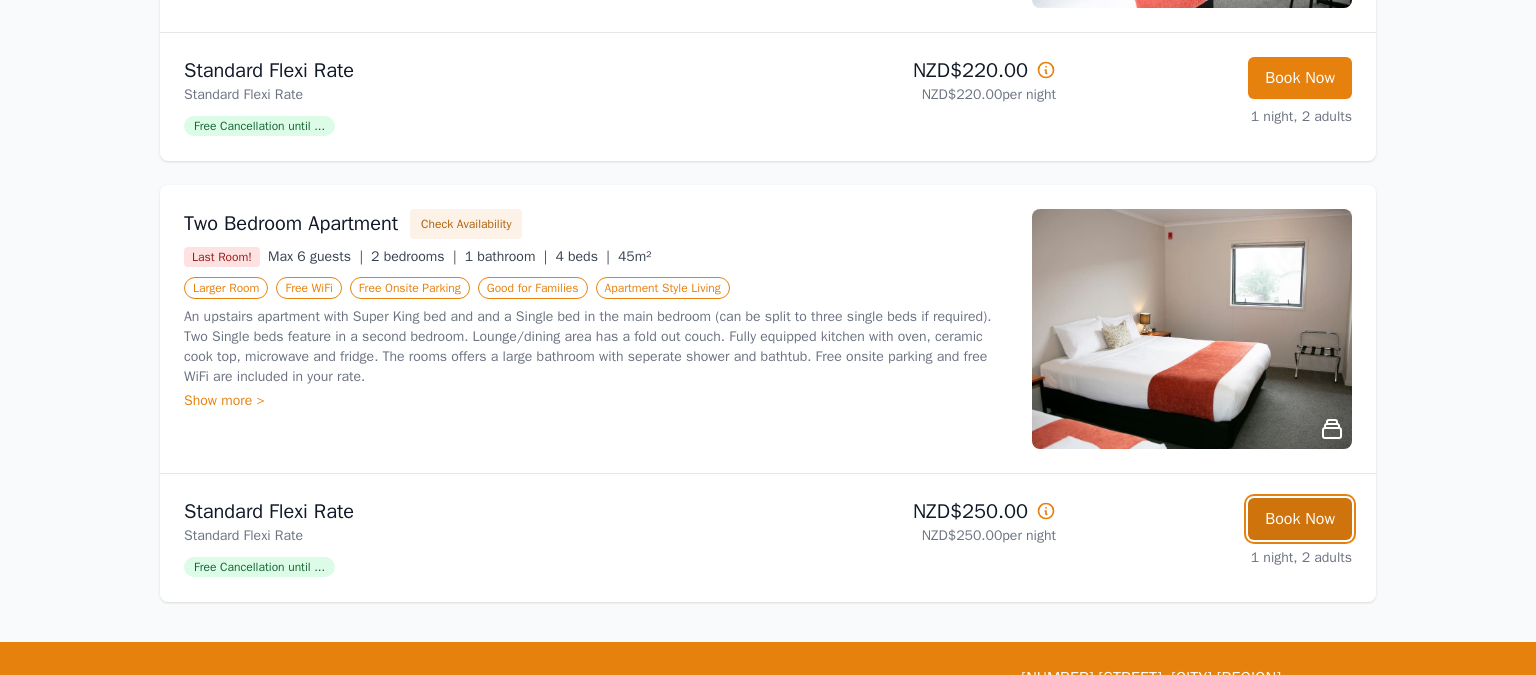 click on "Book Now" at bounding box center (1300, 519) 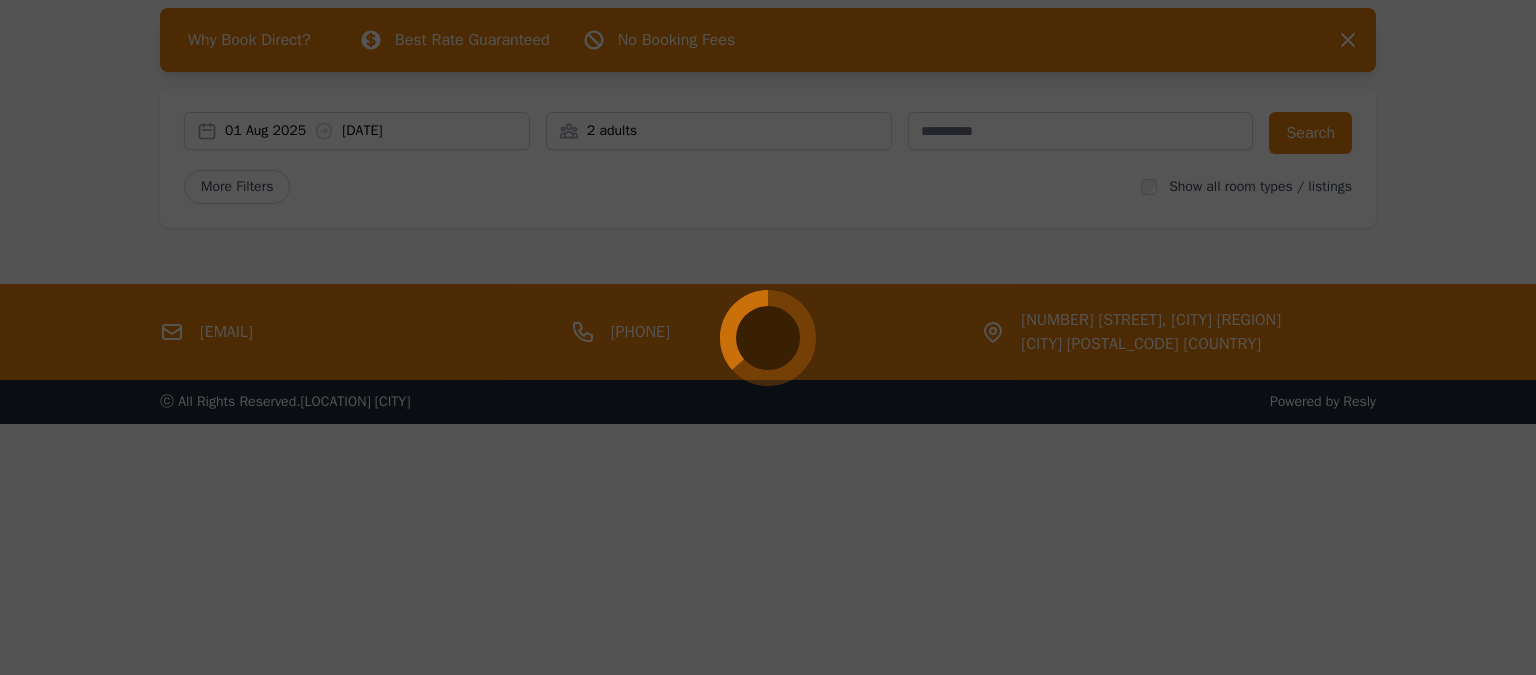scroll, scrollTop: 96, scrollLeft: 0, axis: vertical 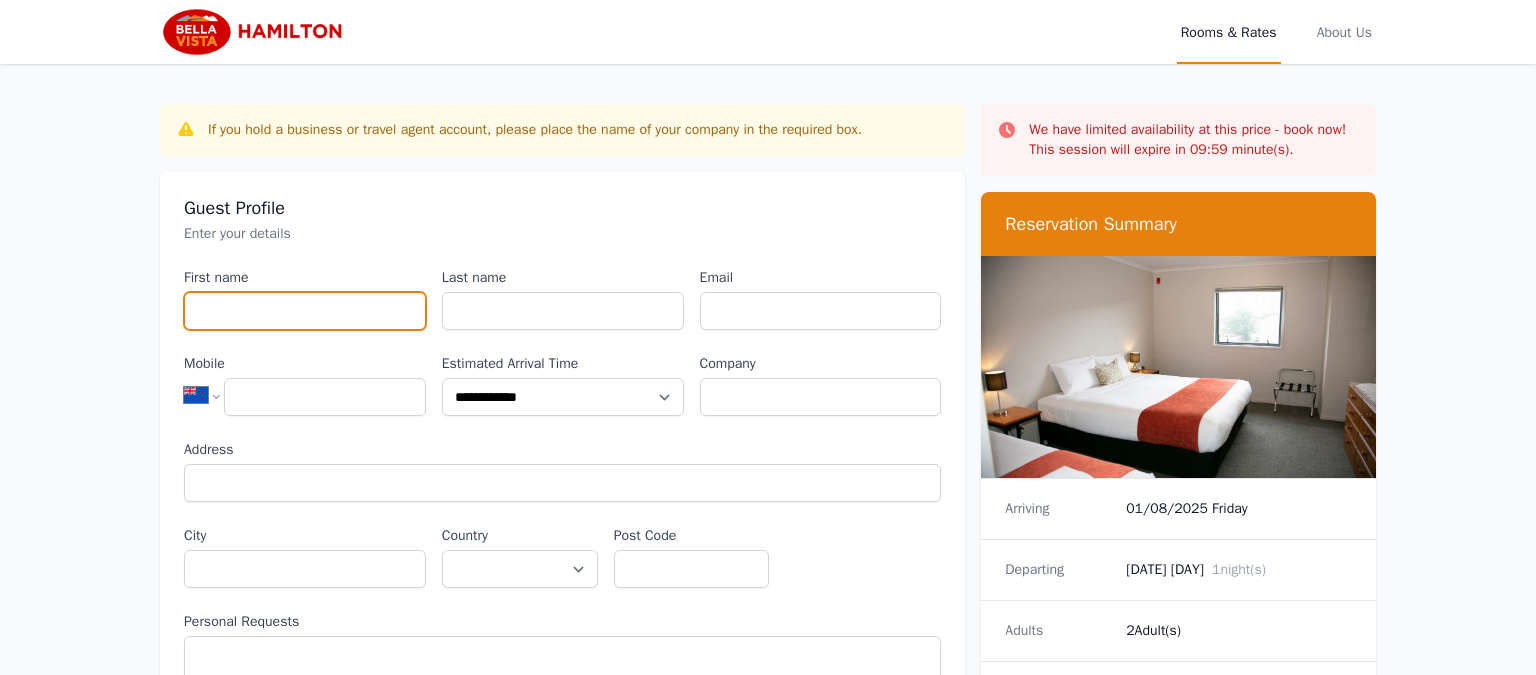 click on "First name" at bounding box center (305, 311) 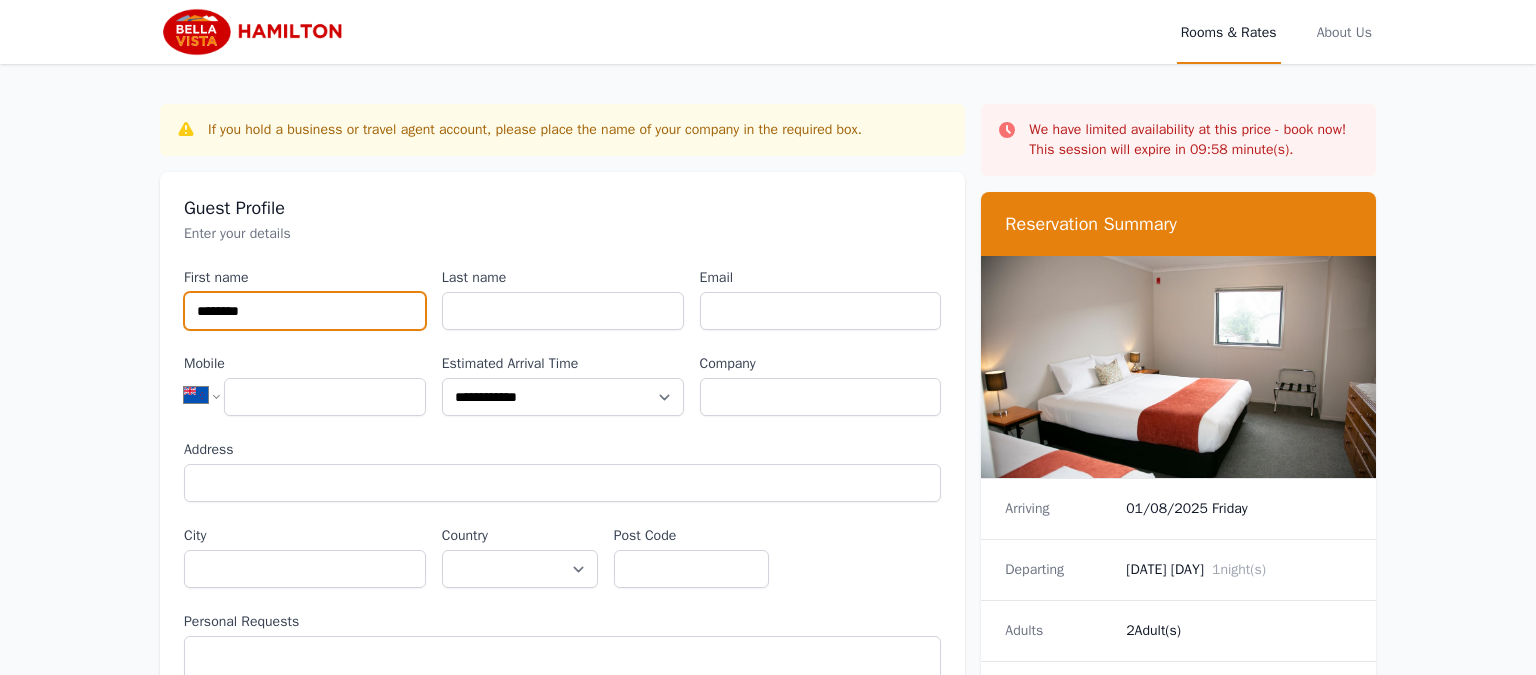 type on "********" 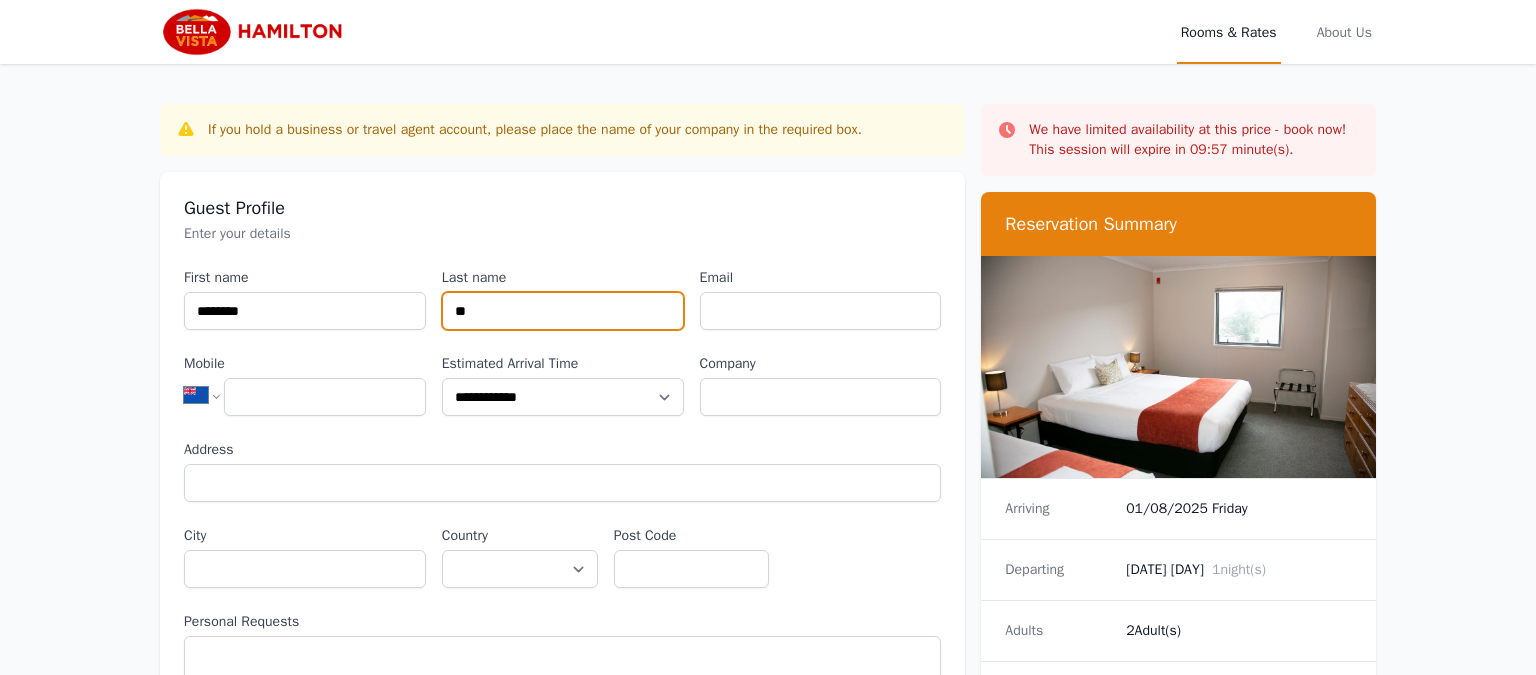 type on "*" 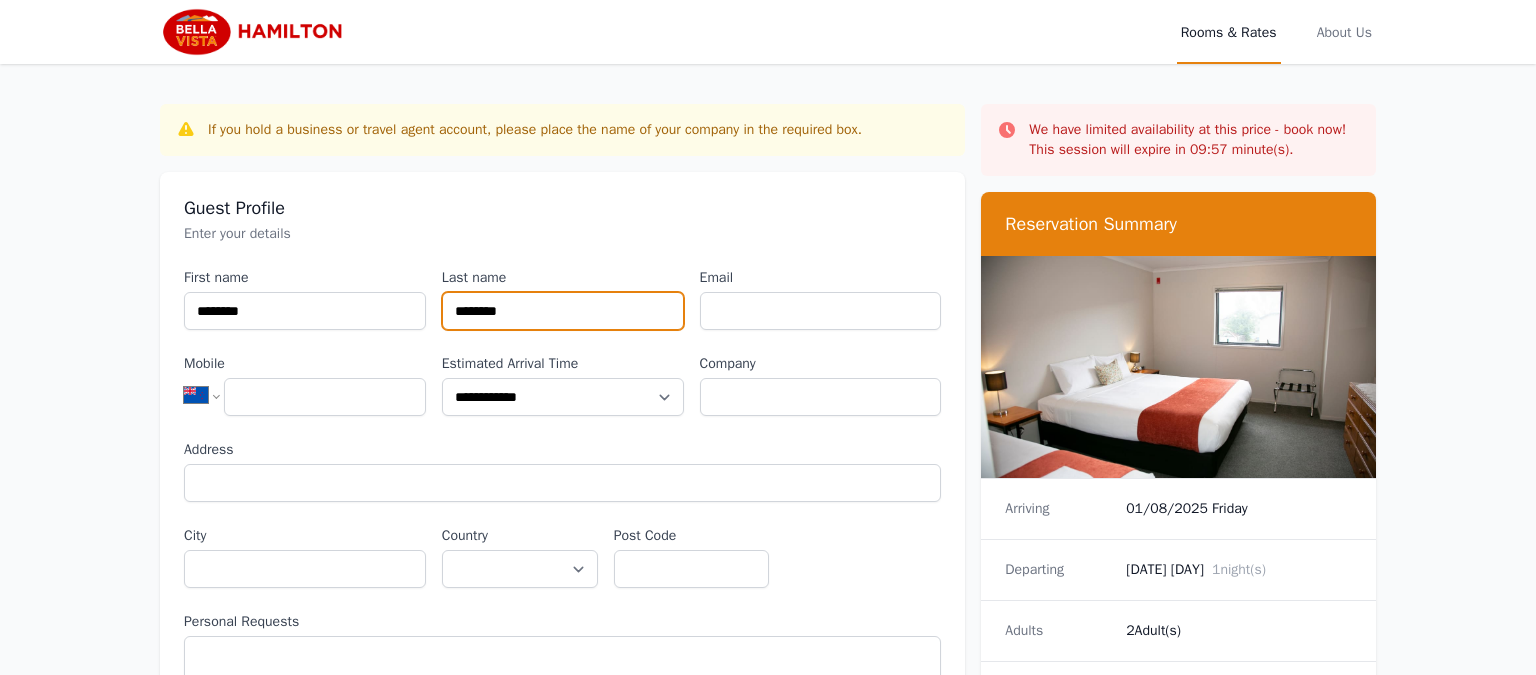 type on "********" 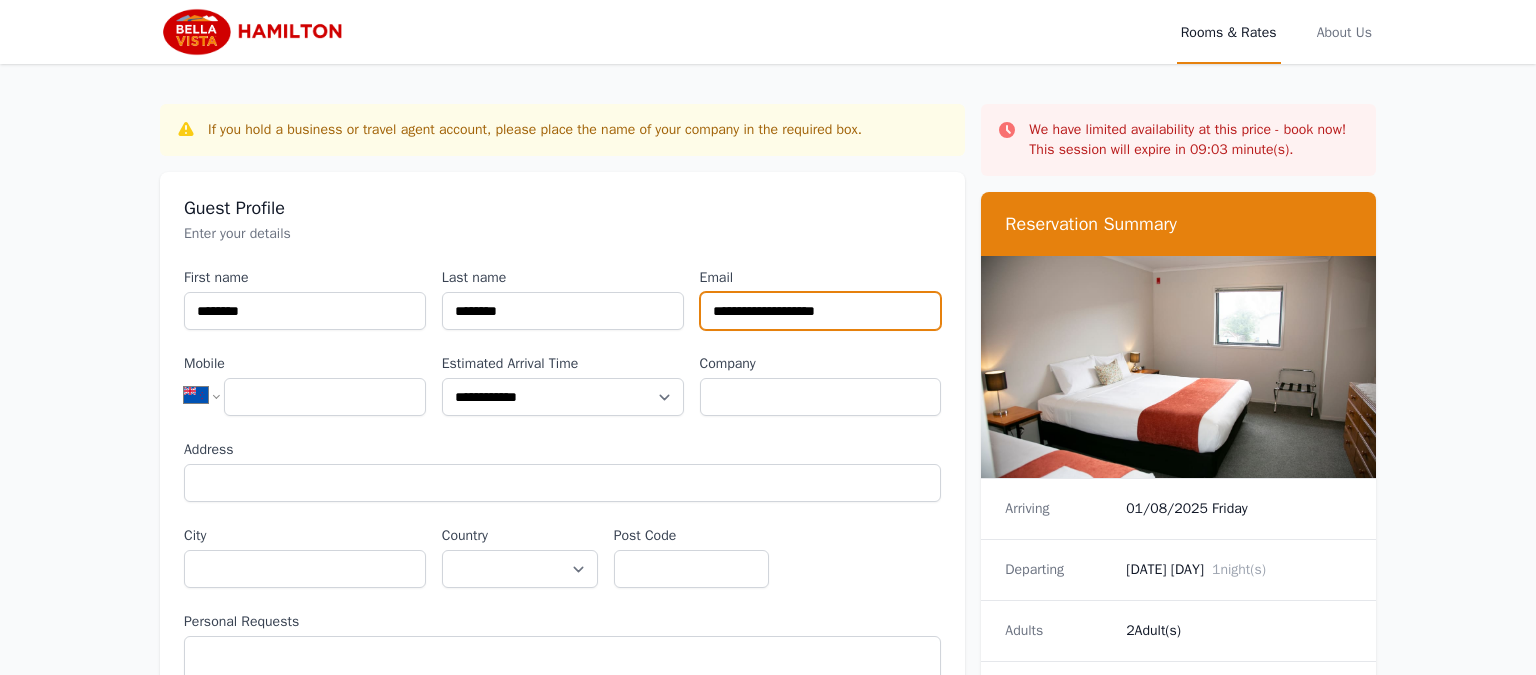 type on "**********" 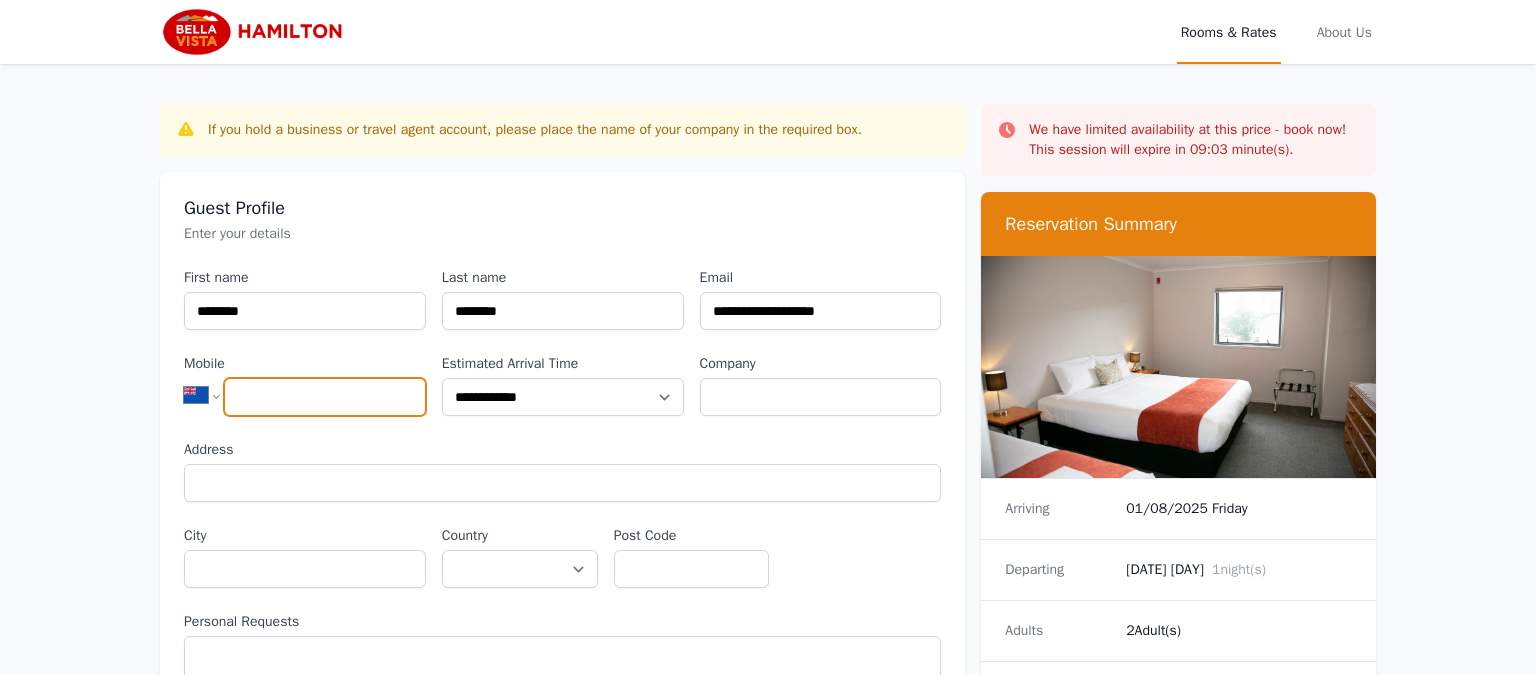 click on "Mobile" at bounding box center (325, 397) 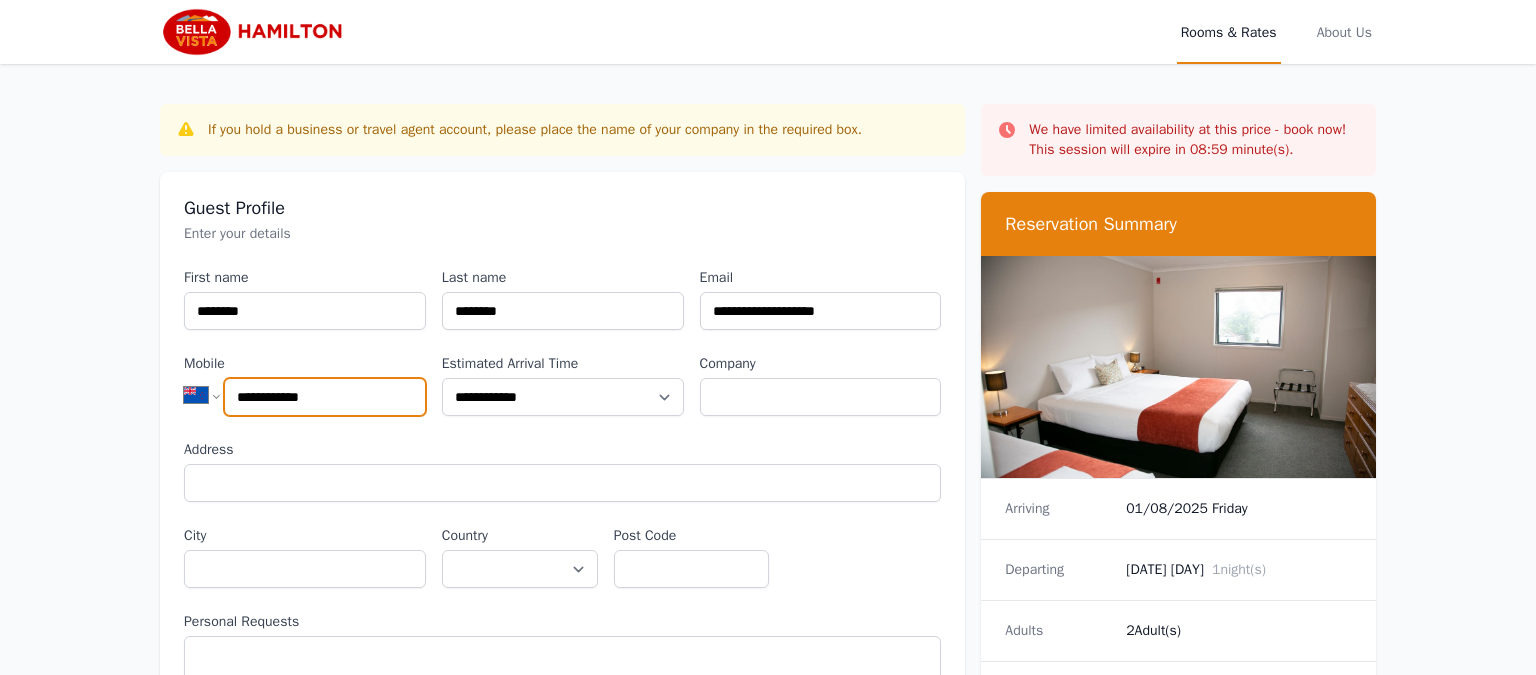 type on "**********" 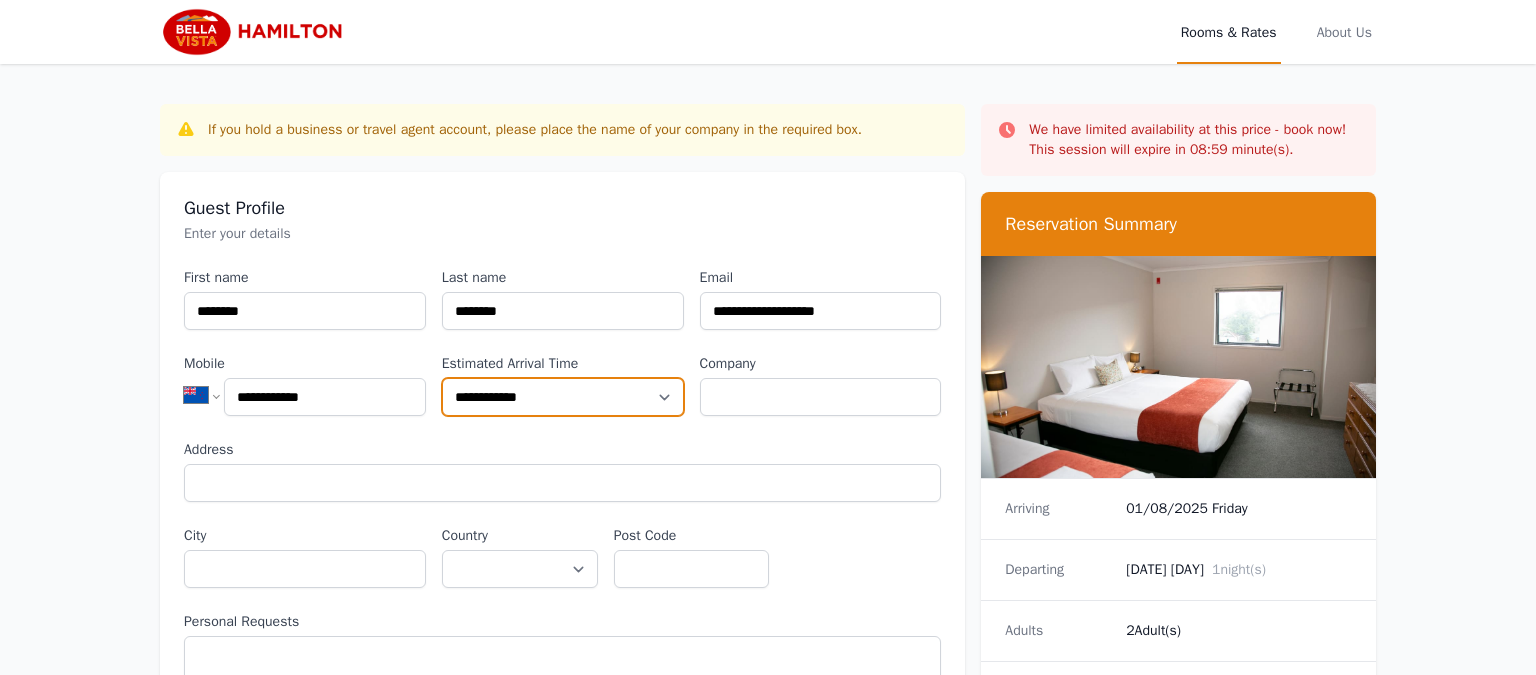 click on "**********" at bounding box center [563, 397] 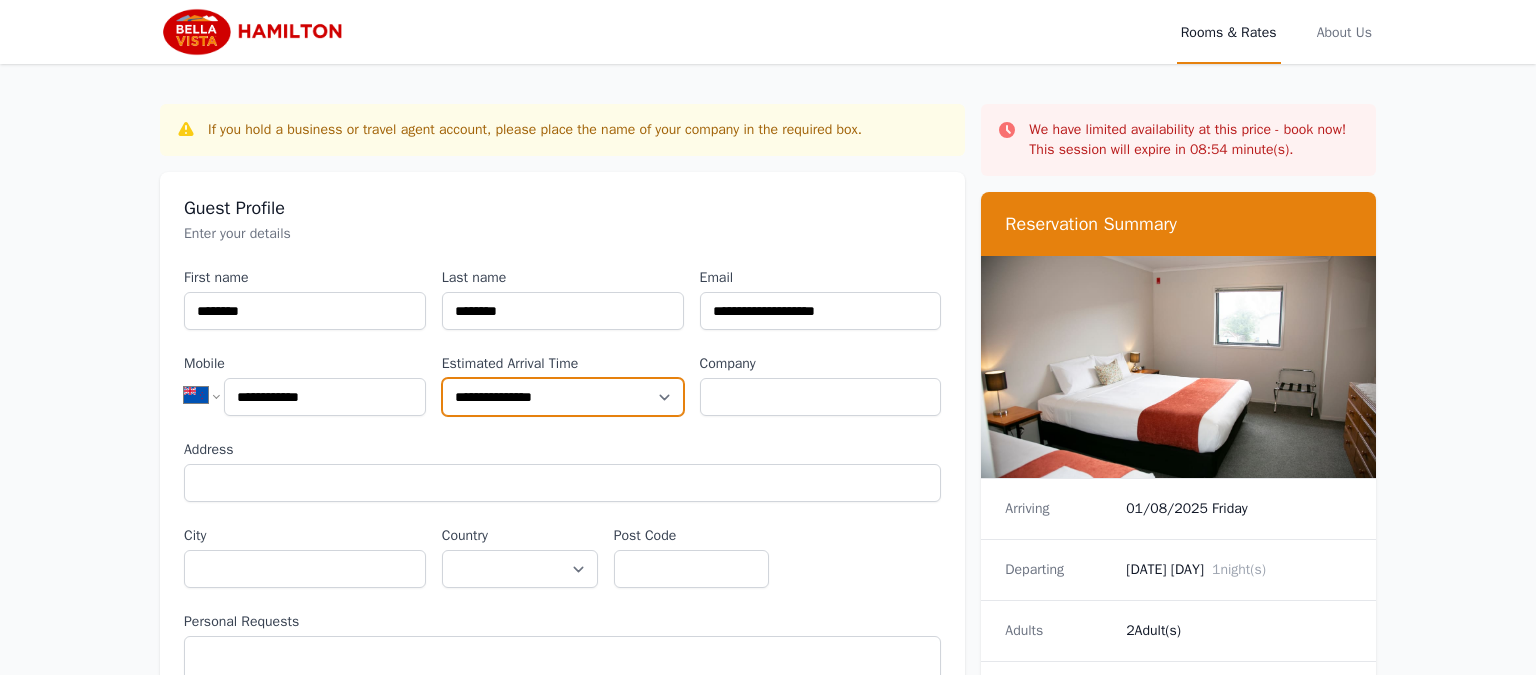 click on "**********" at bounding box center [0, 0] 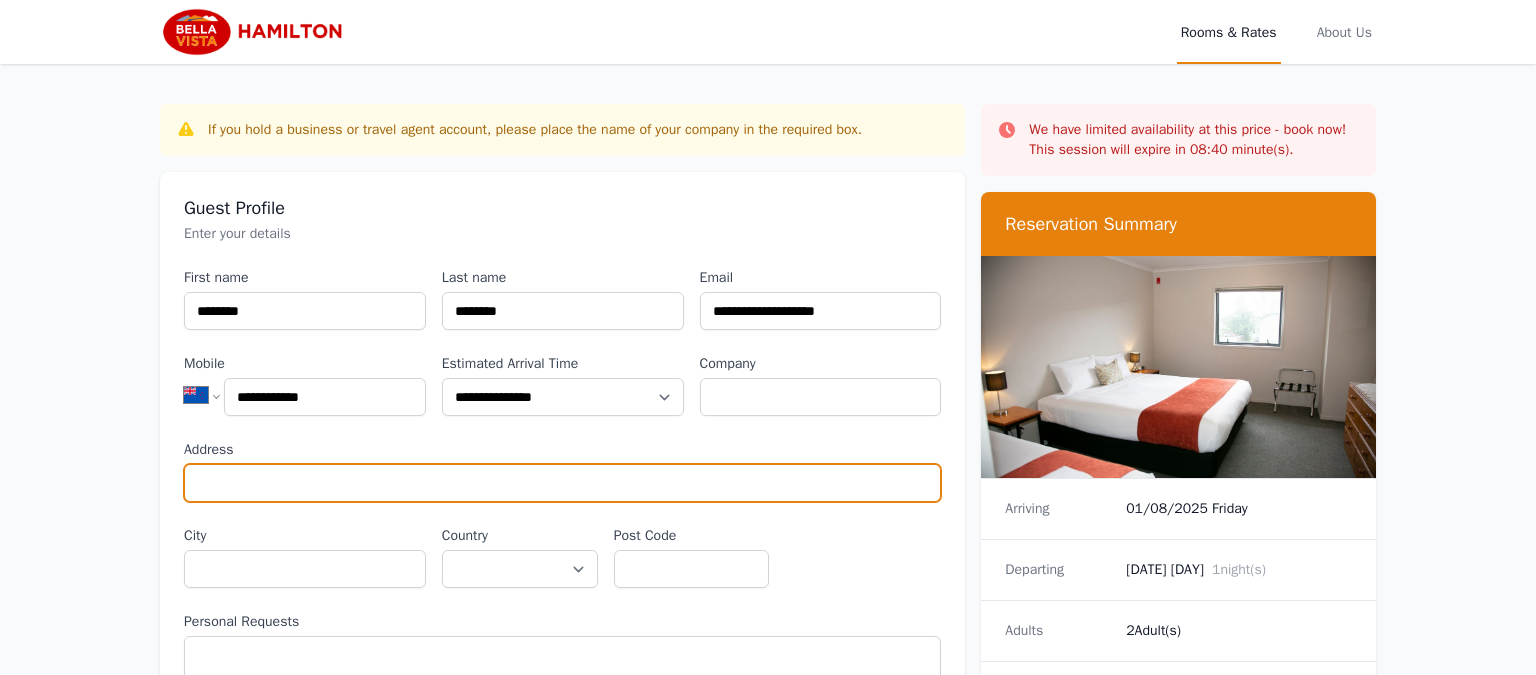 click on "Address" at bounding box center (562, 483) 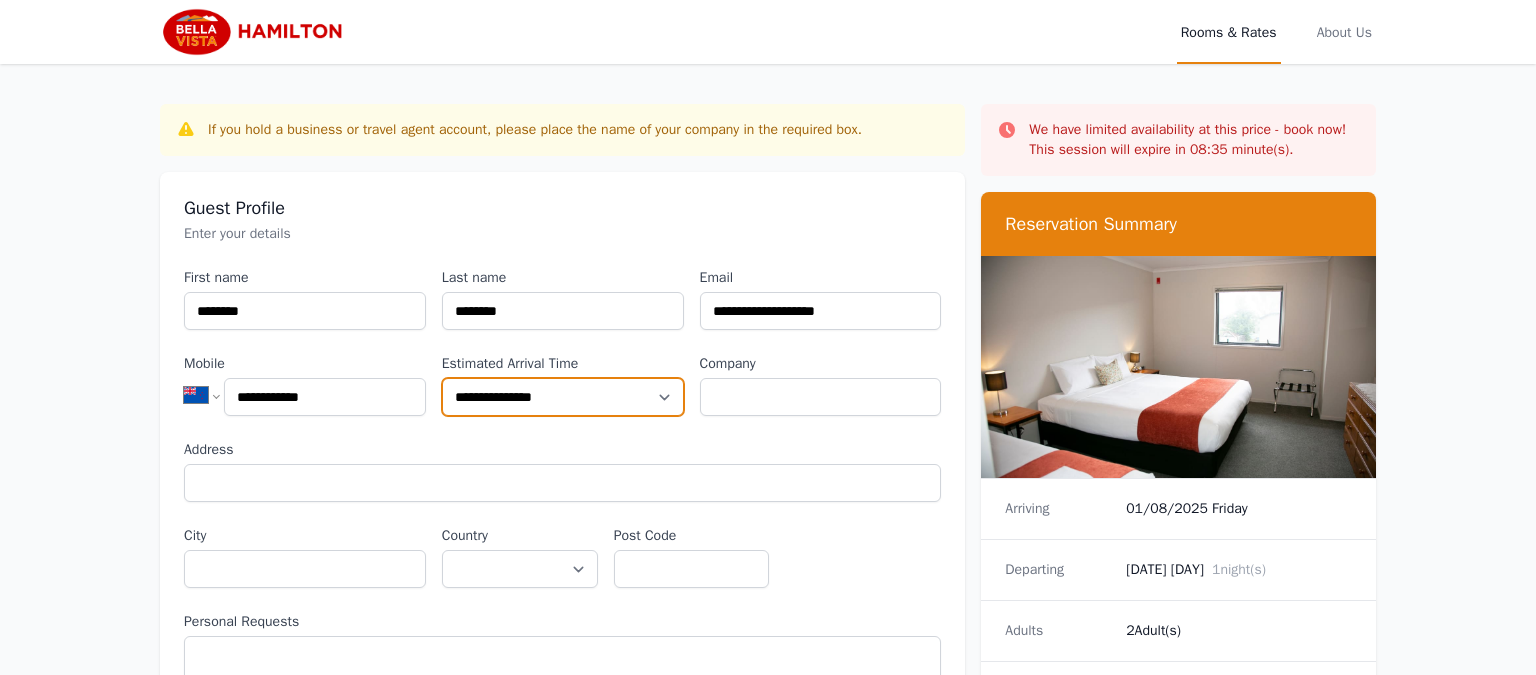 click on "**********" at bounding box center [563, 397] 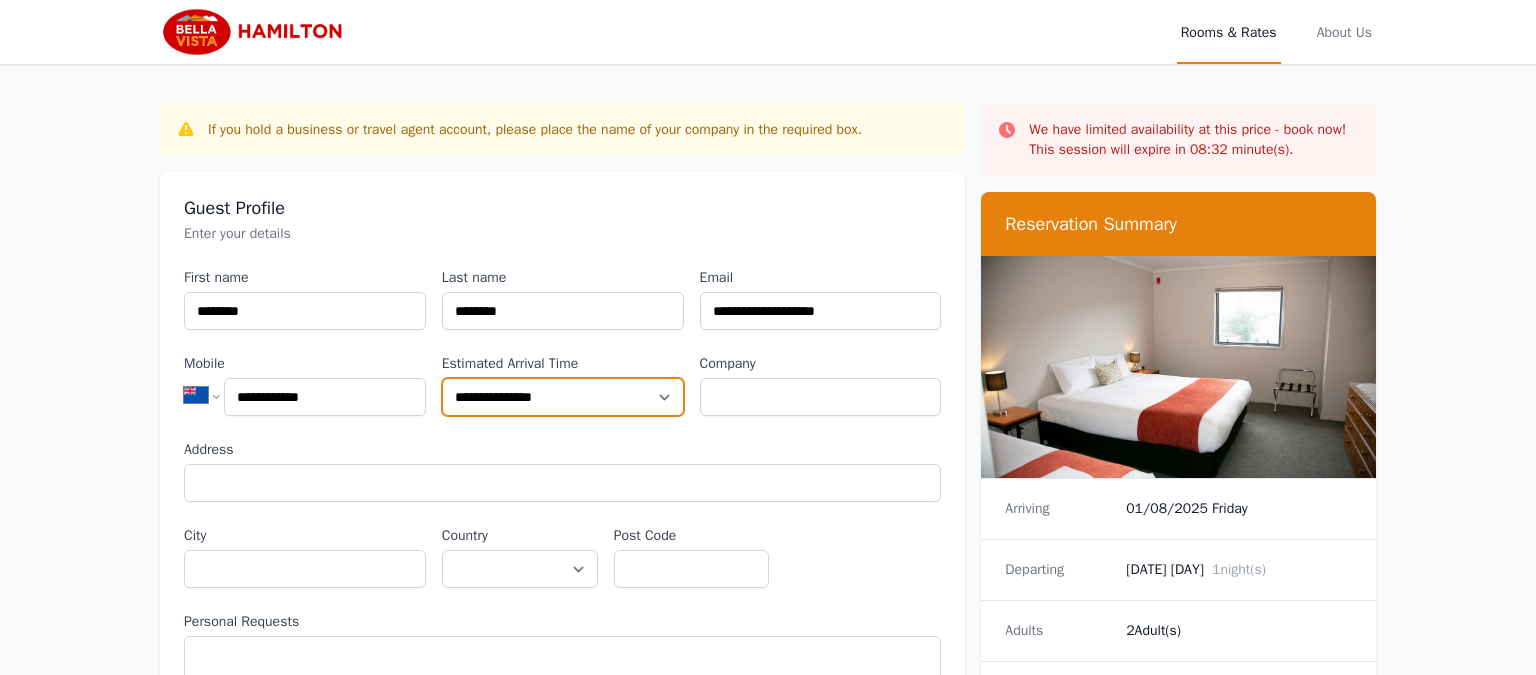 select on "**********" 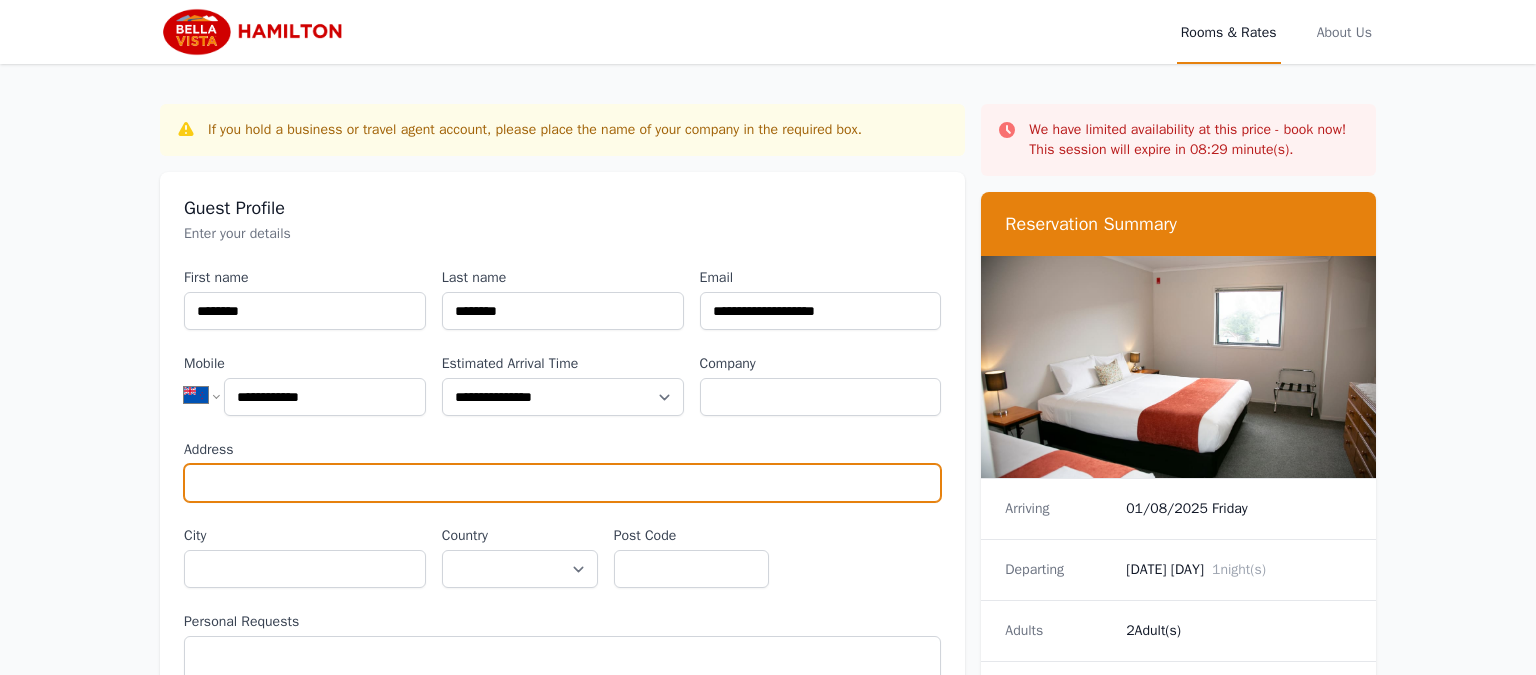 click on "Address" at bounding box center (562, 483) 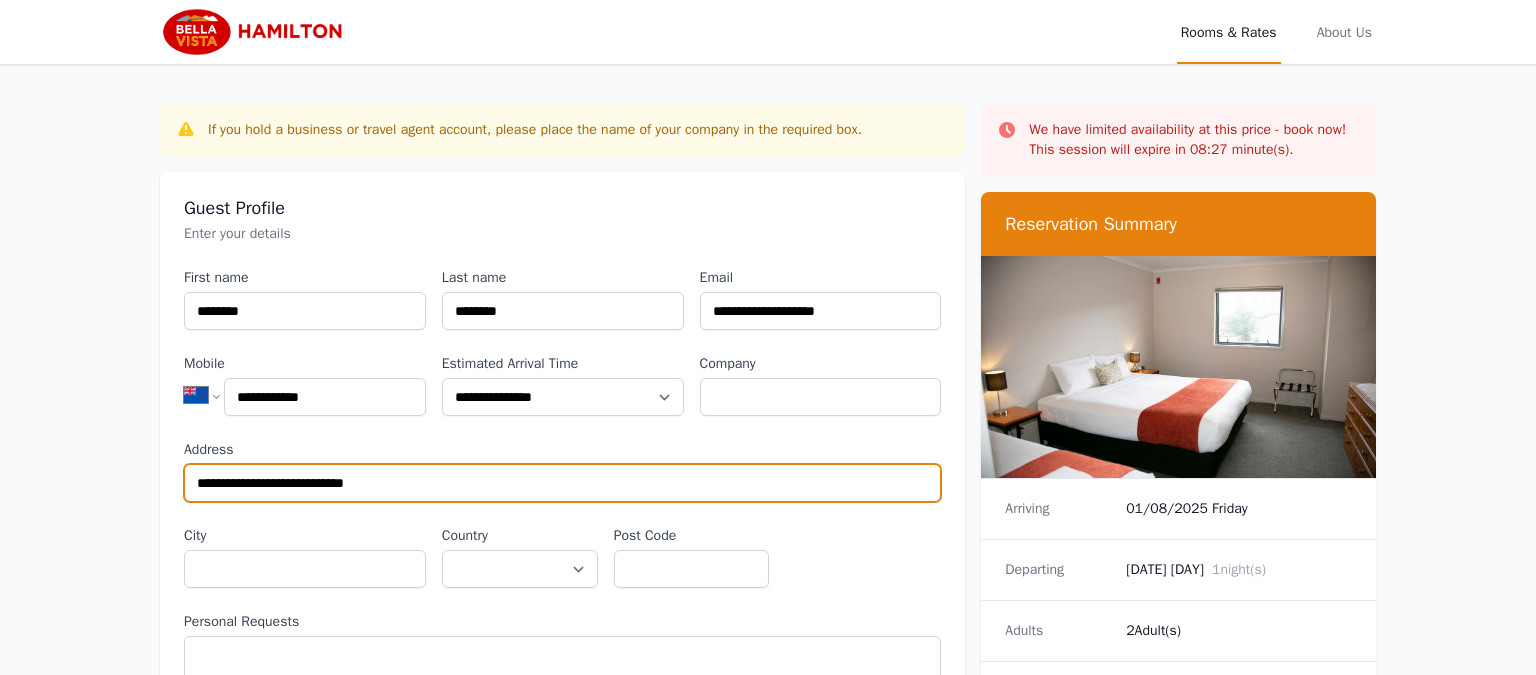 type on "**********" 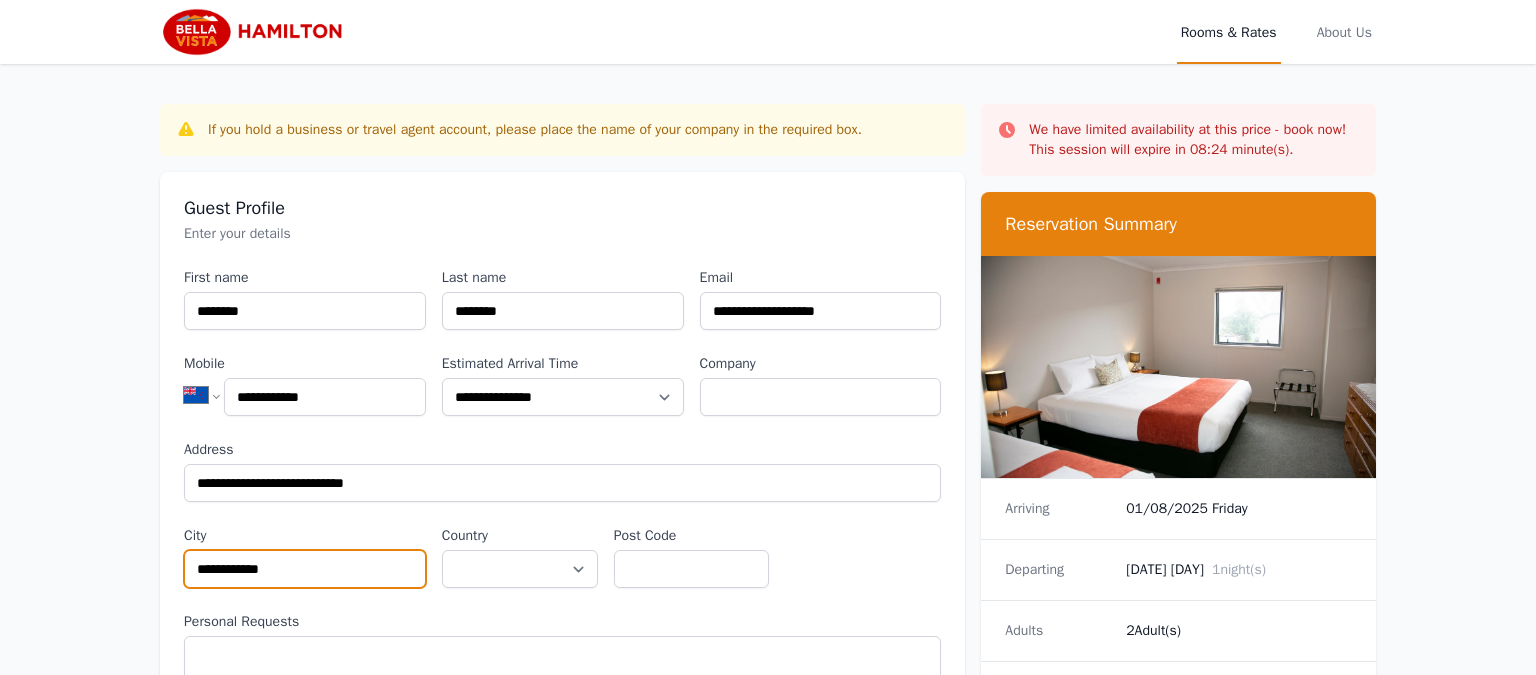 type on "**********" 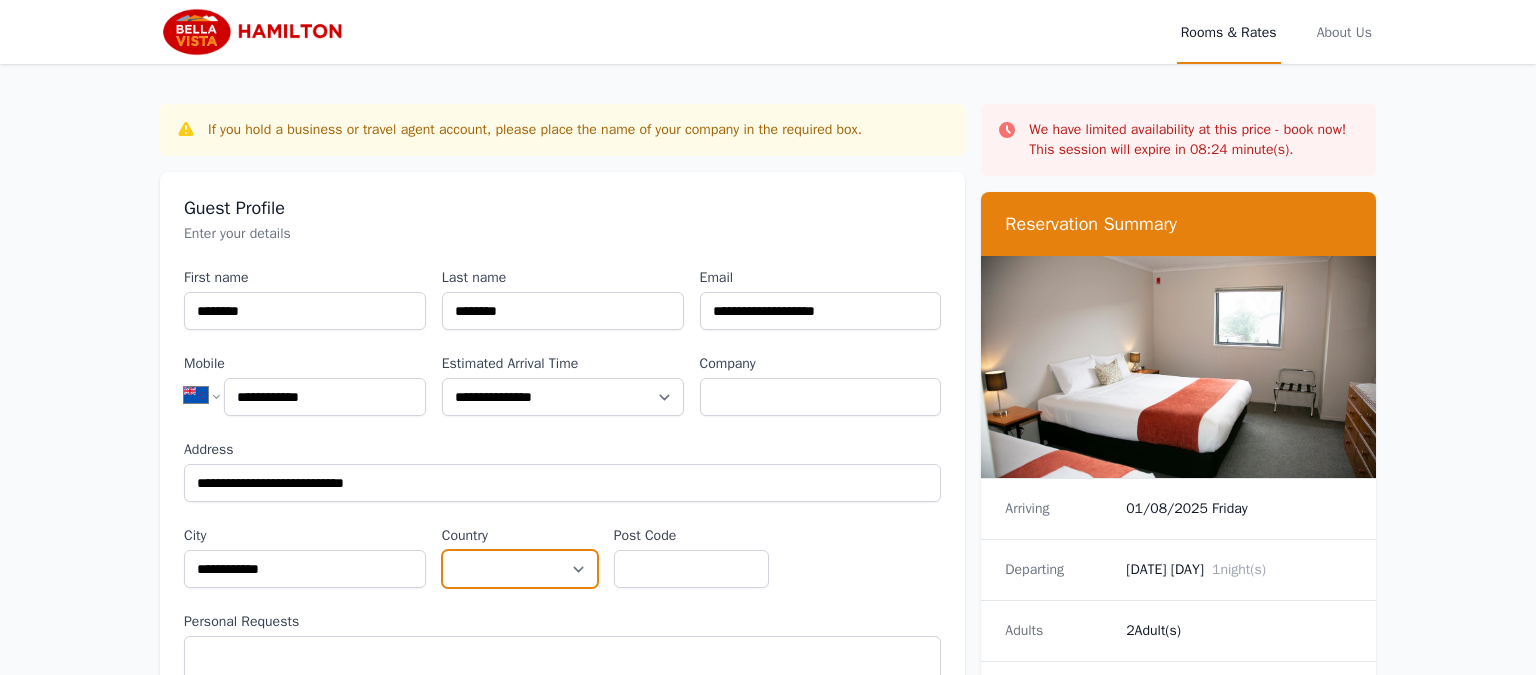 click on "**********" at bounding box center (520, 569) 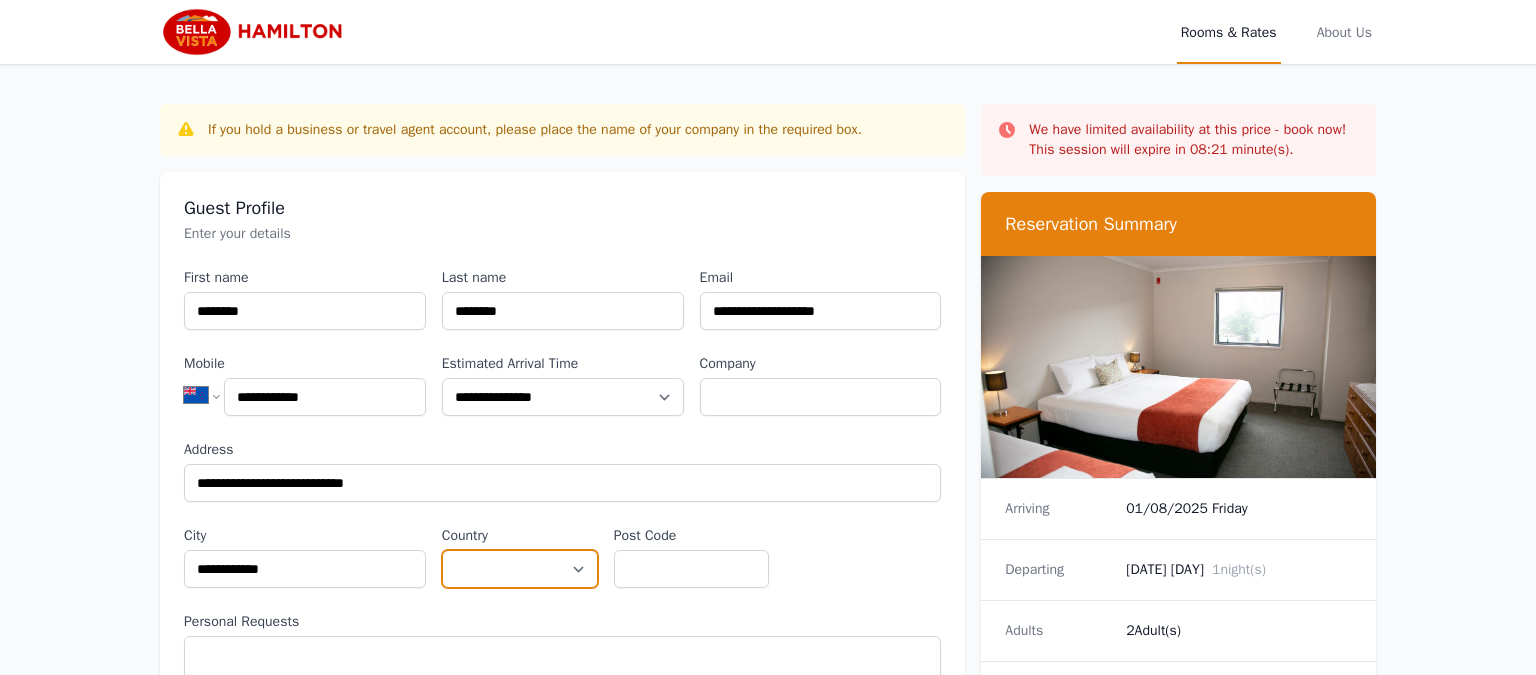 select on "**********" 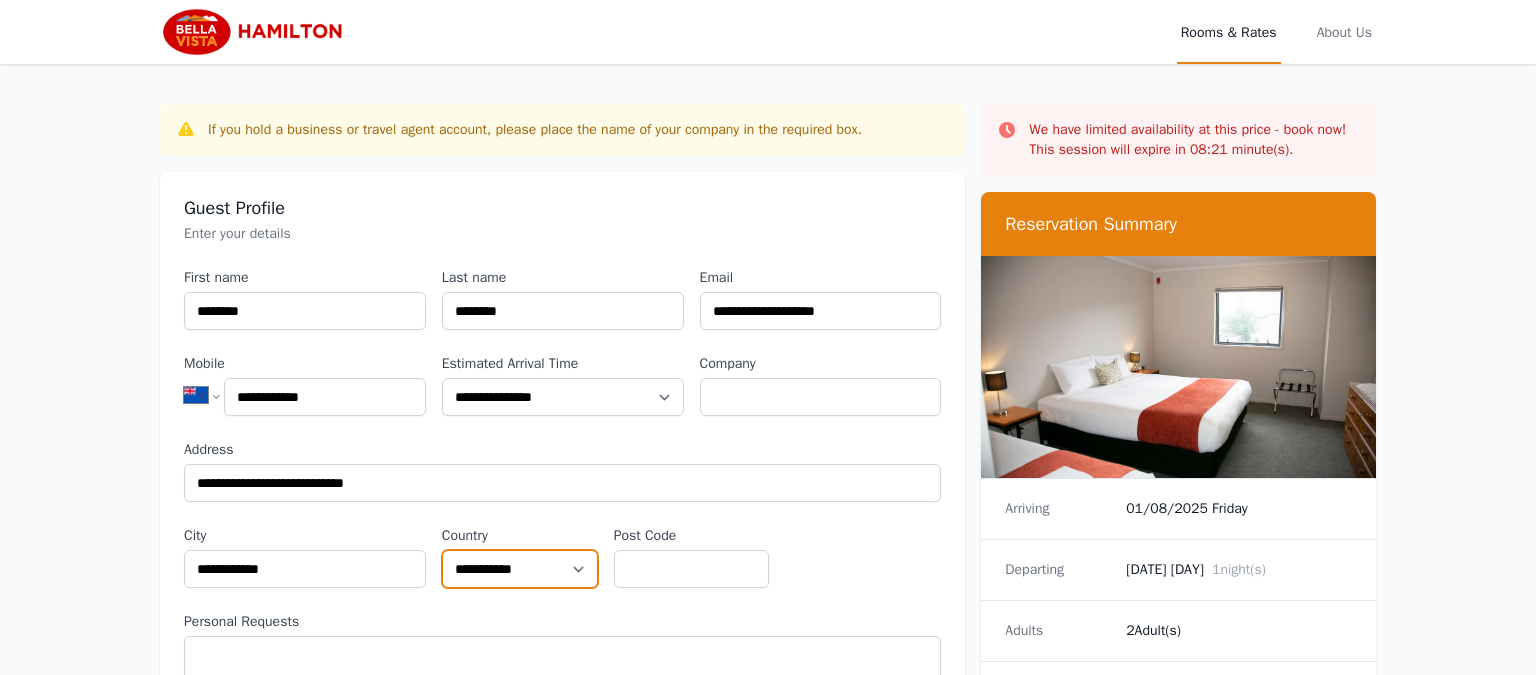 click on "**********" at bounding box center (0, 0) 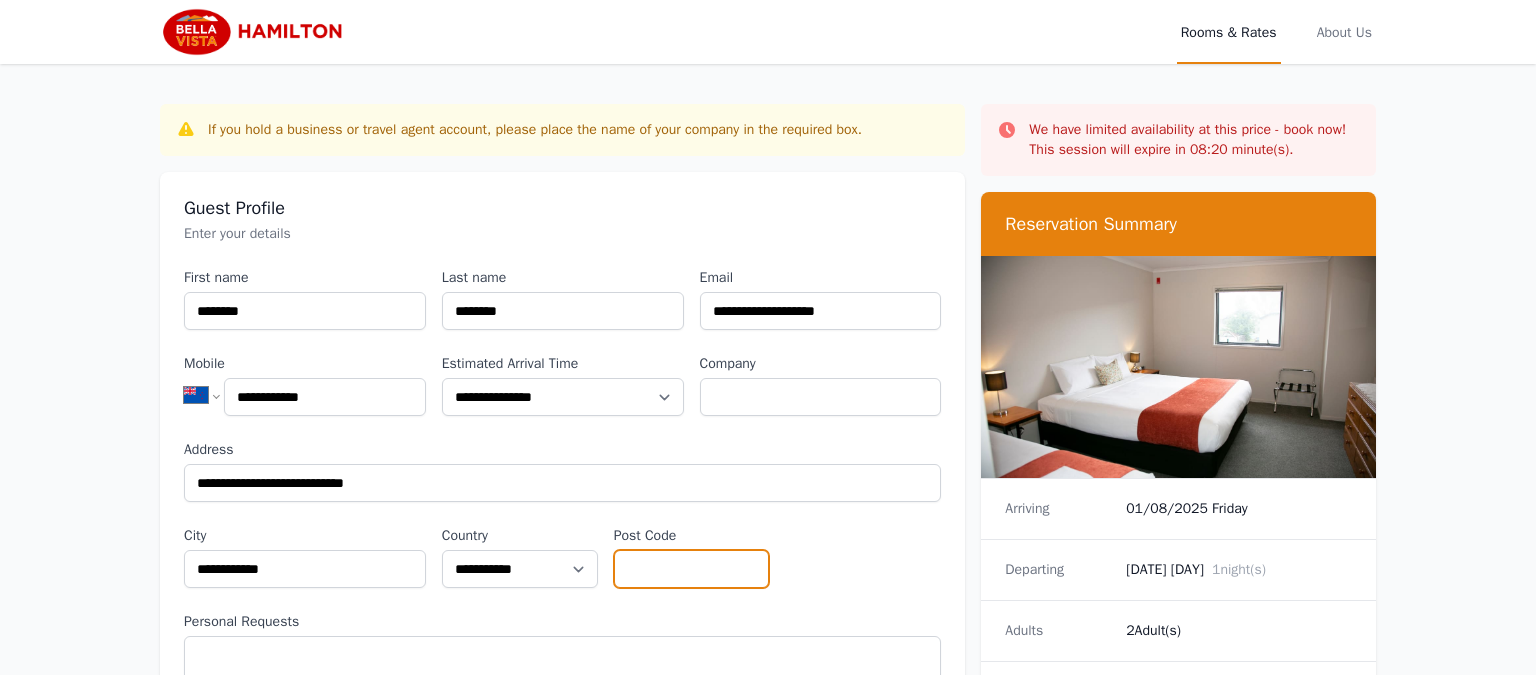 click on "Post Code" at bounding box center [692, 569] 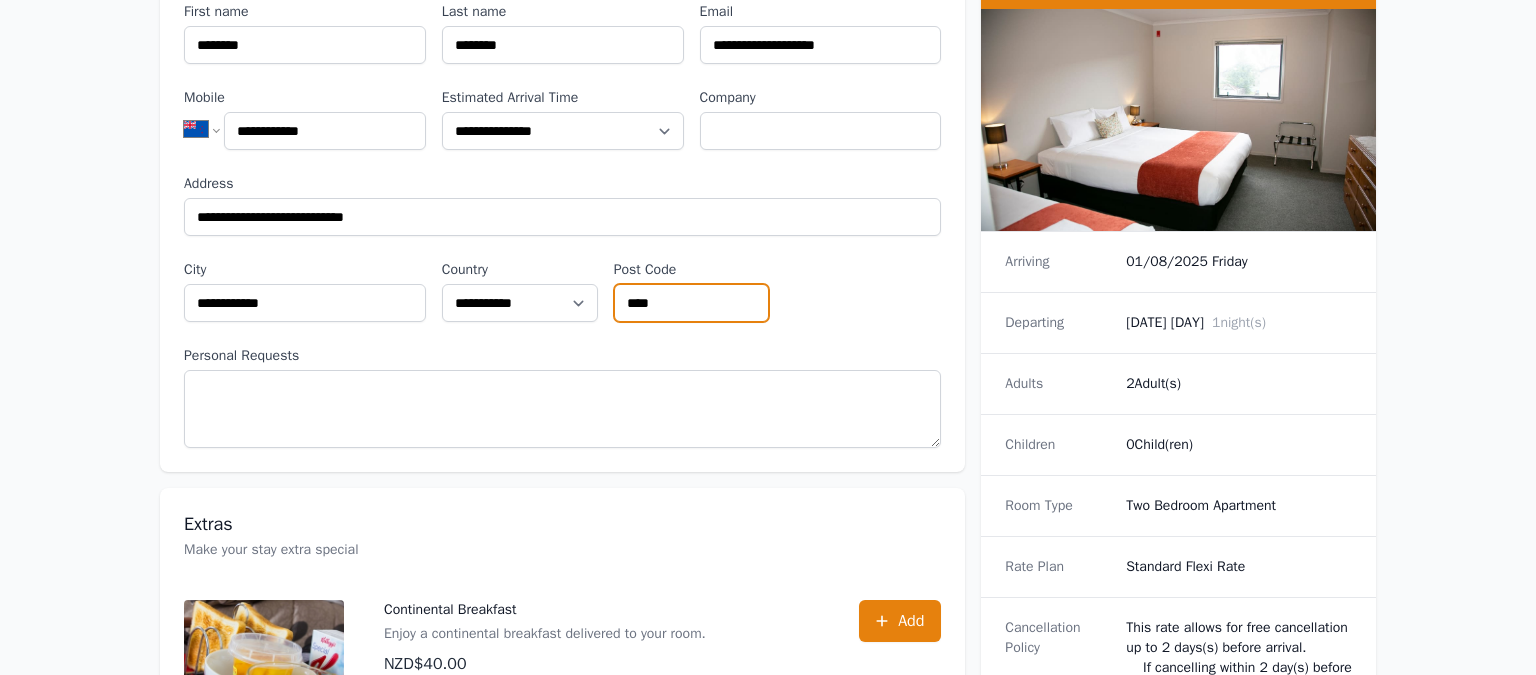 scroll, scrollTop: 211, scrollLeft: 0, axis: vertical 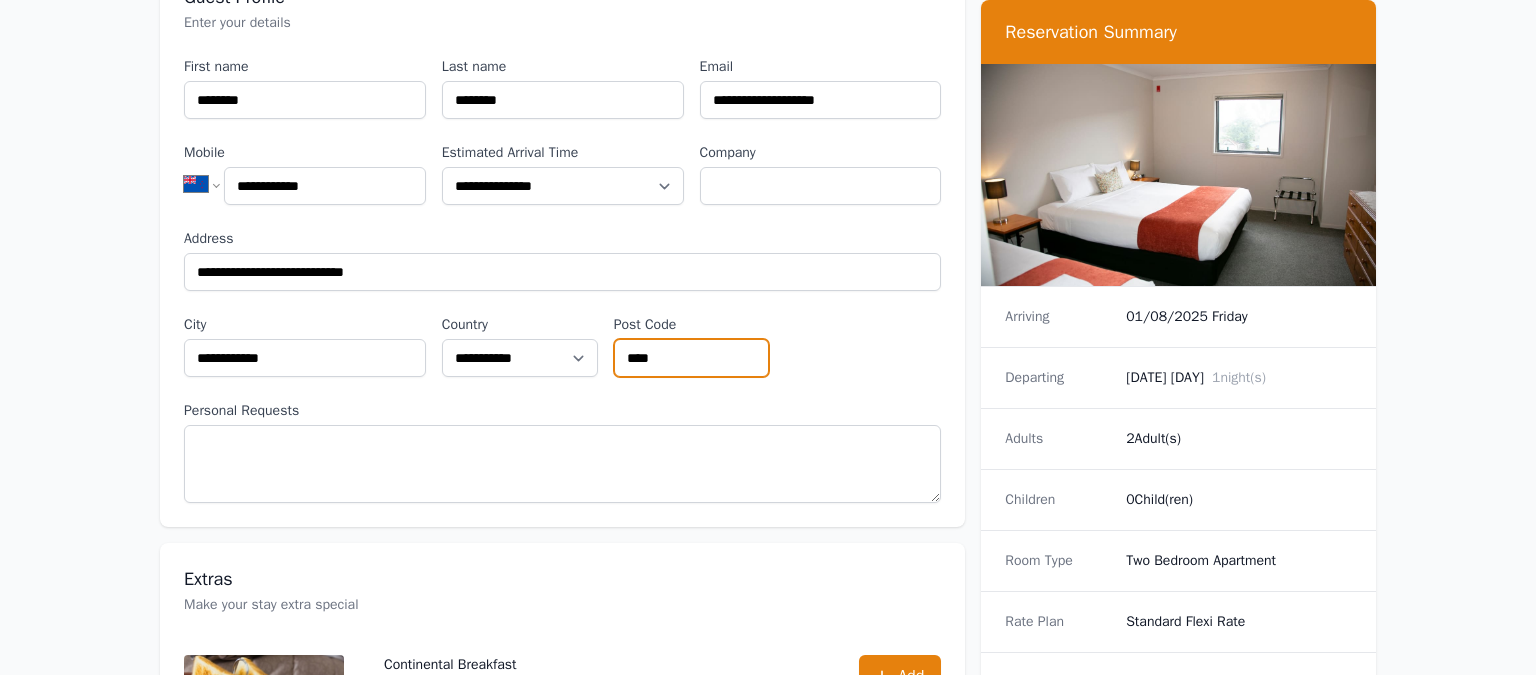 type on "****" 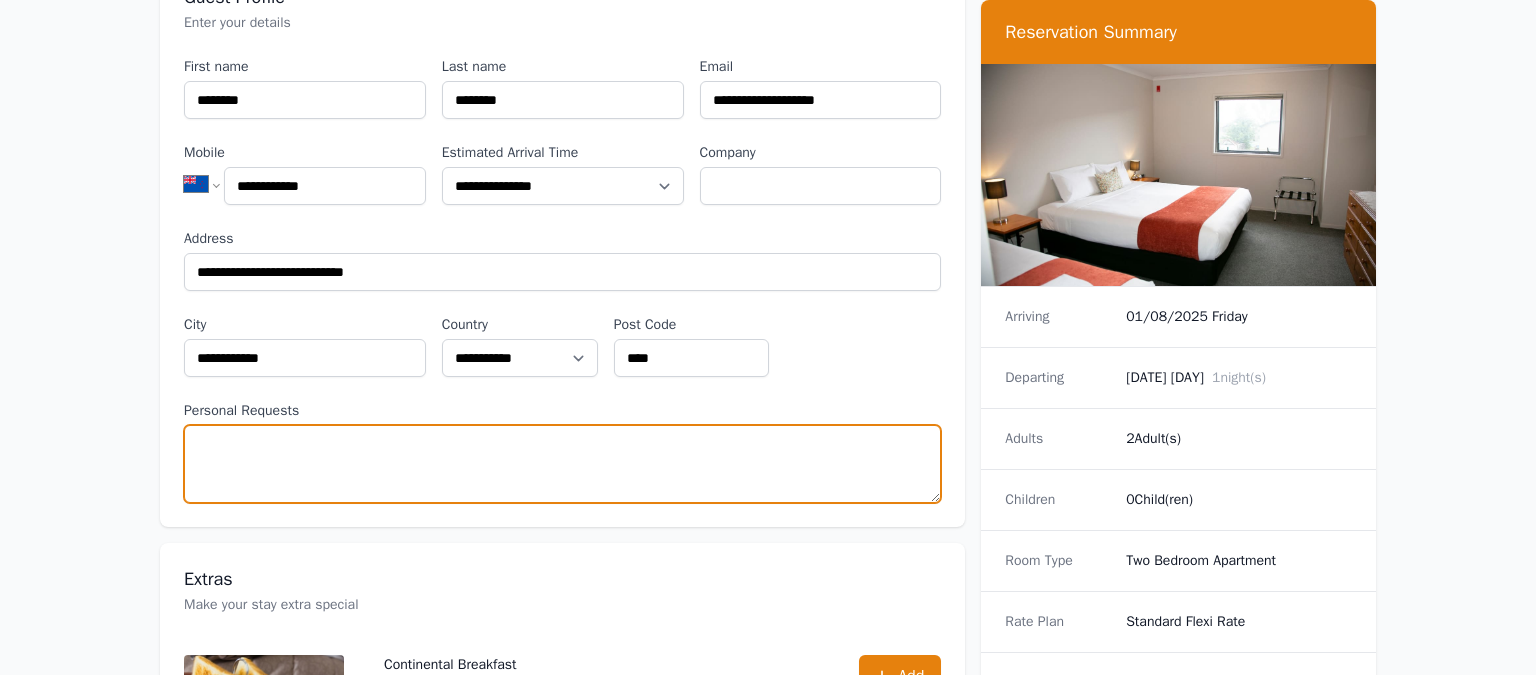 click on "Personal Requests" at bounding box center (562, 464) 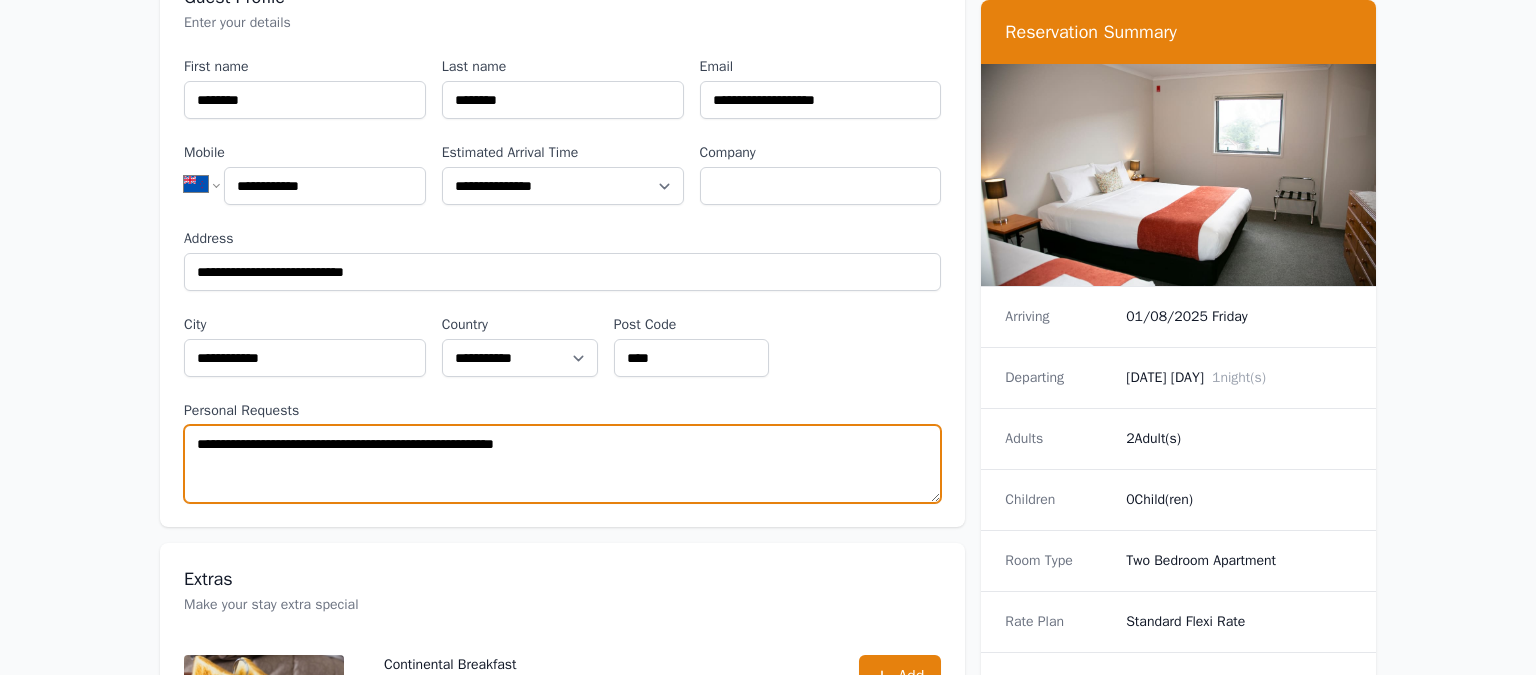 click on "**********" at bounding box center (562, 464) 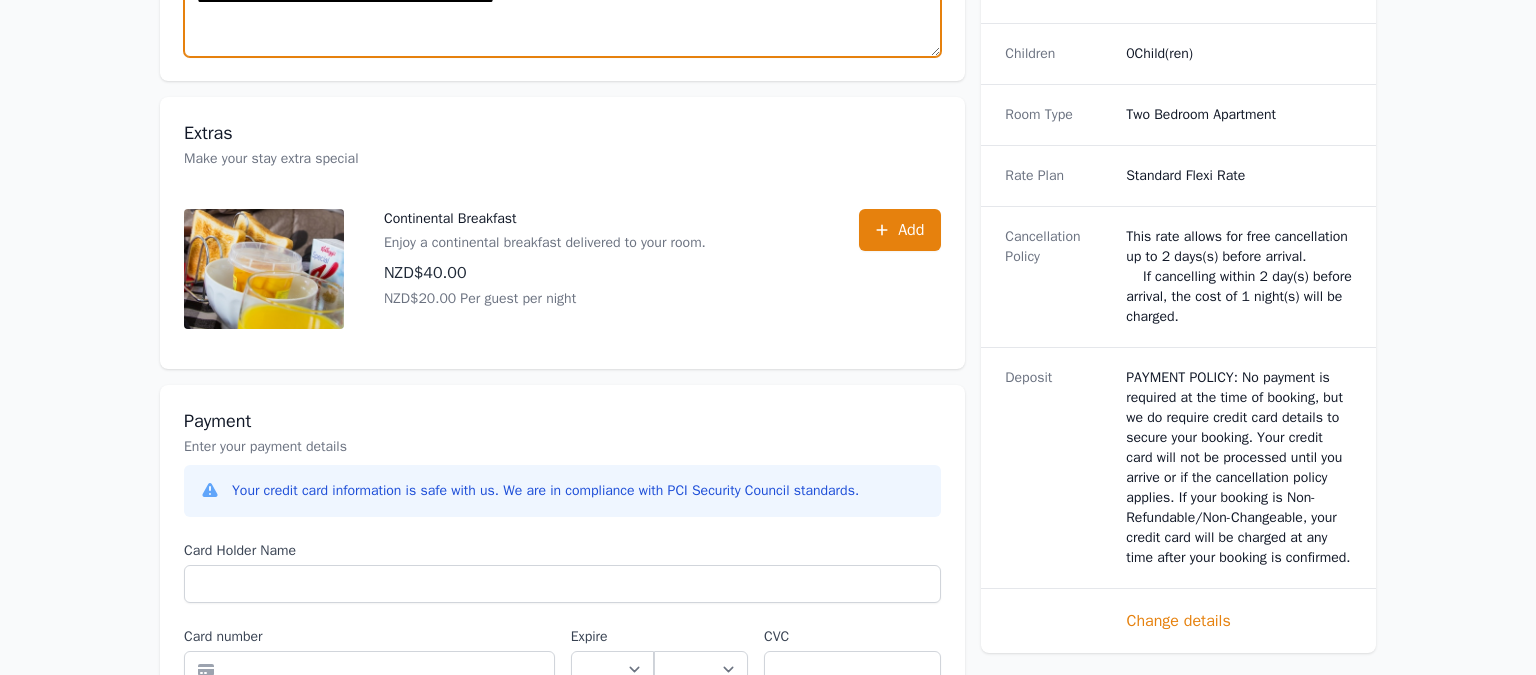 scroll, scrollTop: 739, scrollLeft: 0, axis: vertical 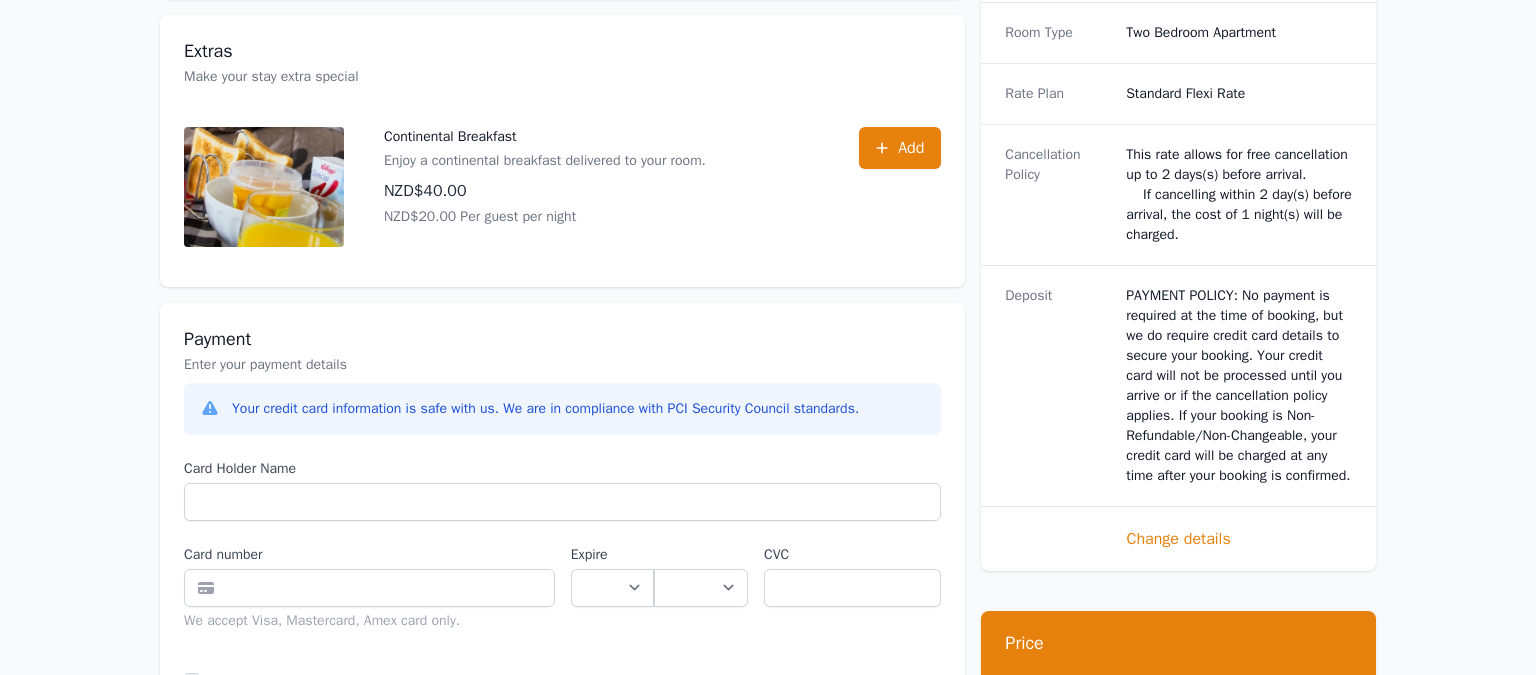type on "**********" 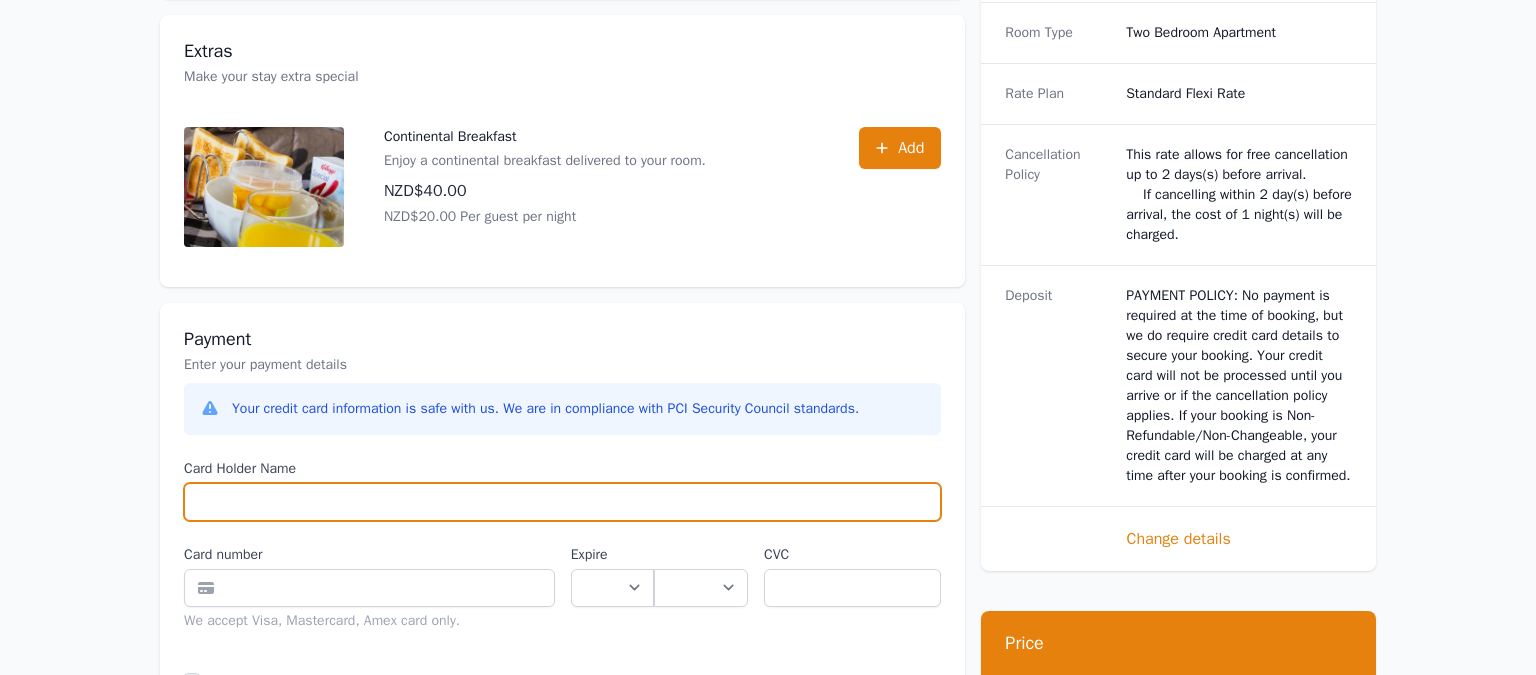 click on "Card Holder Name" at bounding box center [562, 502] 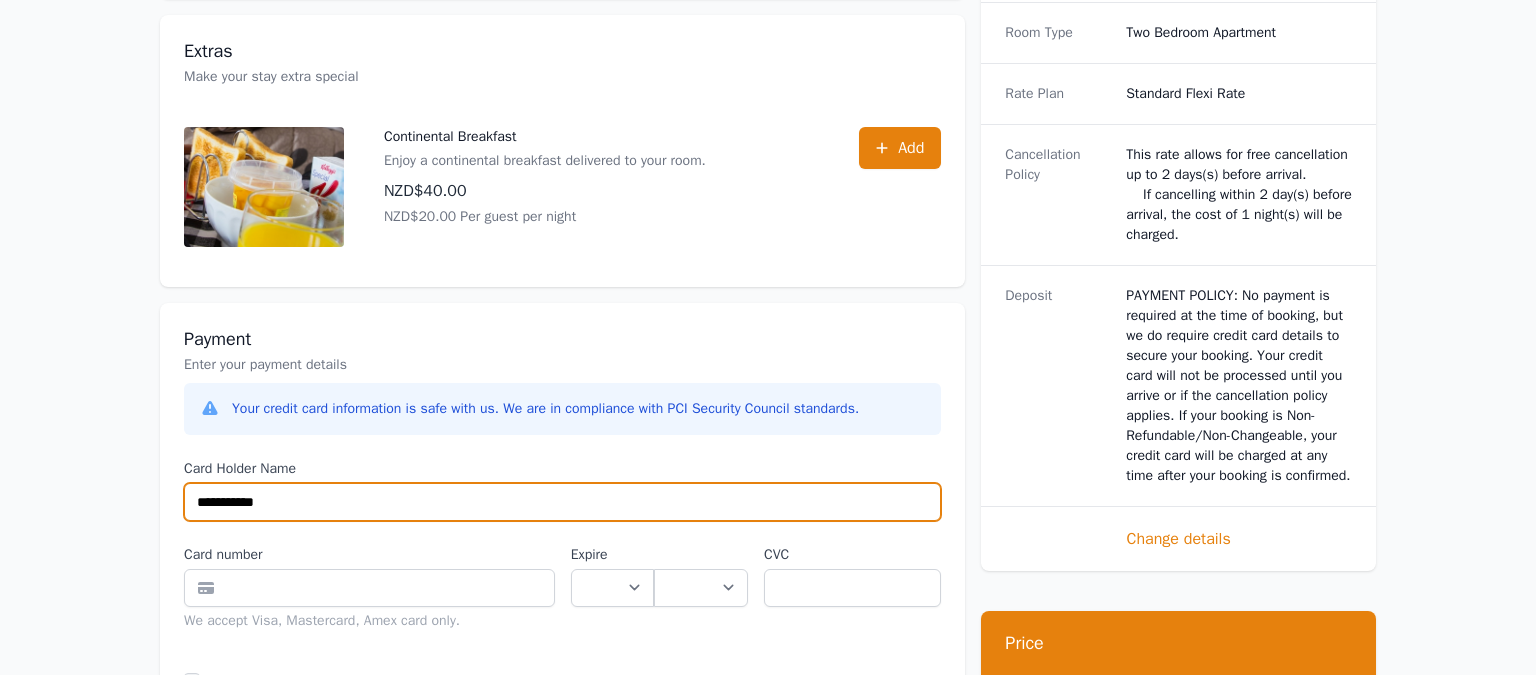 type on "**********" 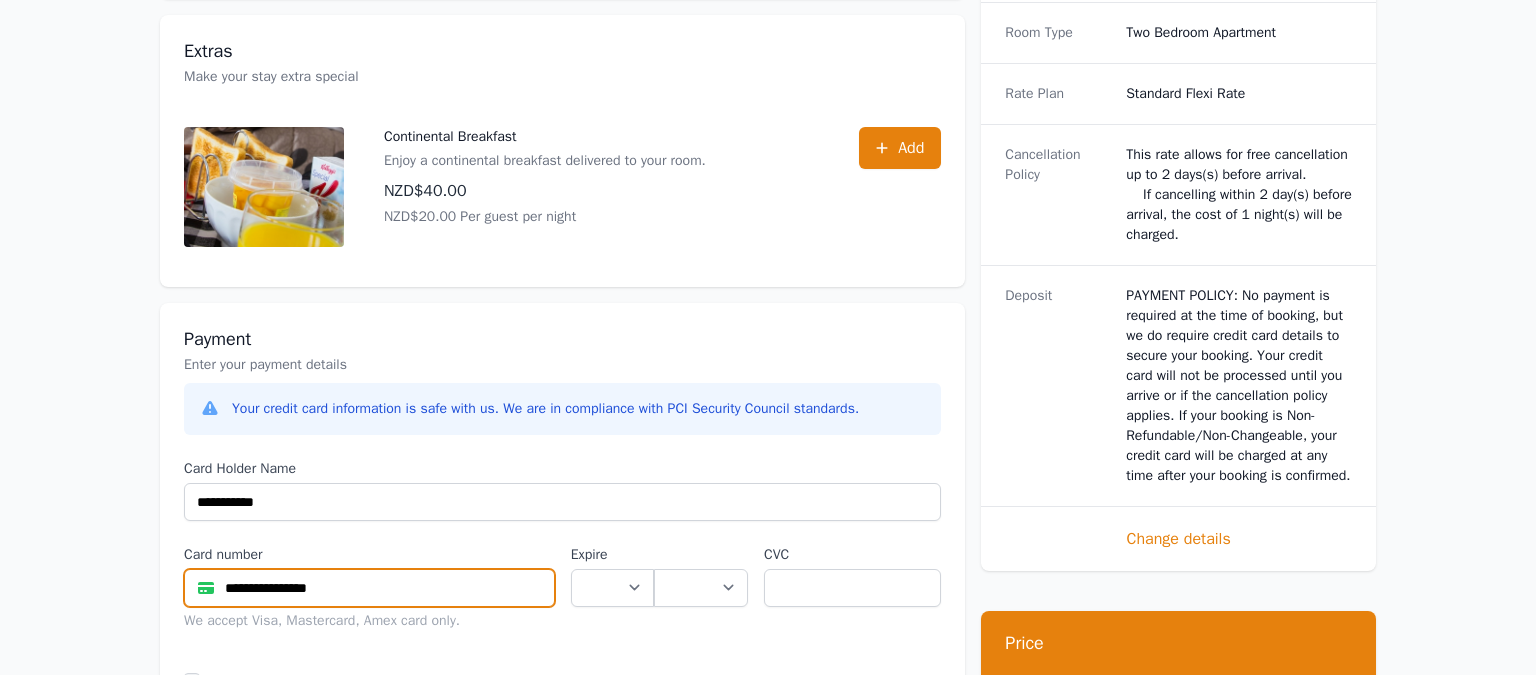 type on "**********" 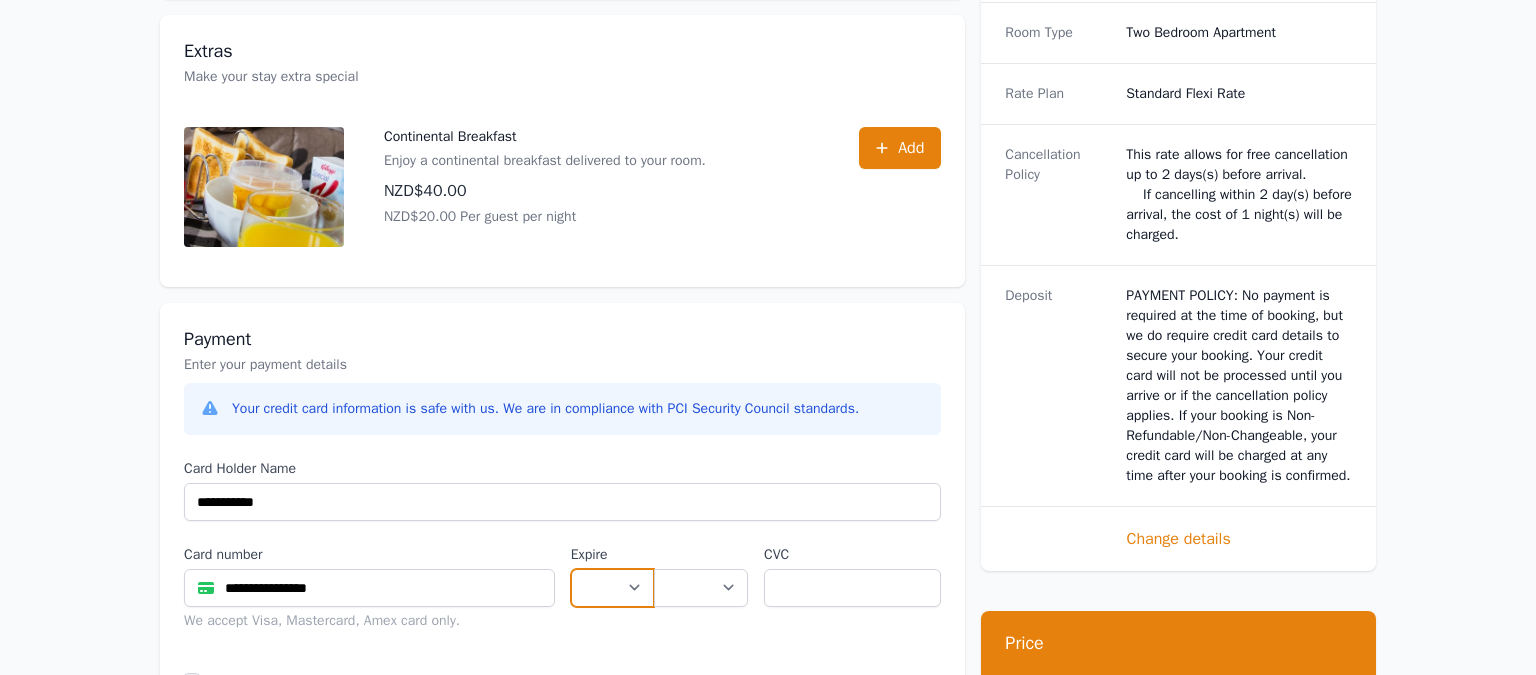 click on "** ** ** ** ** ** ** ** ** ** ** **" at bounding box center (612, 588) 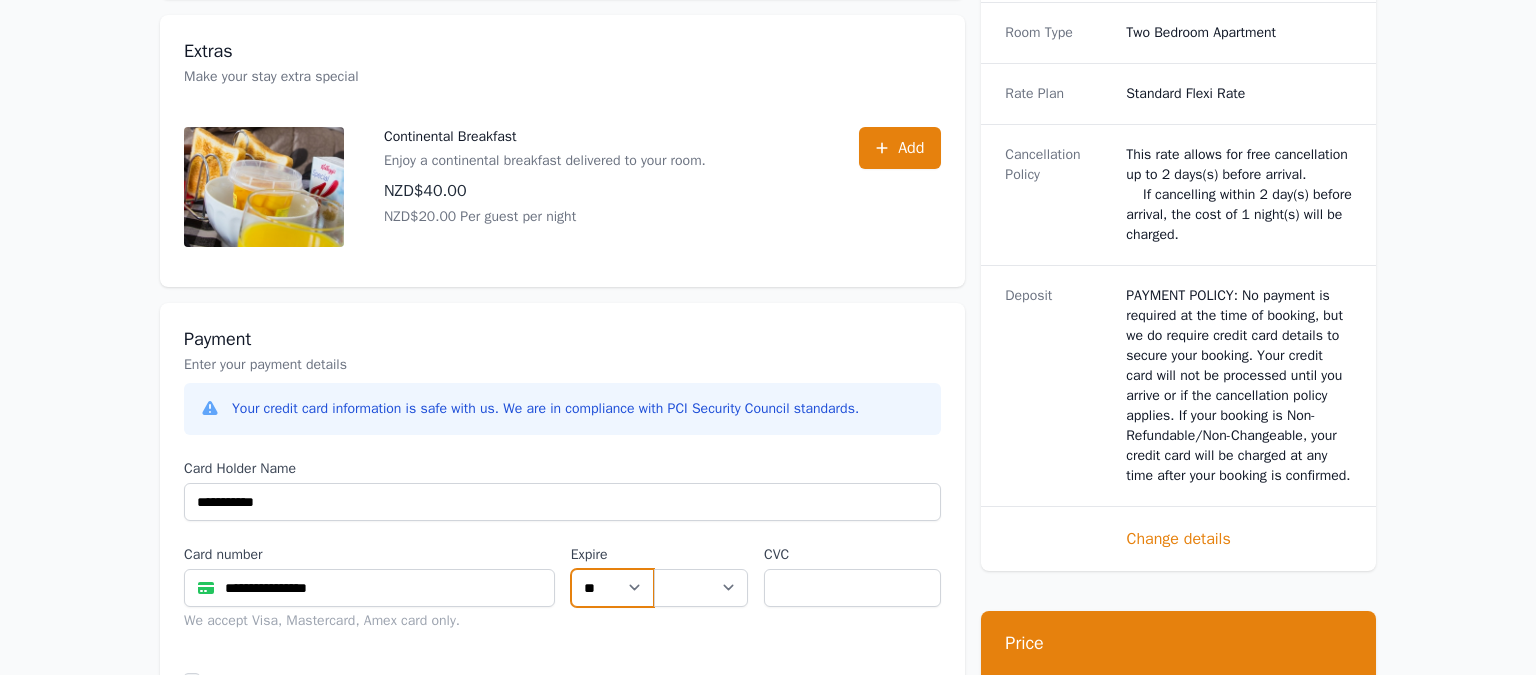 click on "**" at bounding box center (0, 0) 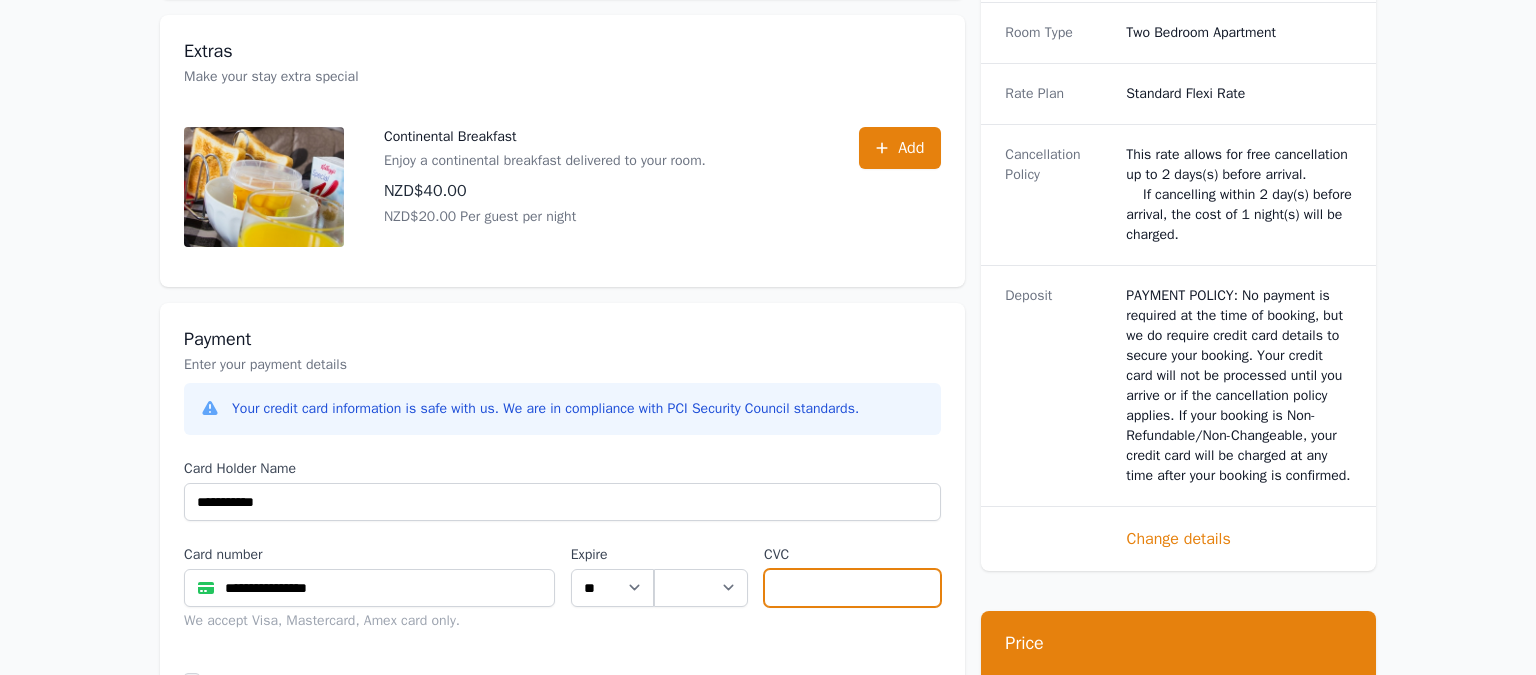 click at bounding box center [852, 588] 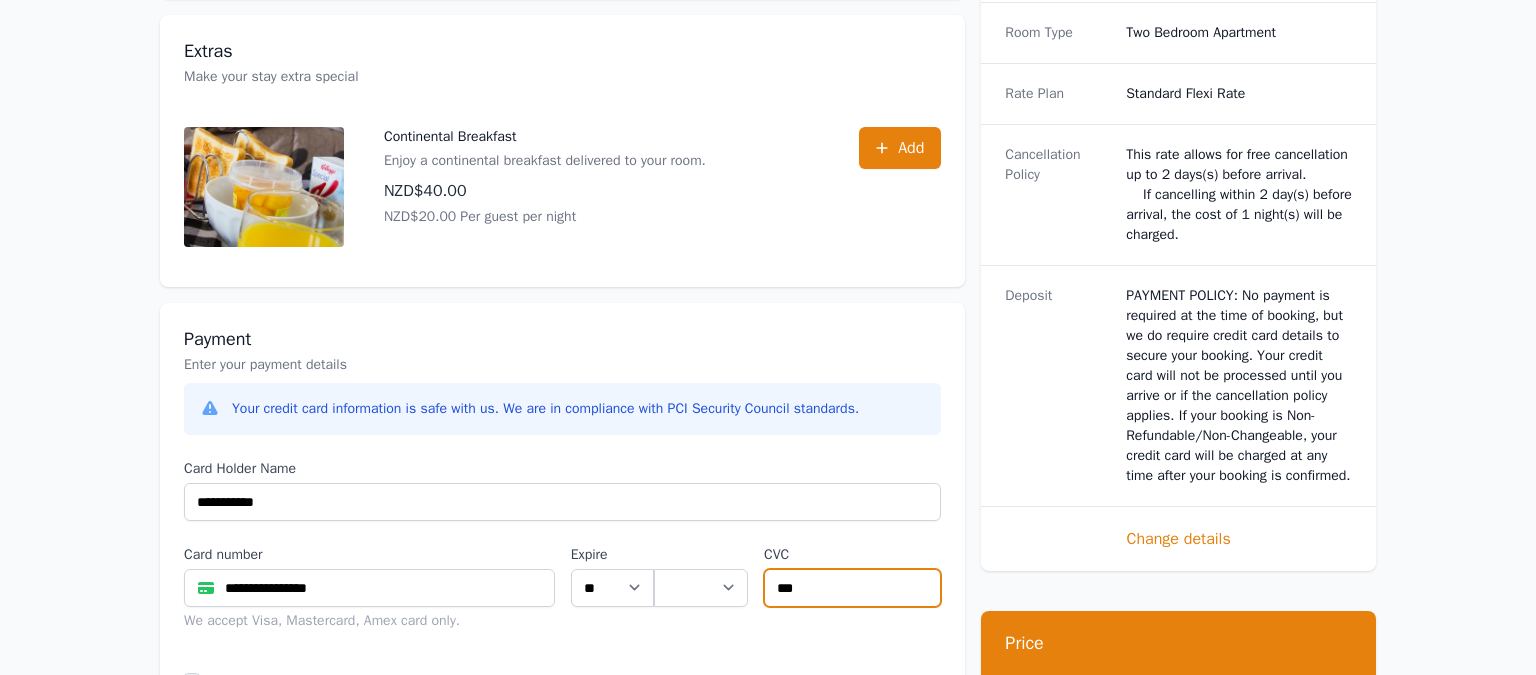scroll, scrollTop: 844, scrollLeft: 0, axis: vertical 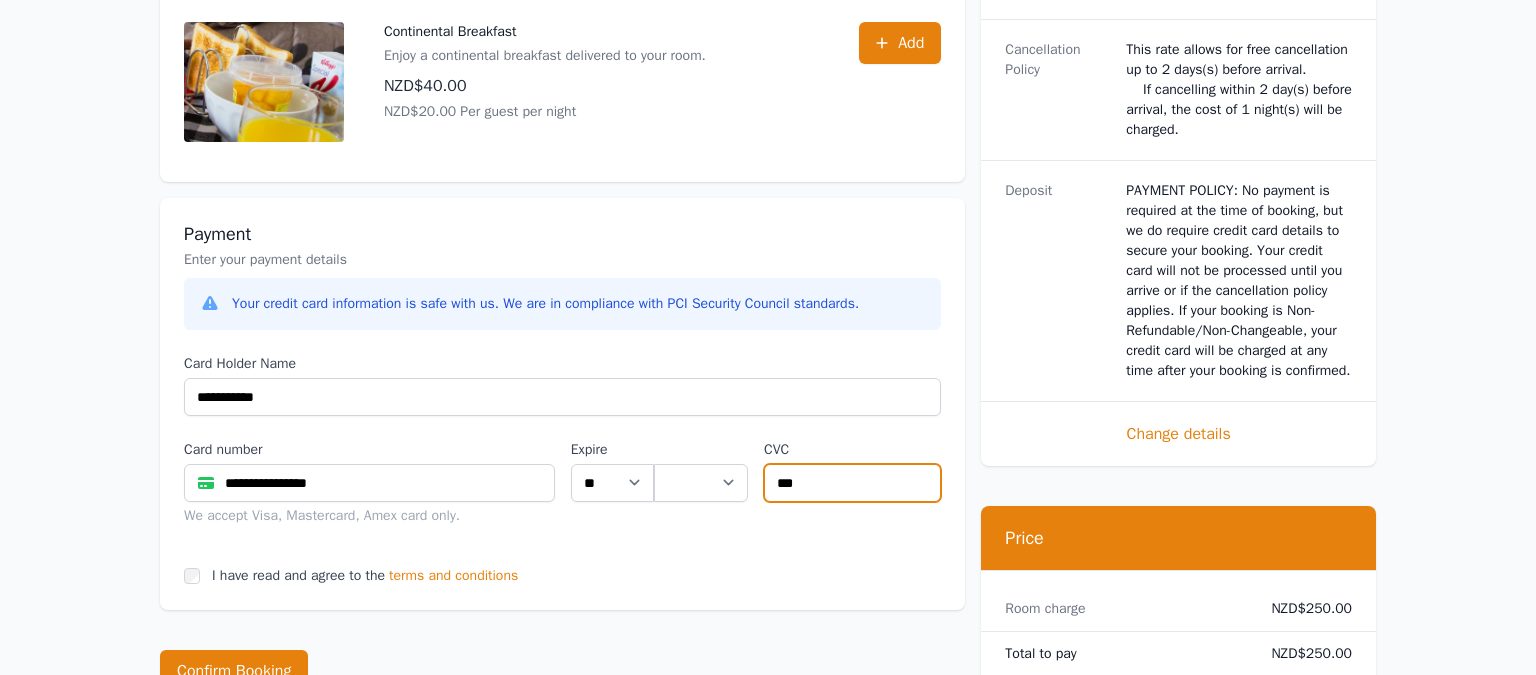 type on "***" 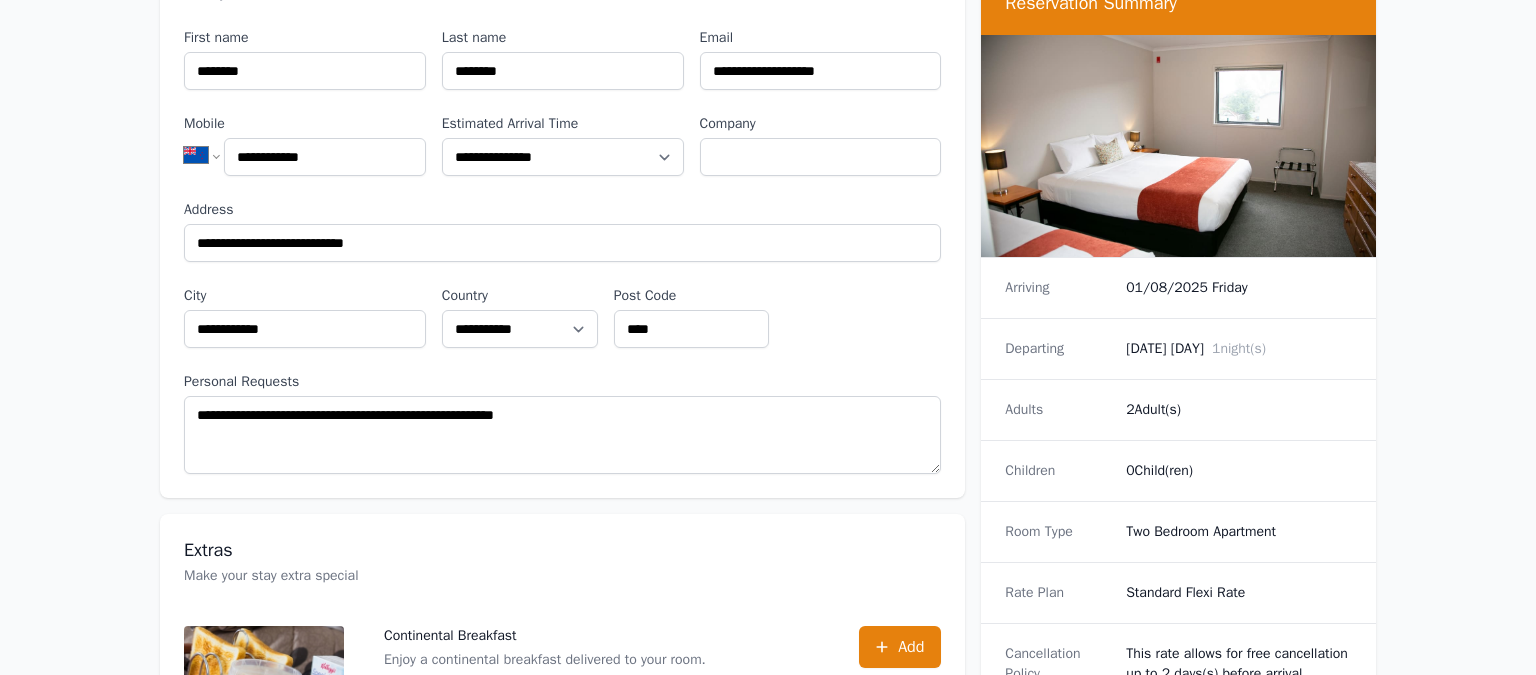 scroll, scrollTop: 316, scrollLeft: 0, axis: vertical 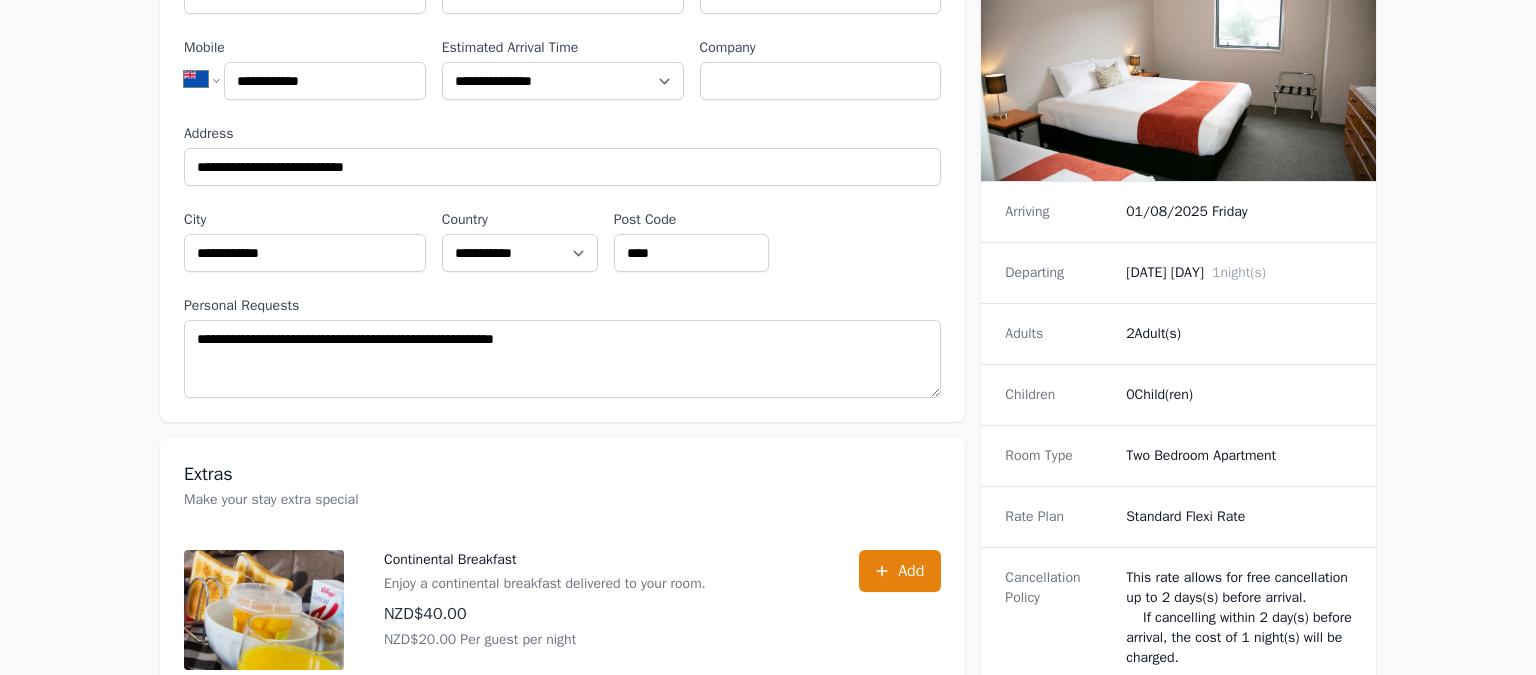 click on "2  Adult(s)" at bounding box center [1239, 334] 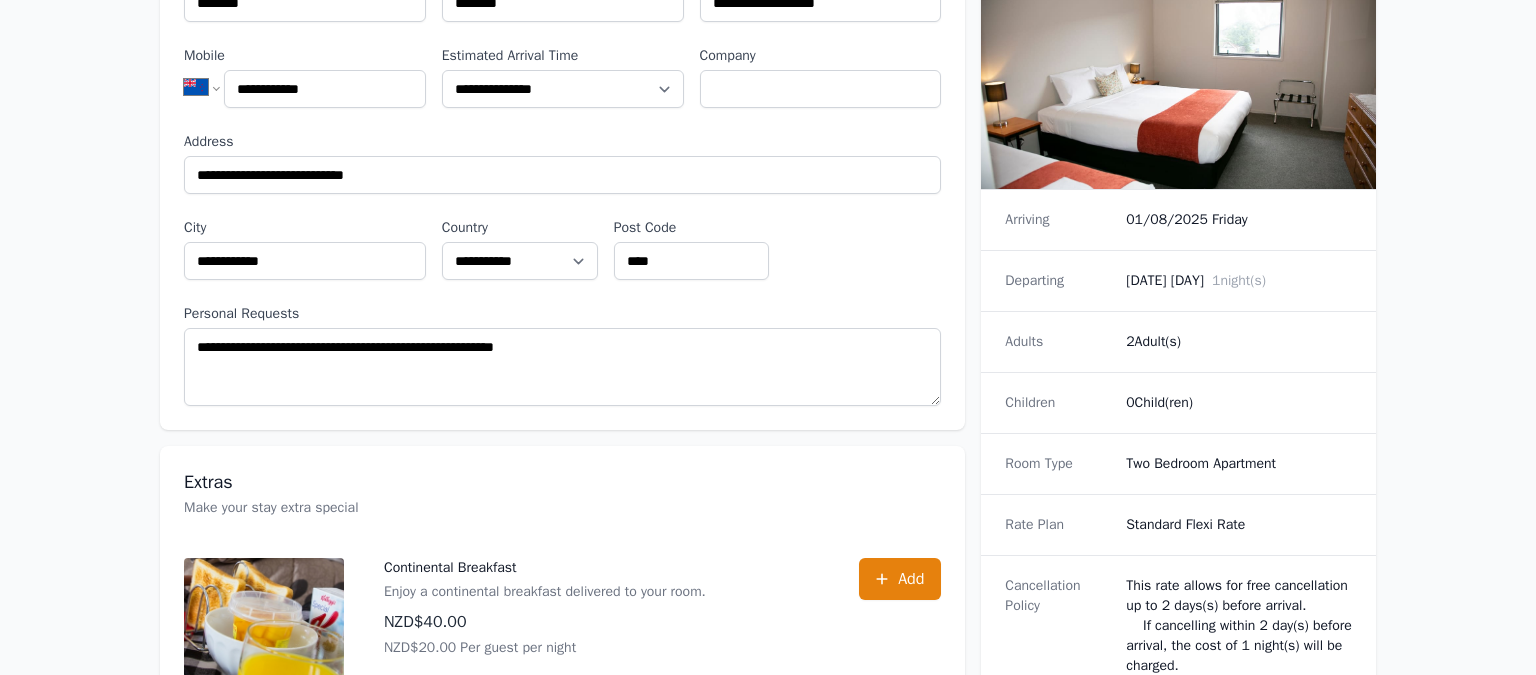 scroll, scrollTop: 316, scrollLeft: 0, axis: vertical 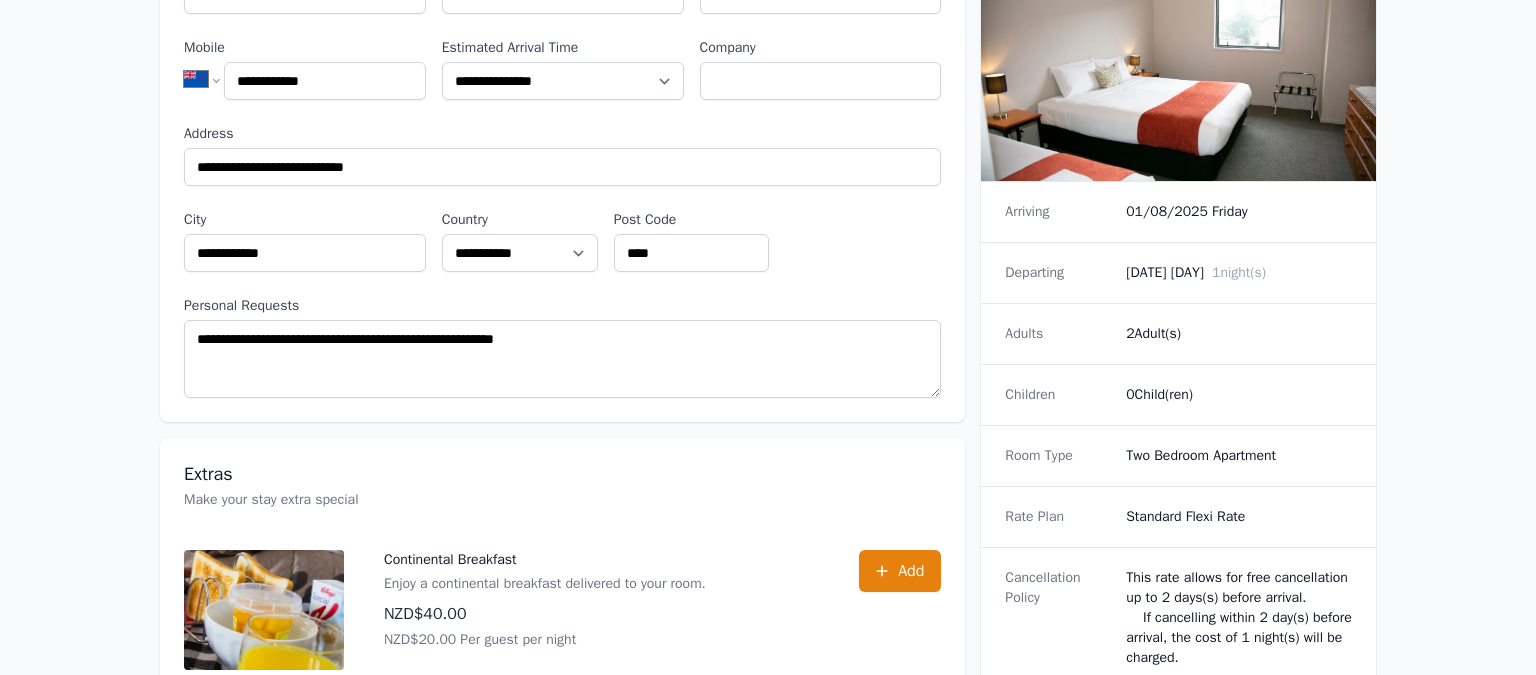 click on "Adults" at bounding box center (1057, 334) 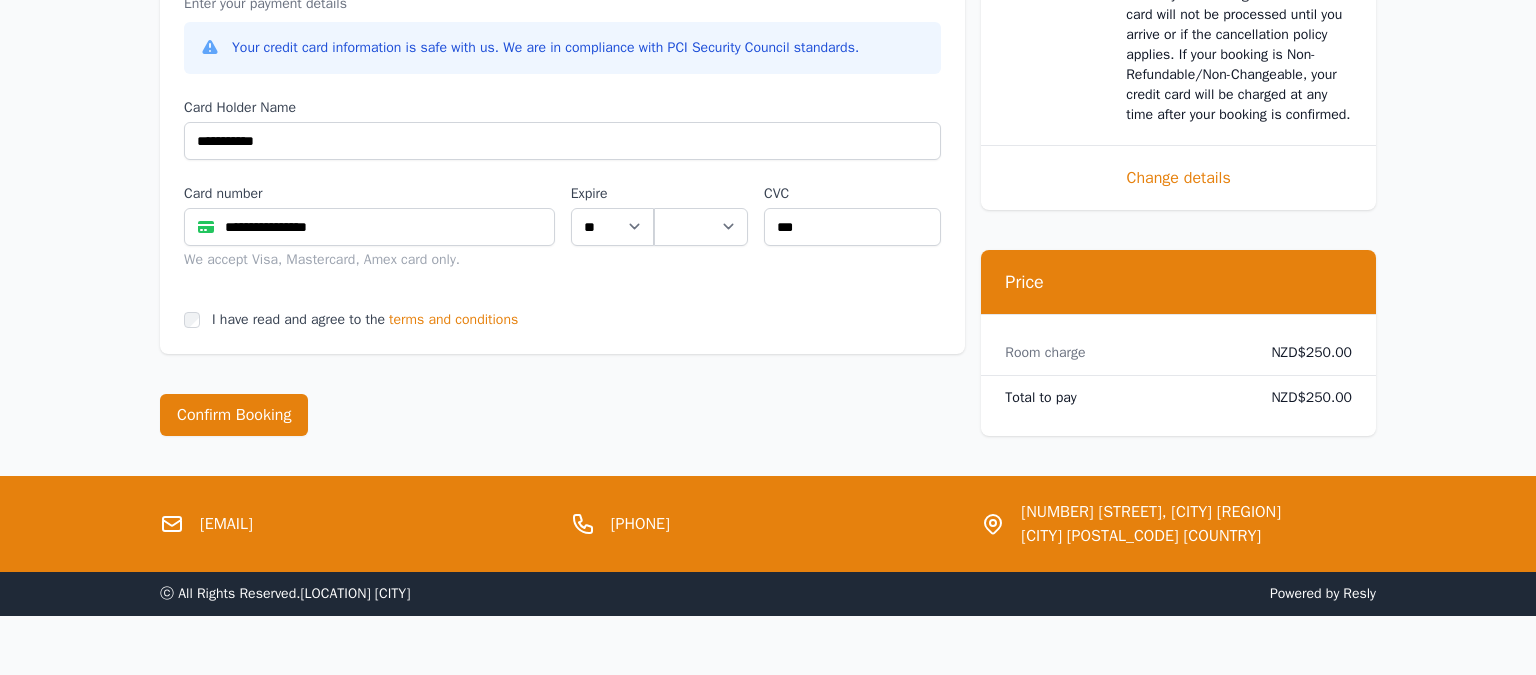 scroll, scrollTop: 1136, scrollLeft: 0, axis: vertical 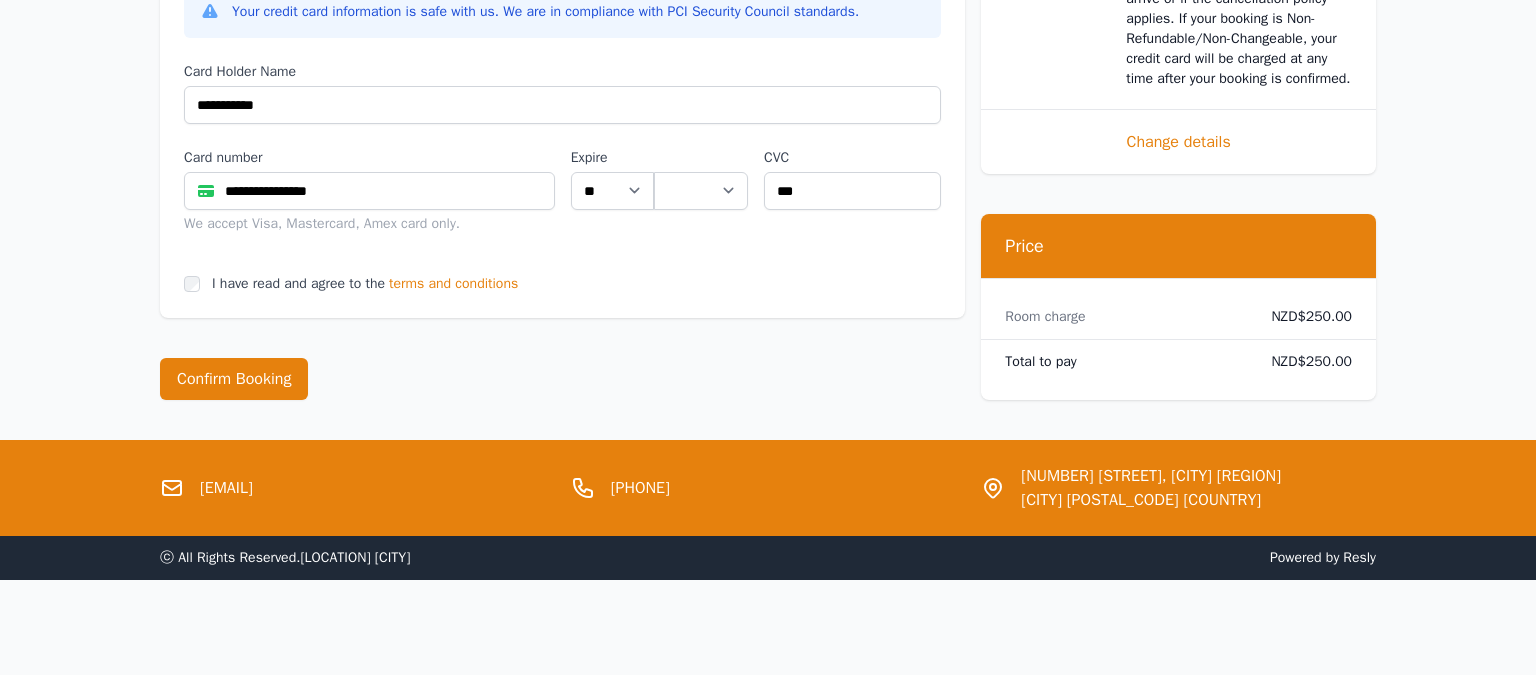 click on "Change details" at bounding box center [1178, 142] 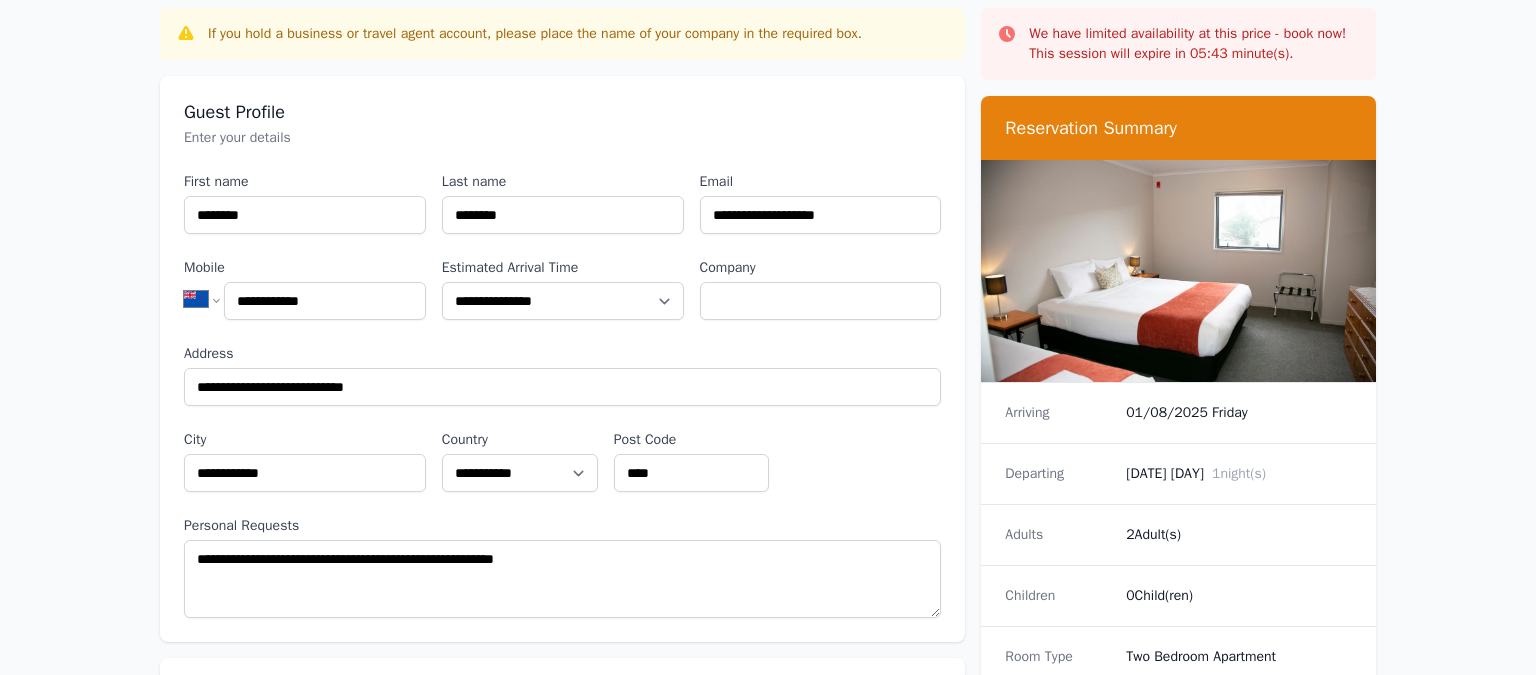 scroll, scrollTop: 0, scrollLeft: 0, axis: both 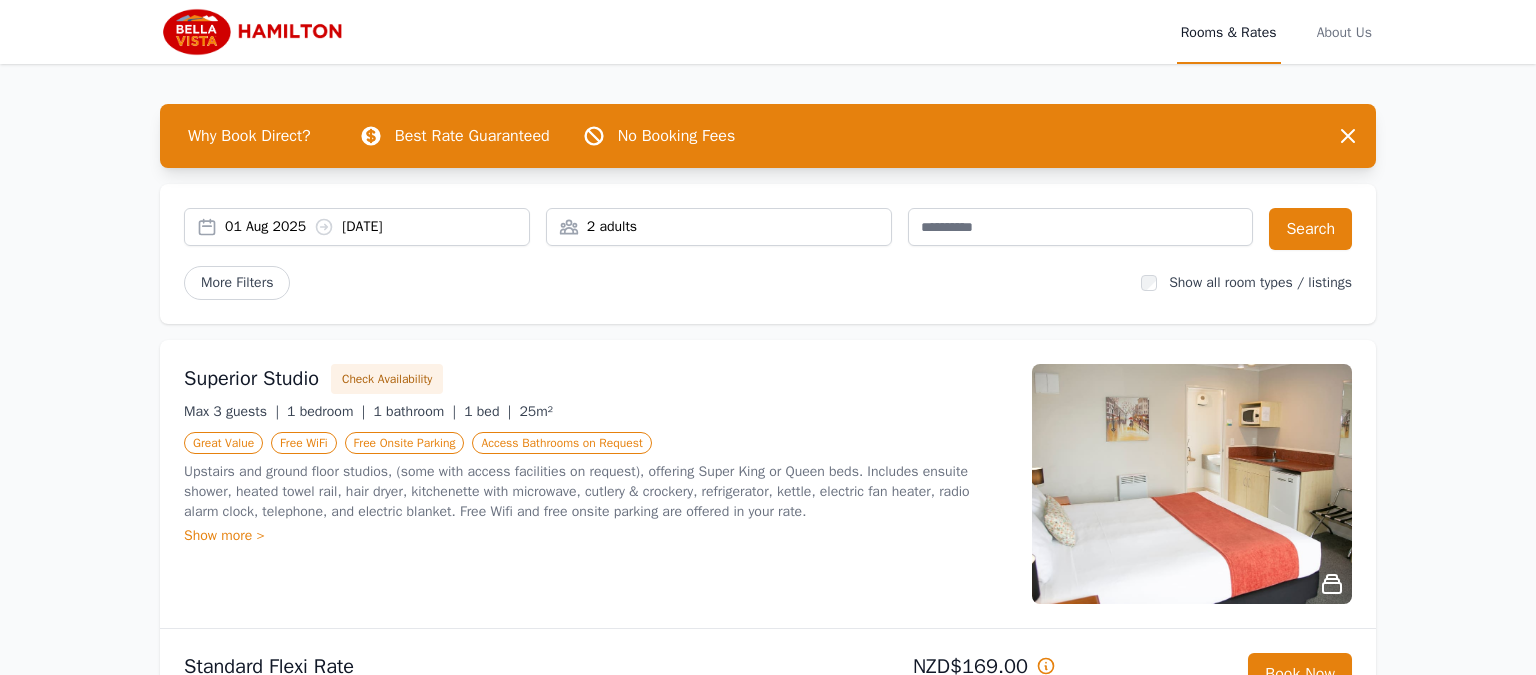 click on "2 adults" at bounding box center [719, 227] 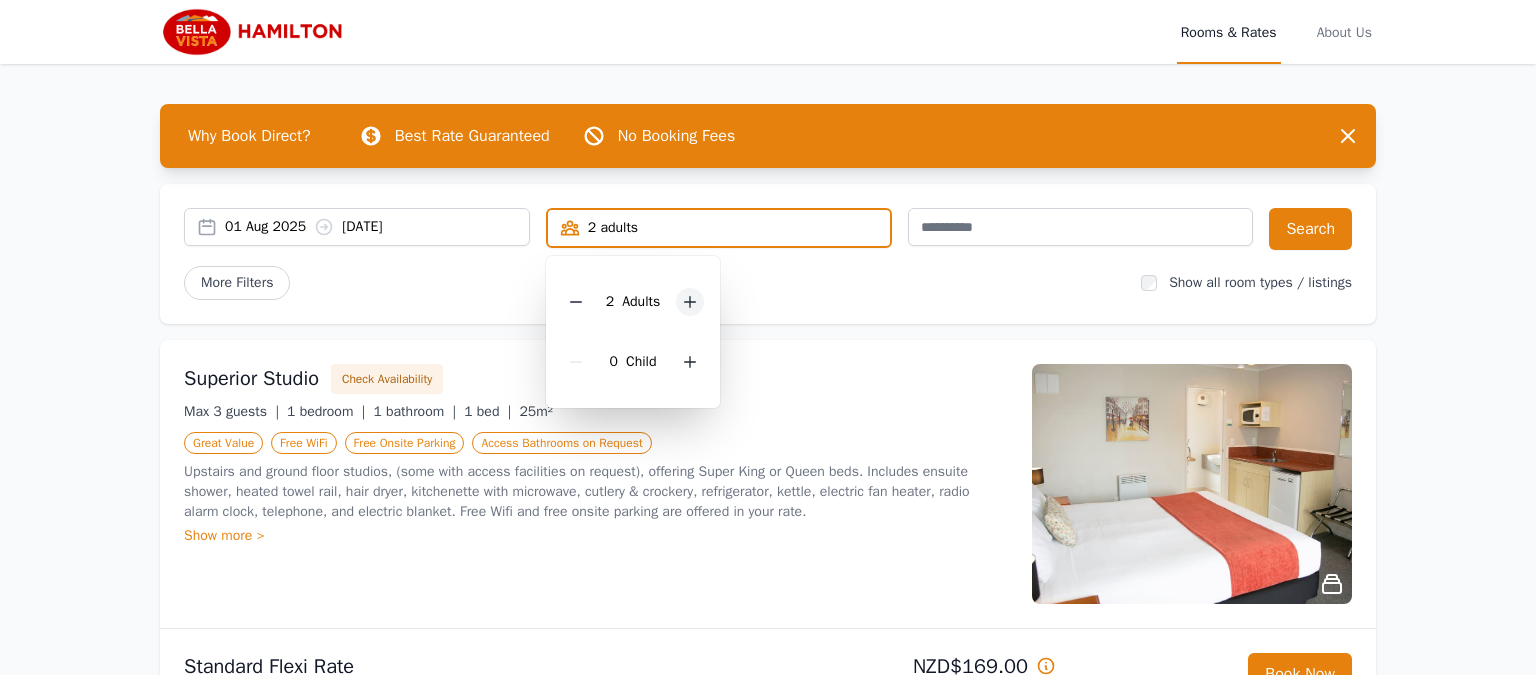 click 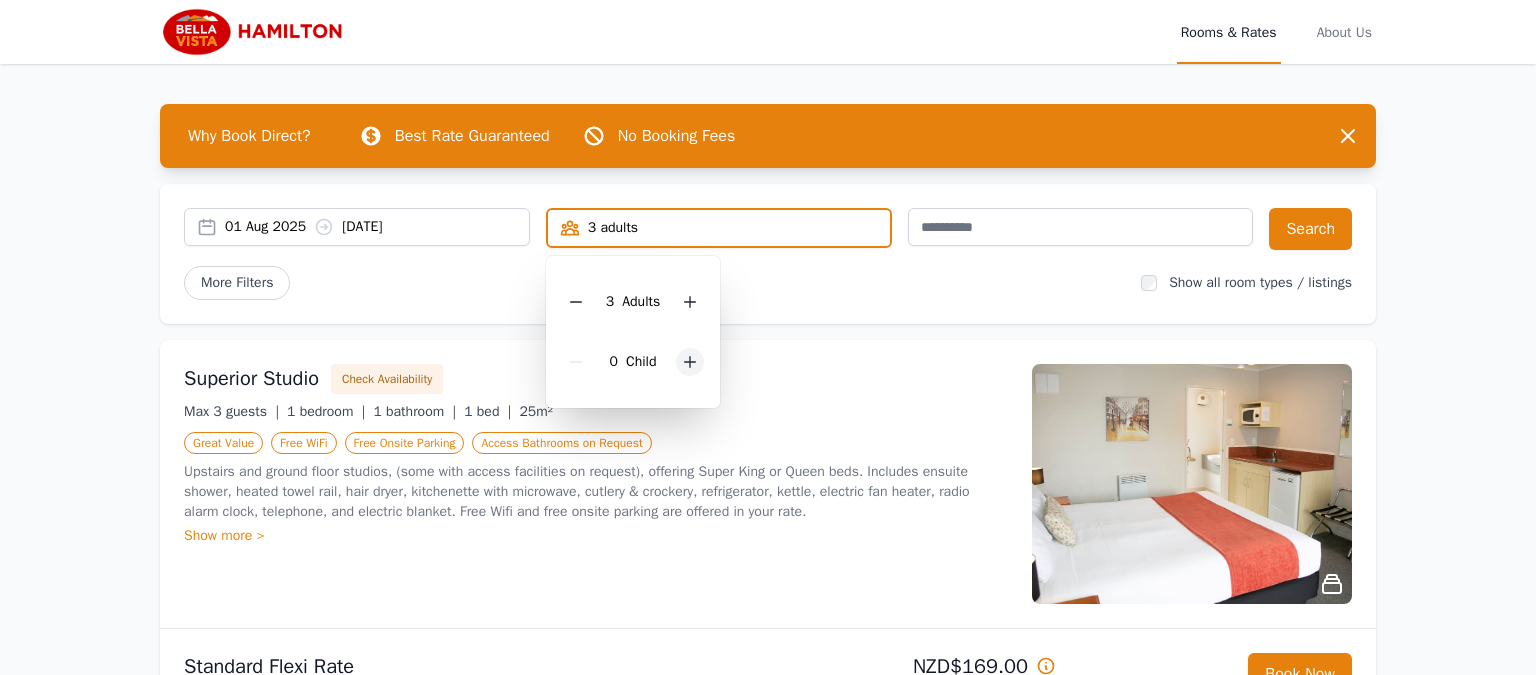 click 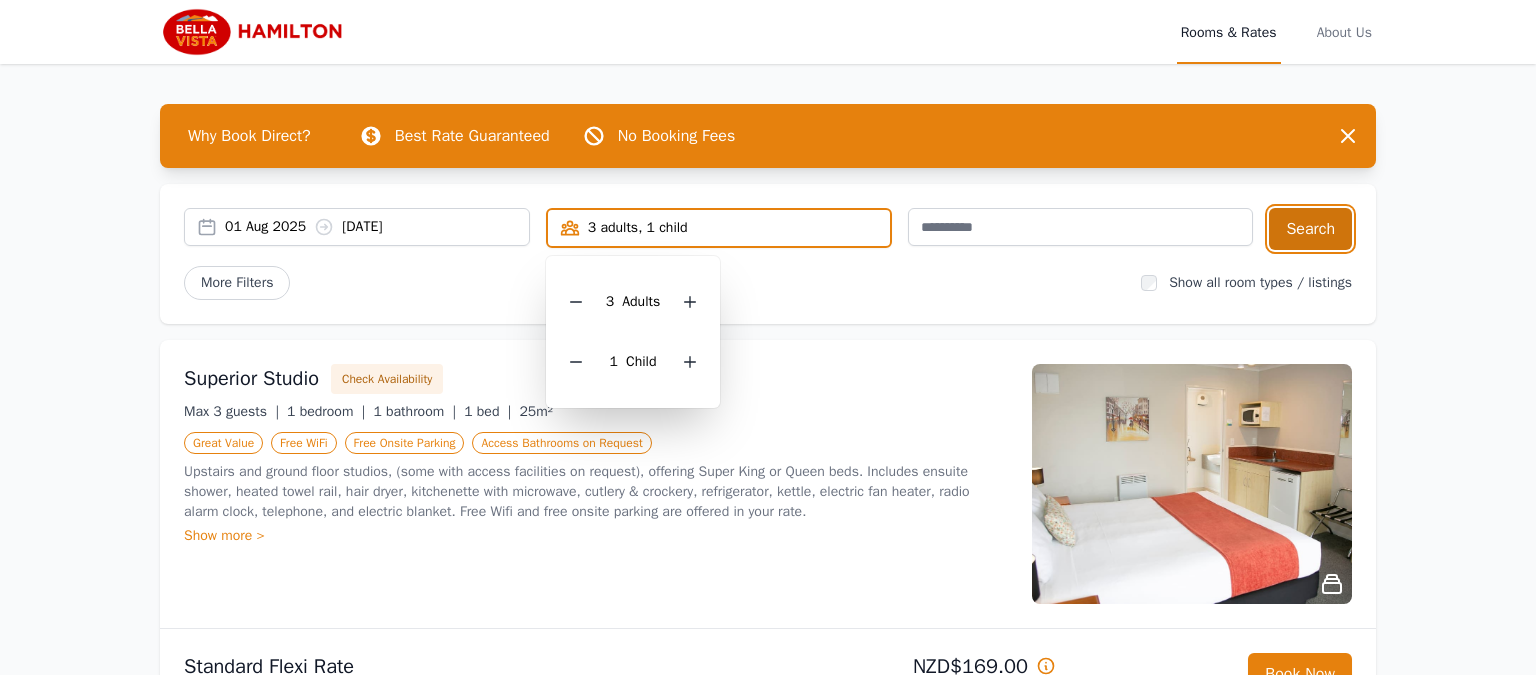 click on "Search" at bounding box center [1310, 229] 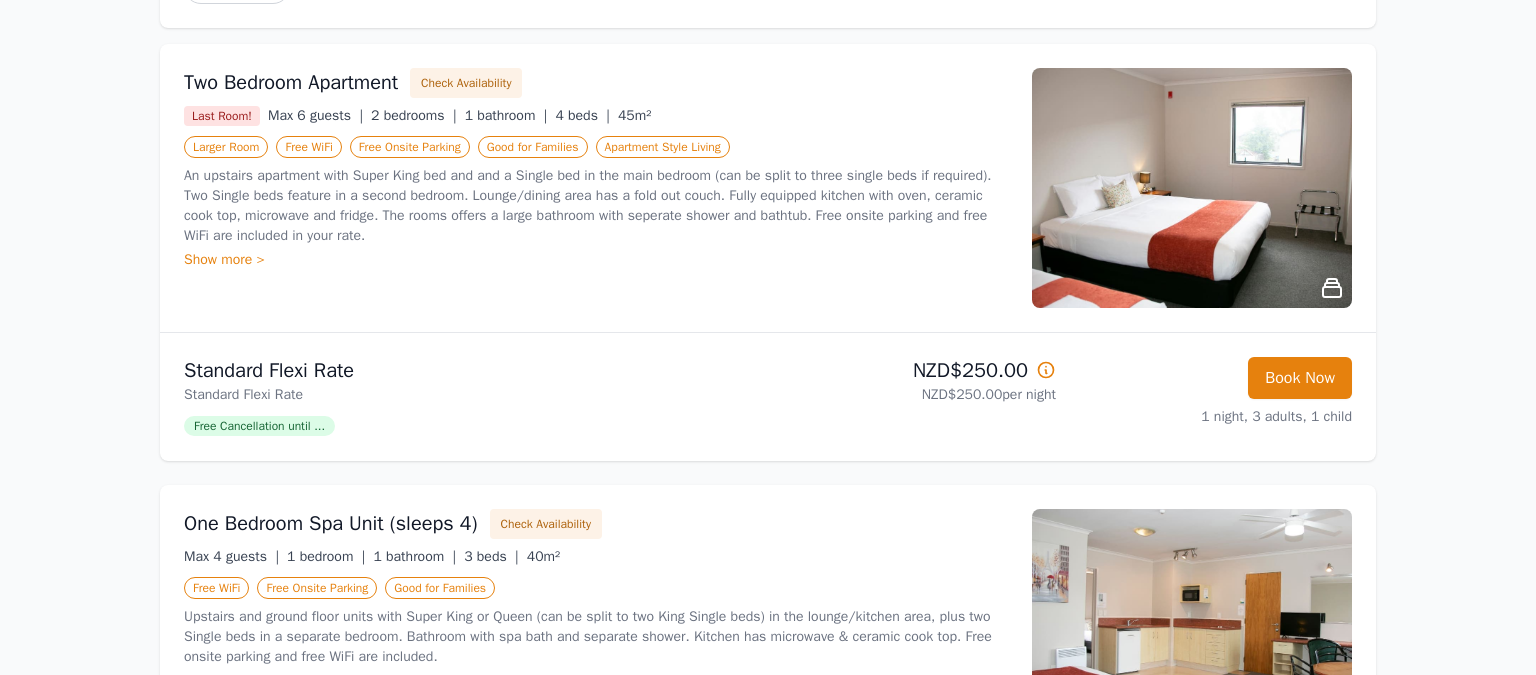 scroll, scrollTop: 316, scrollLeft: 0, axis: vertical 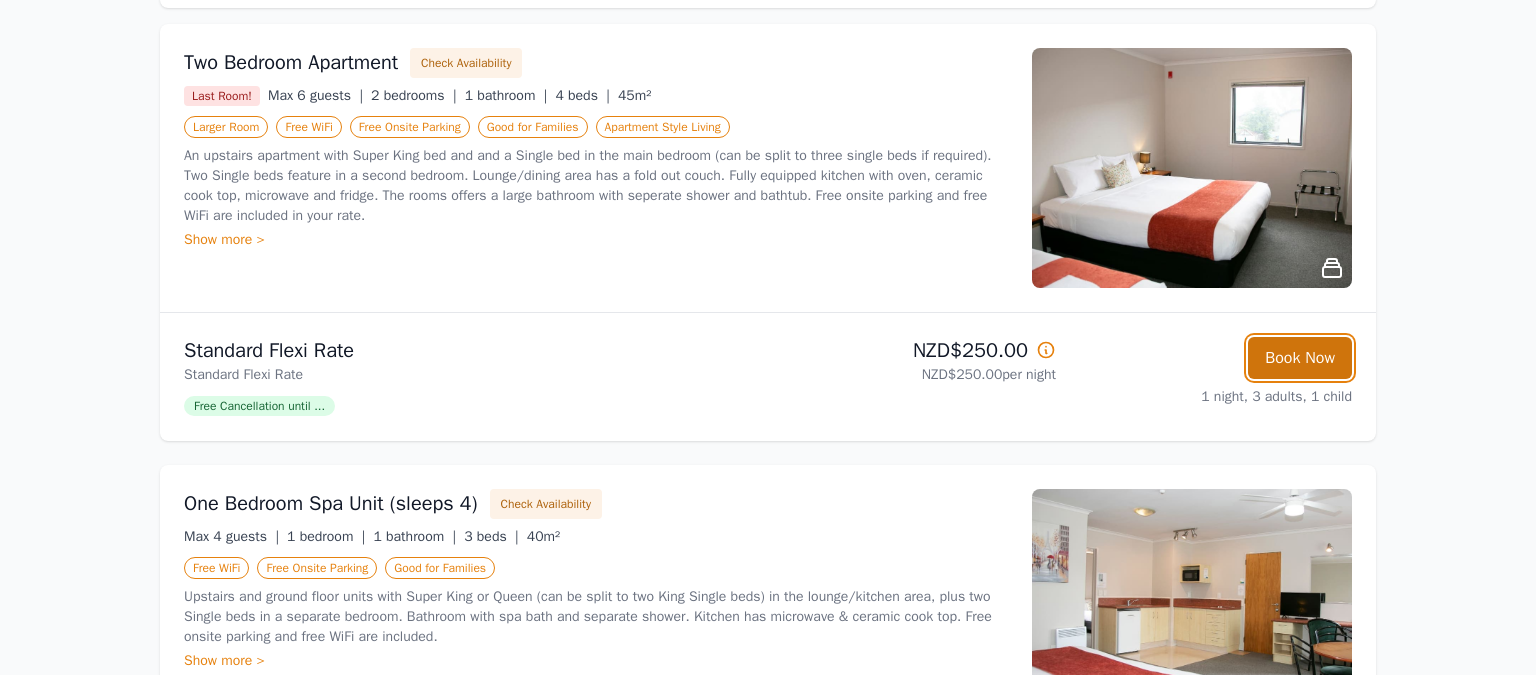 click on "Book Now" at bounding box center [1300, 358] 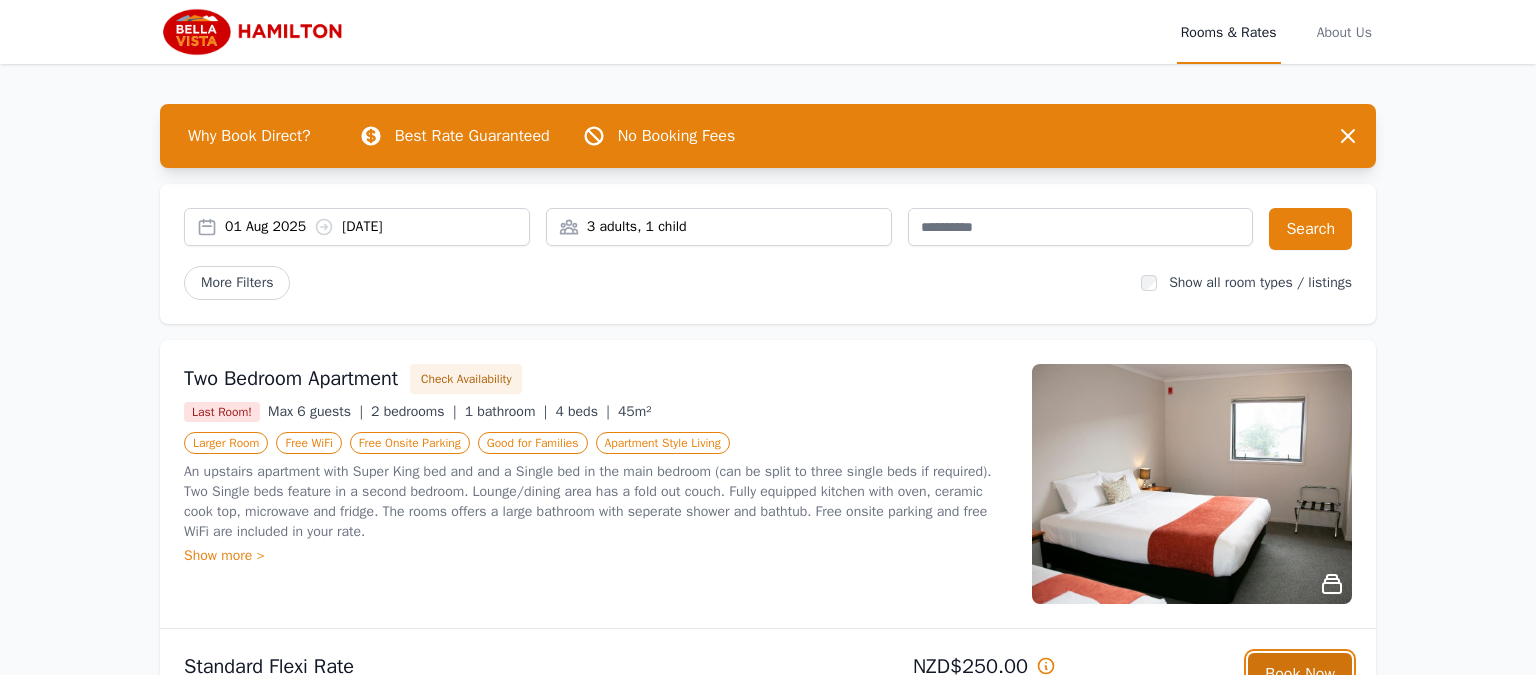 select on "**" 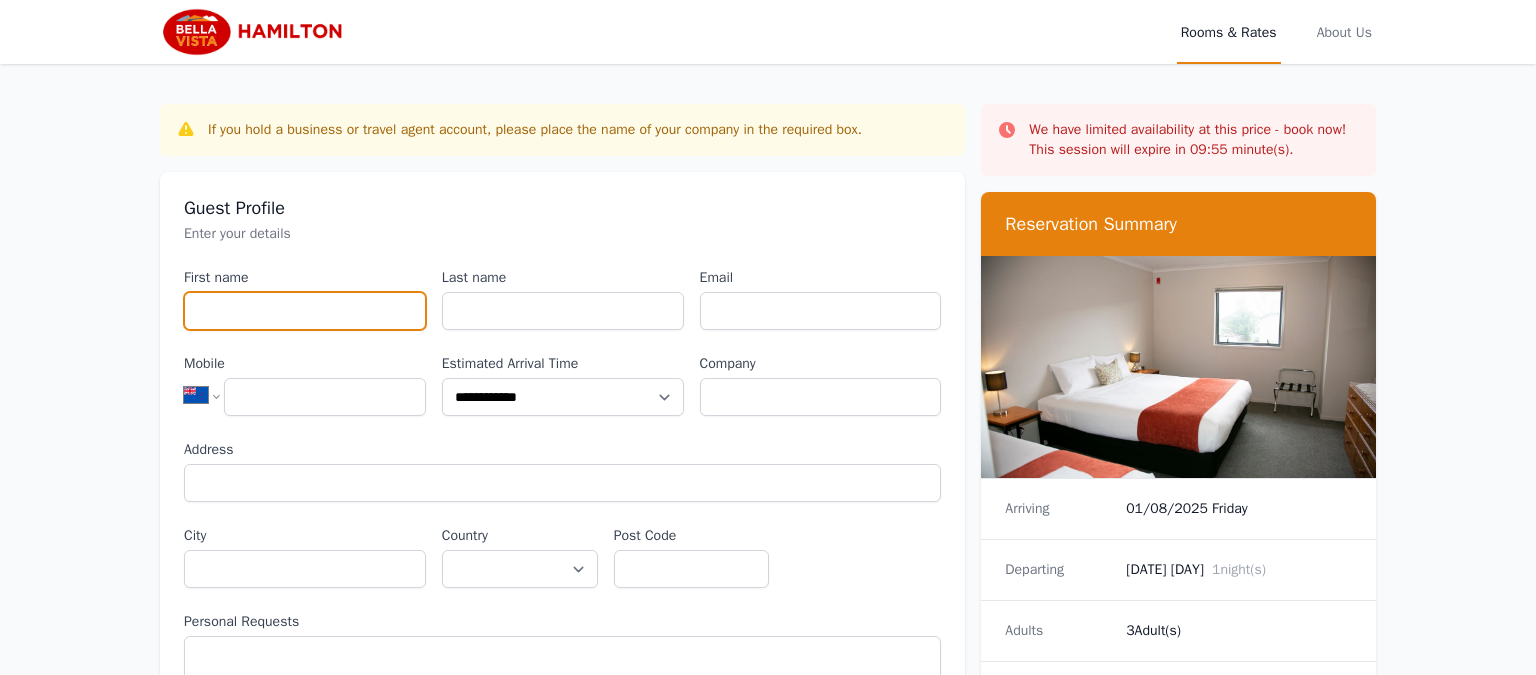 click on "First name" at bounding box center (305, 311) 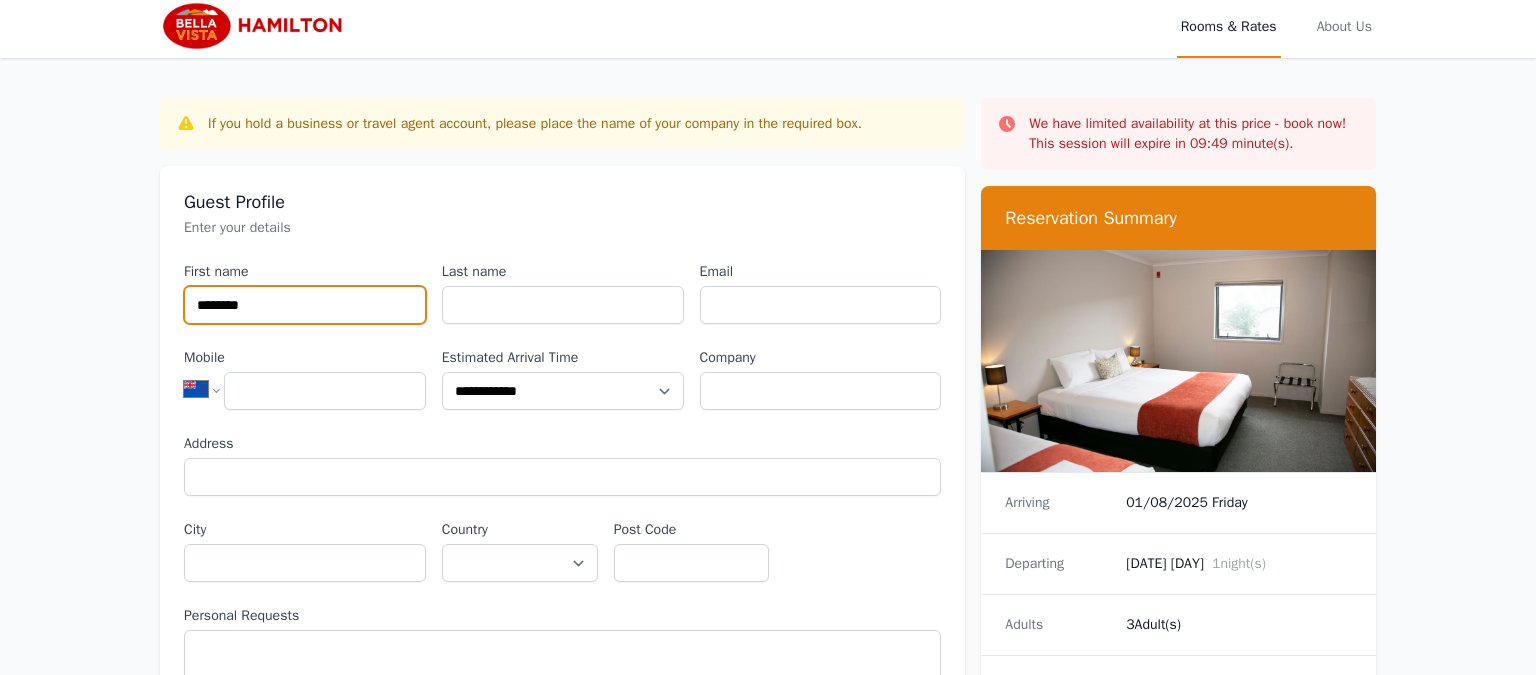 scroll, scrollTop: 0, scrollLeft: 0, axis: both 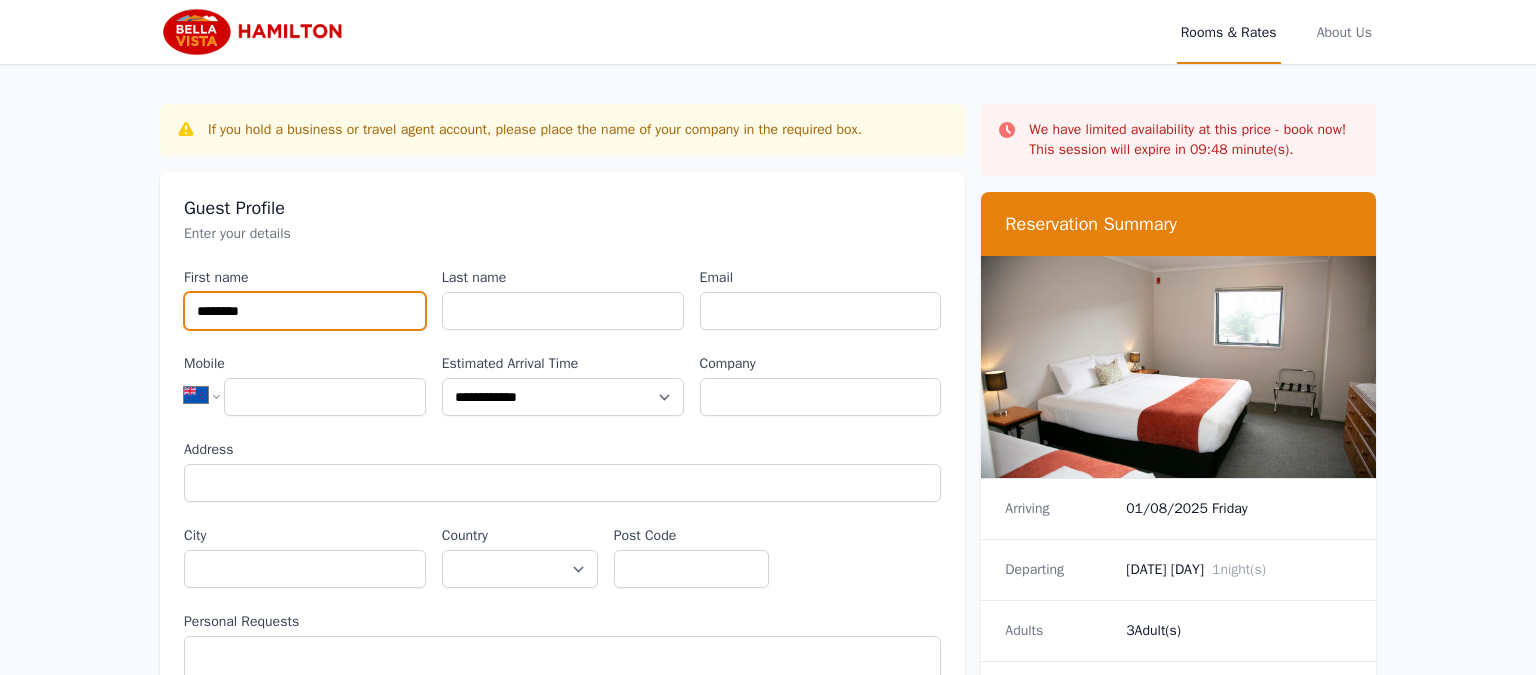 type on "********" 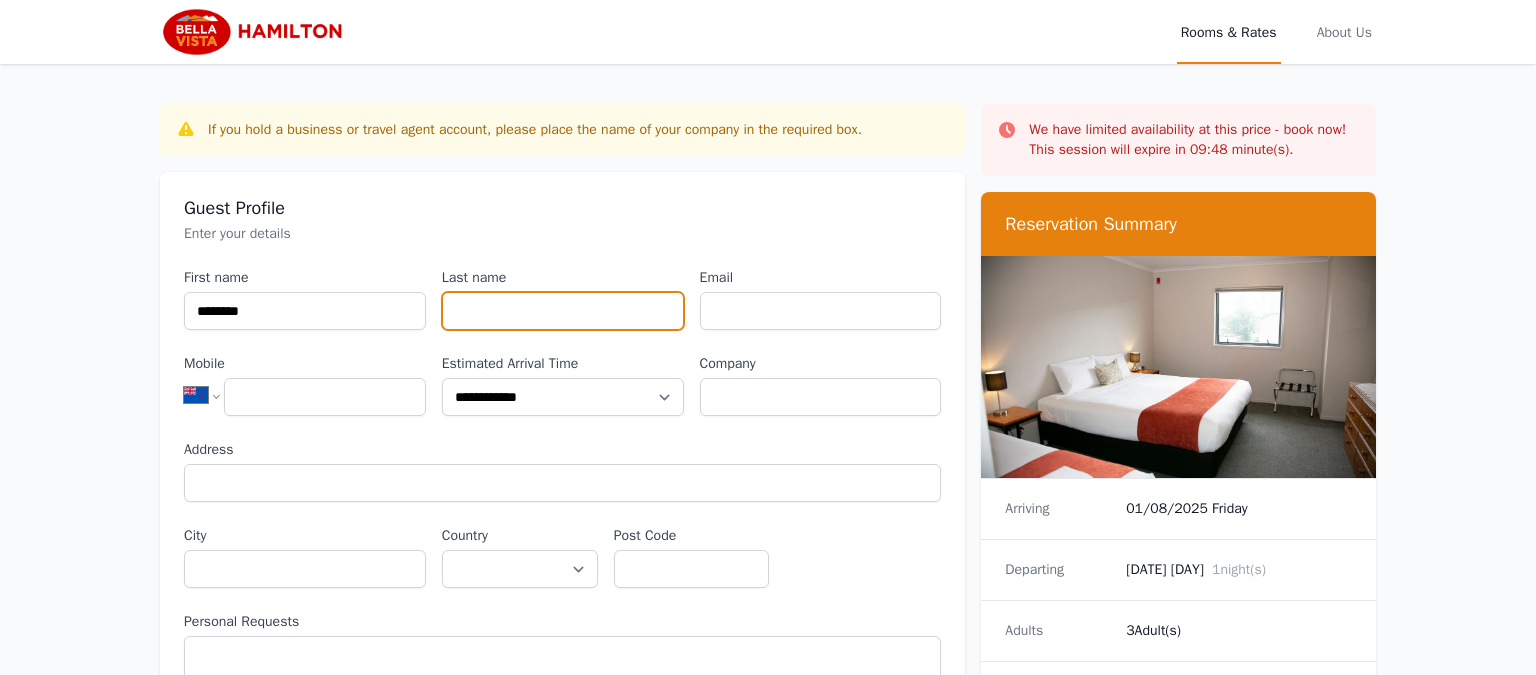 click on "Last name" at bounding box center [563, 311] 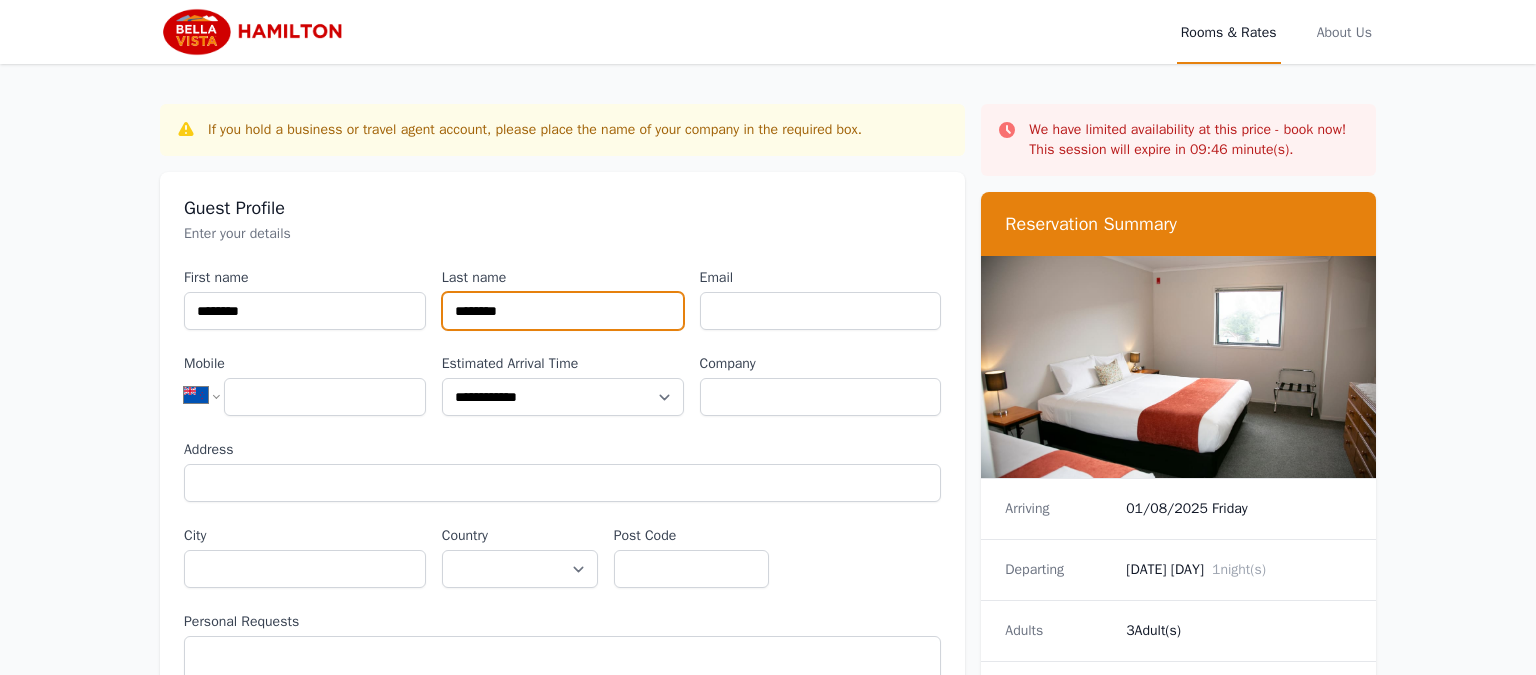 type on "********" 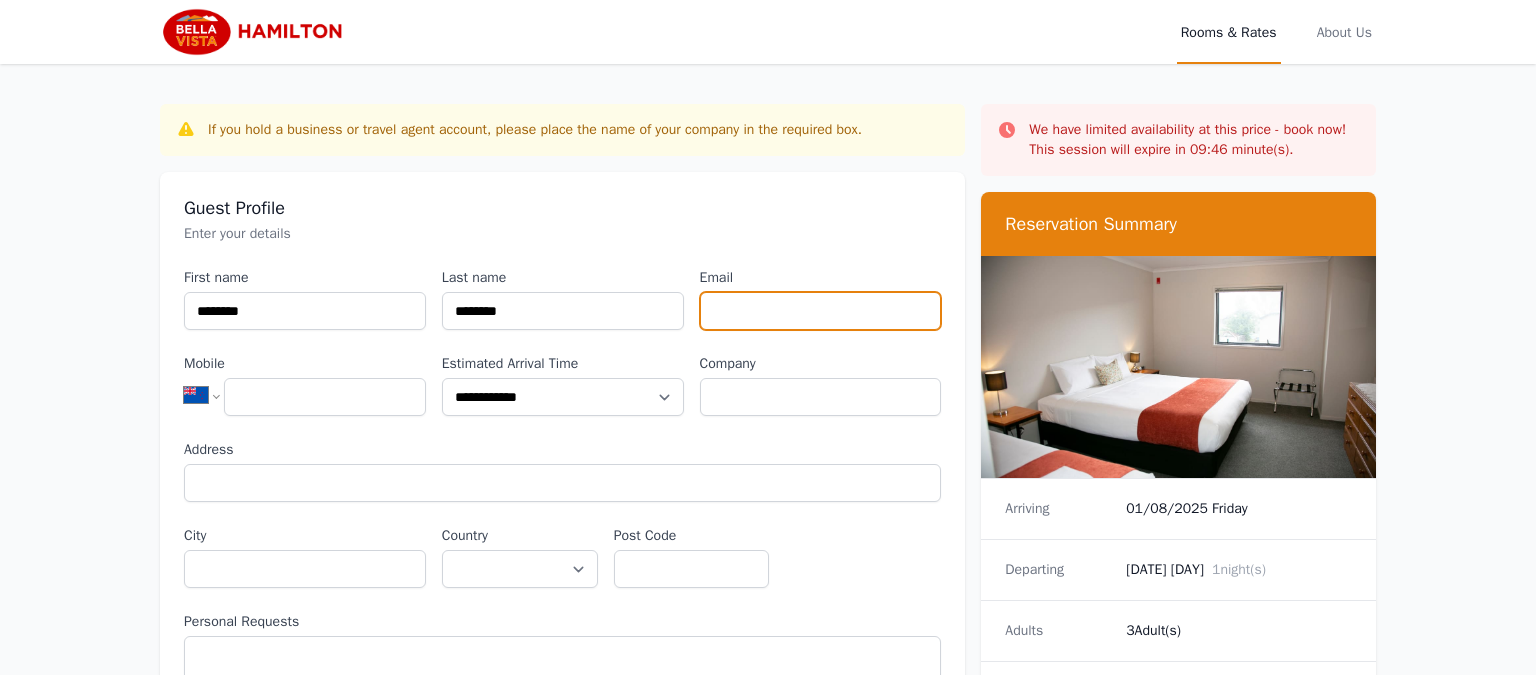 click on "Email" at bounding box center [821, 311] 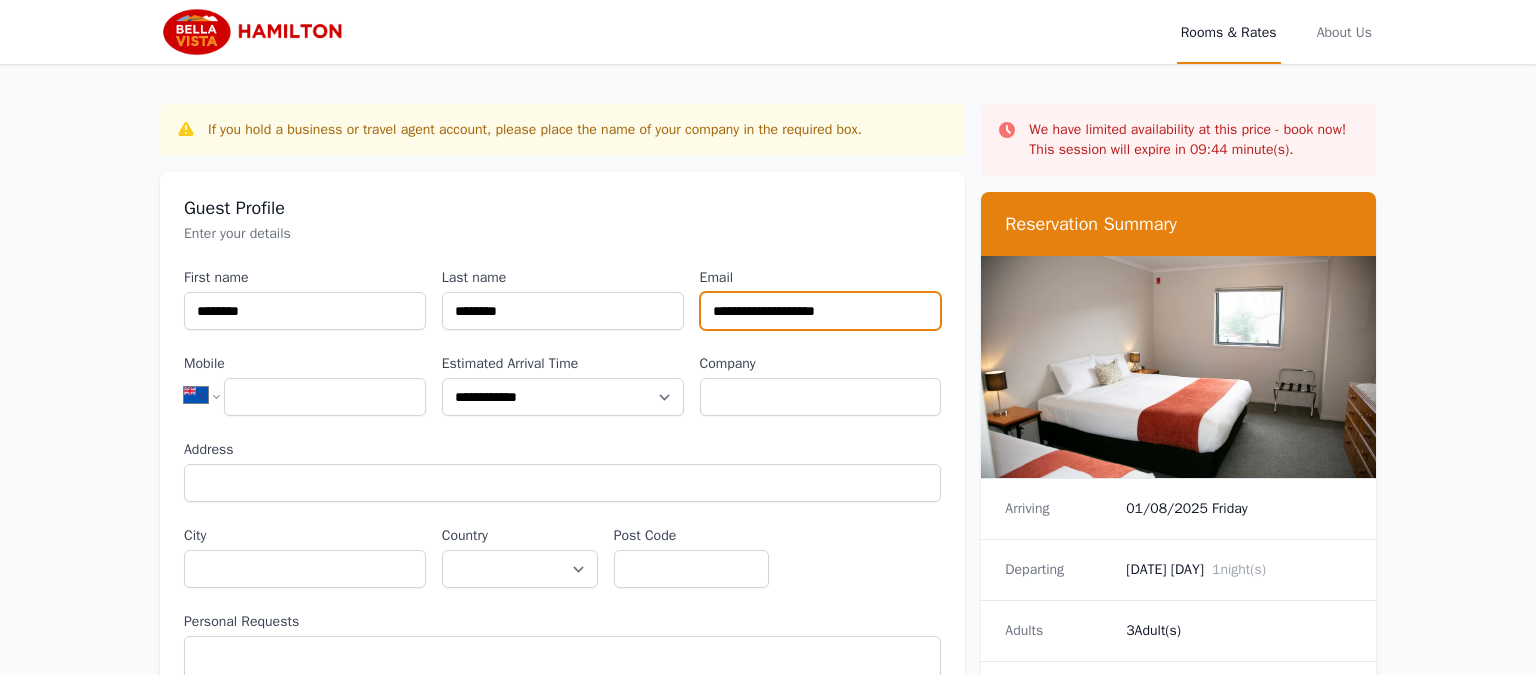 type on "**********" 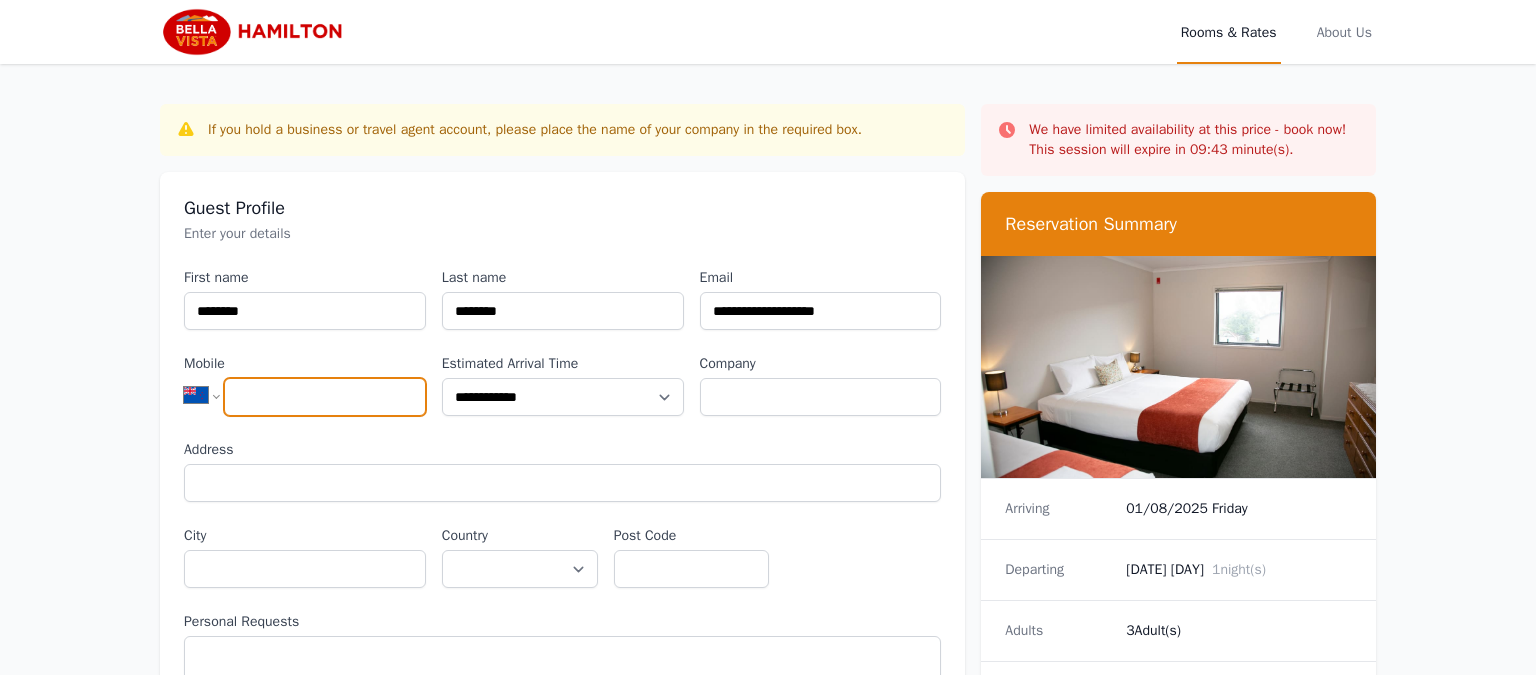 click on "Mobile" at bounding box center [325, 397] 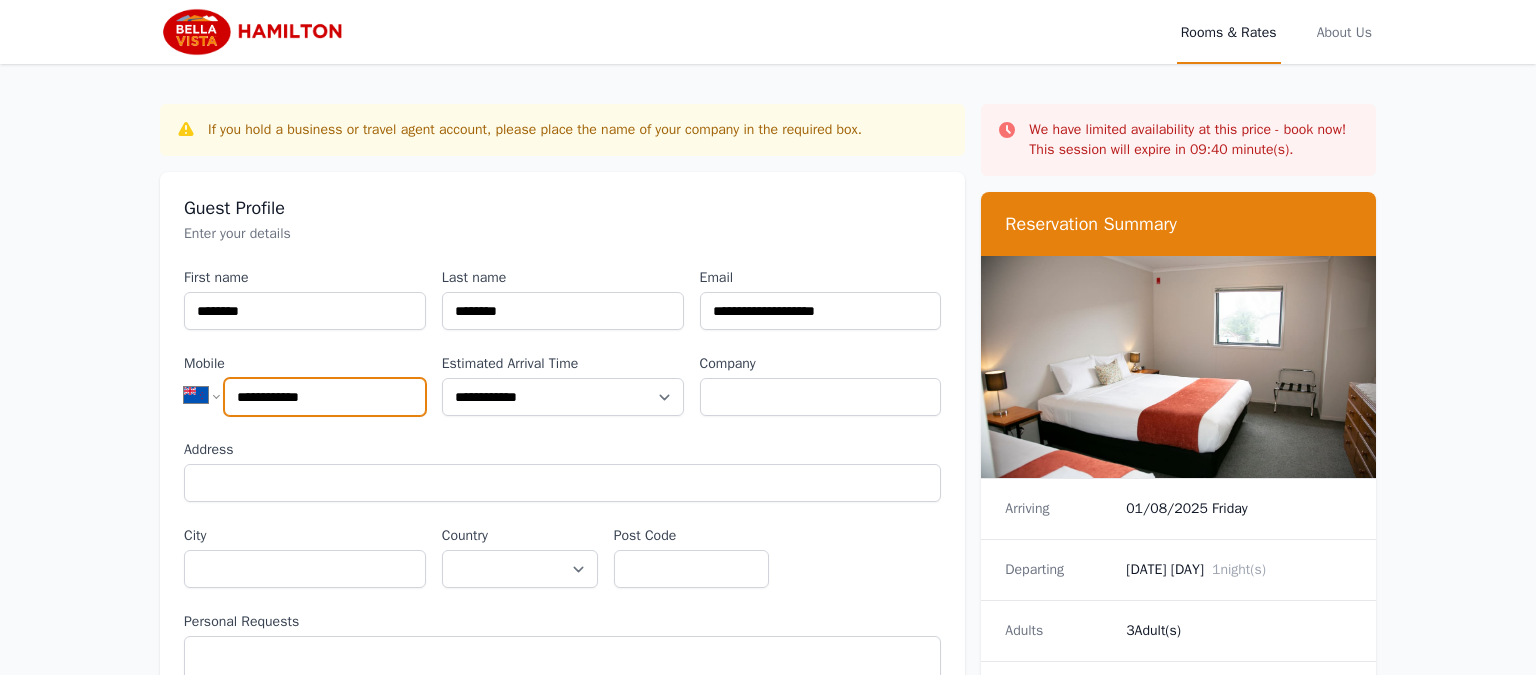 type on "**********" 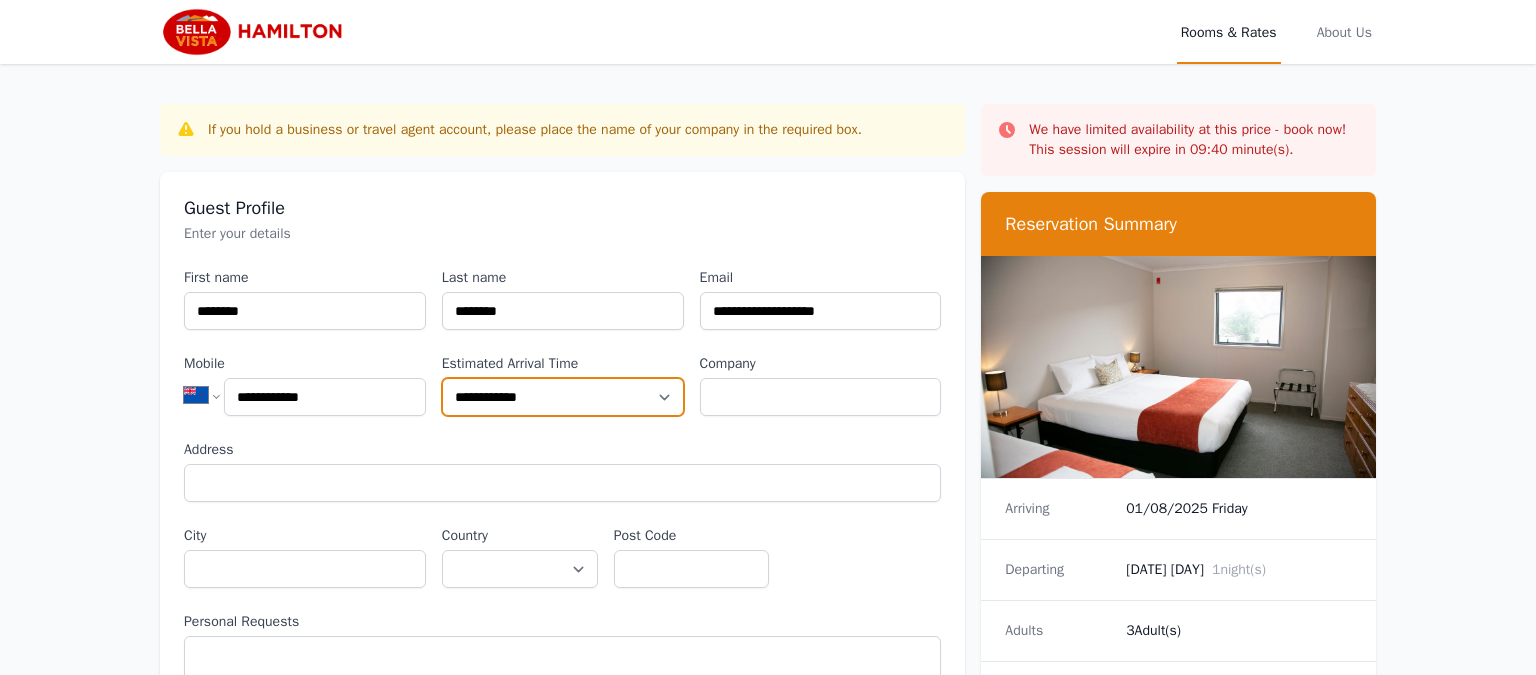click on "**********" at bounding box center [563, 397] 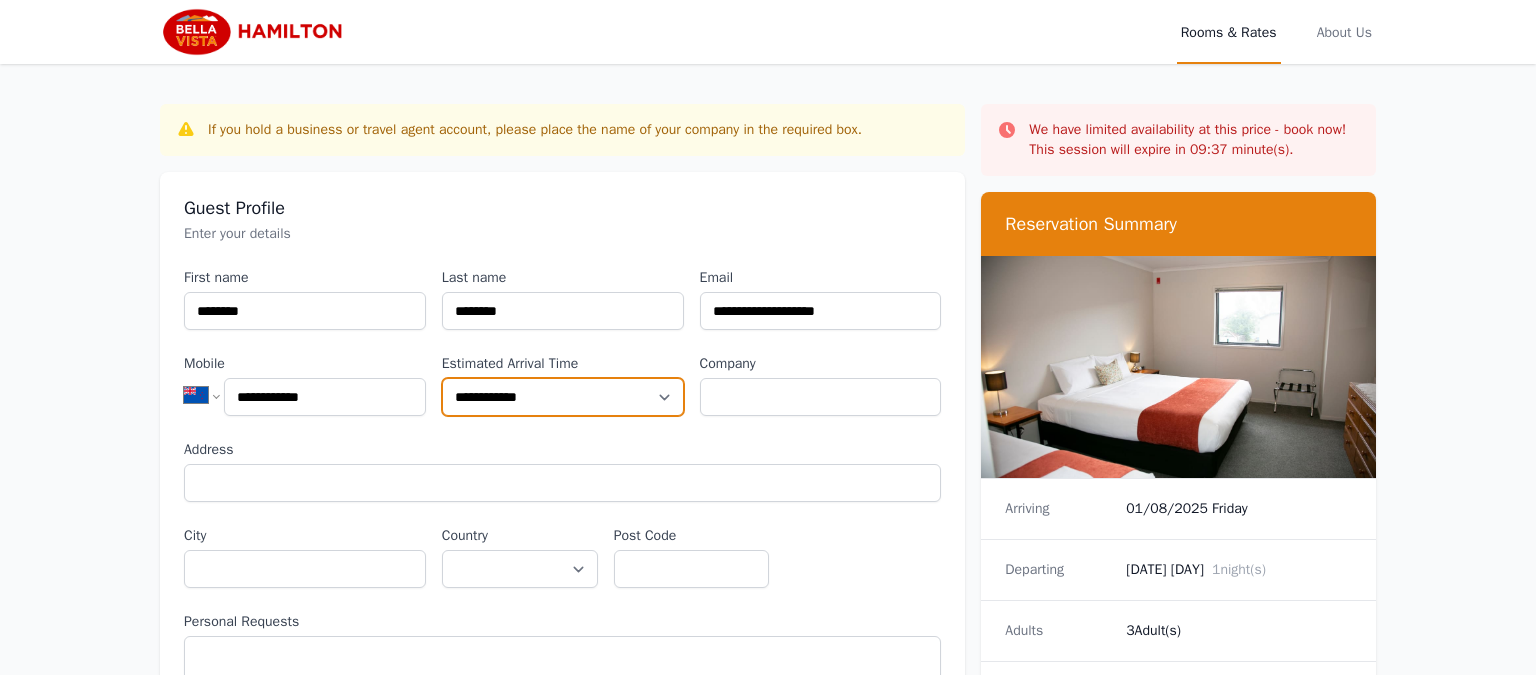 select on "**********" 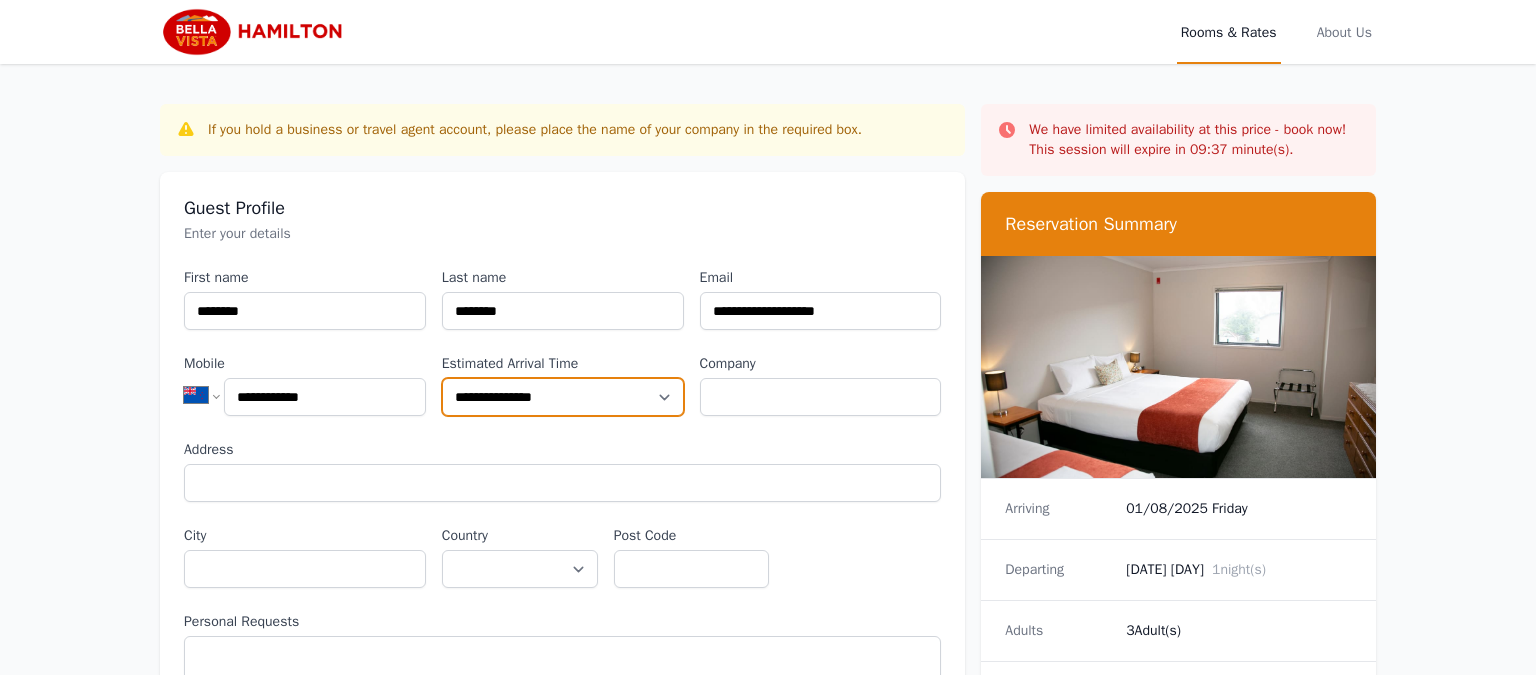 click on "**********" at bounding box center (0, 0) 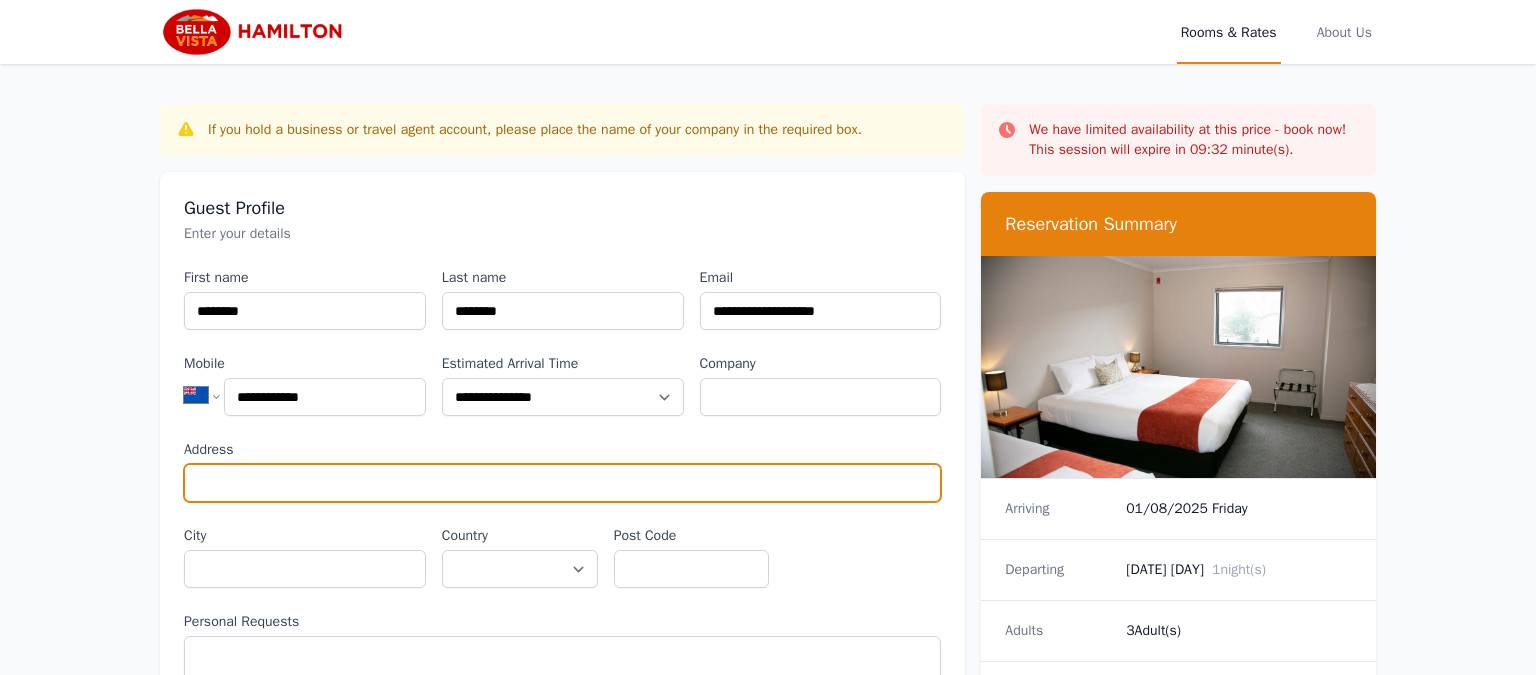 click on "Address" at bounding box center [562, 483] 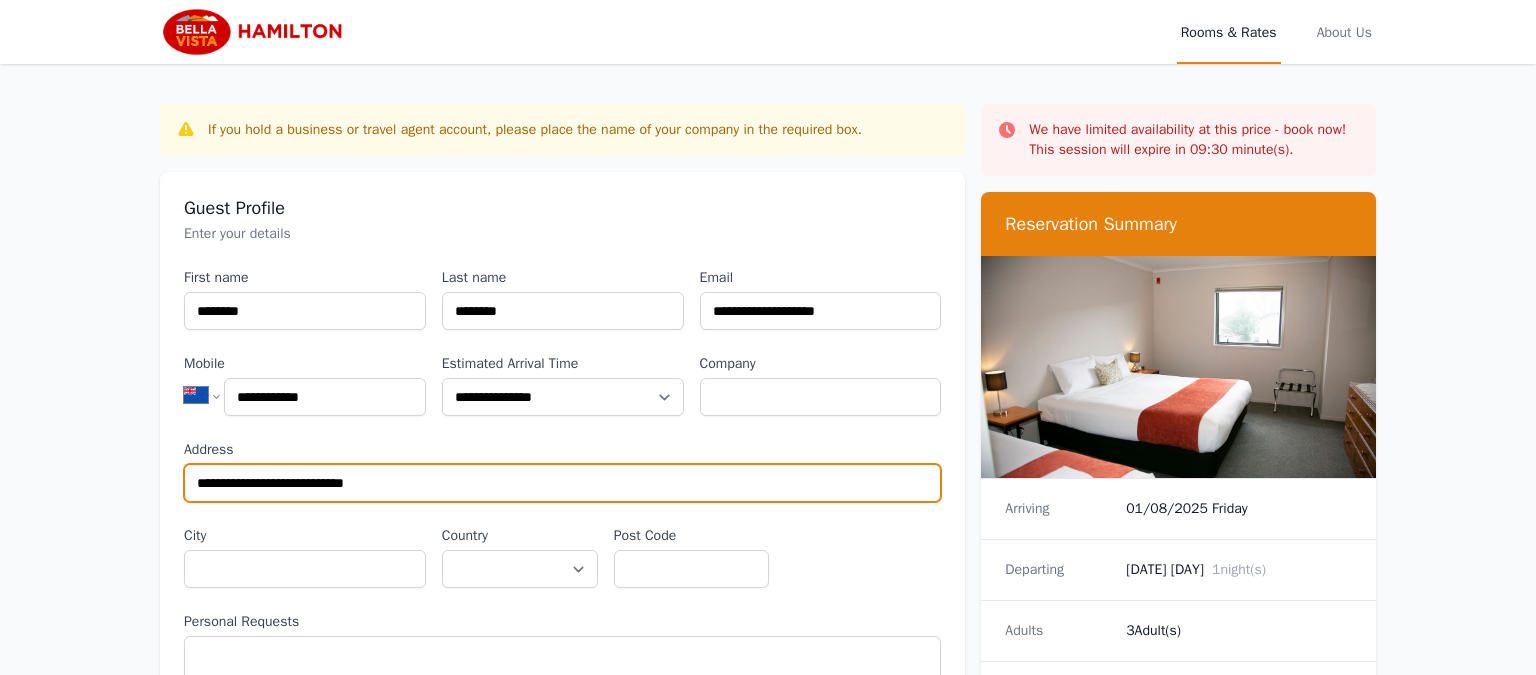 type on "**********" 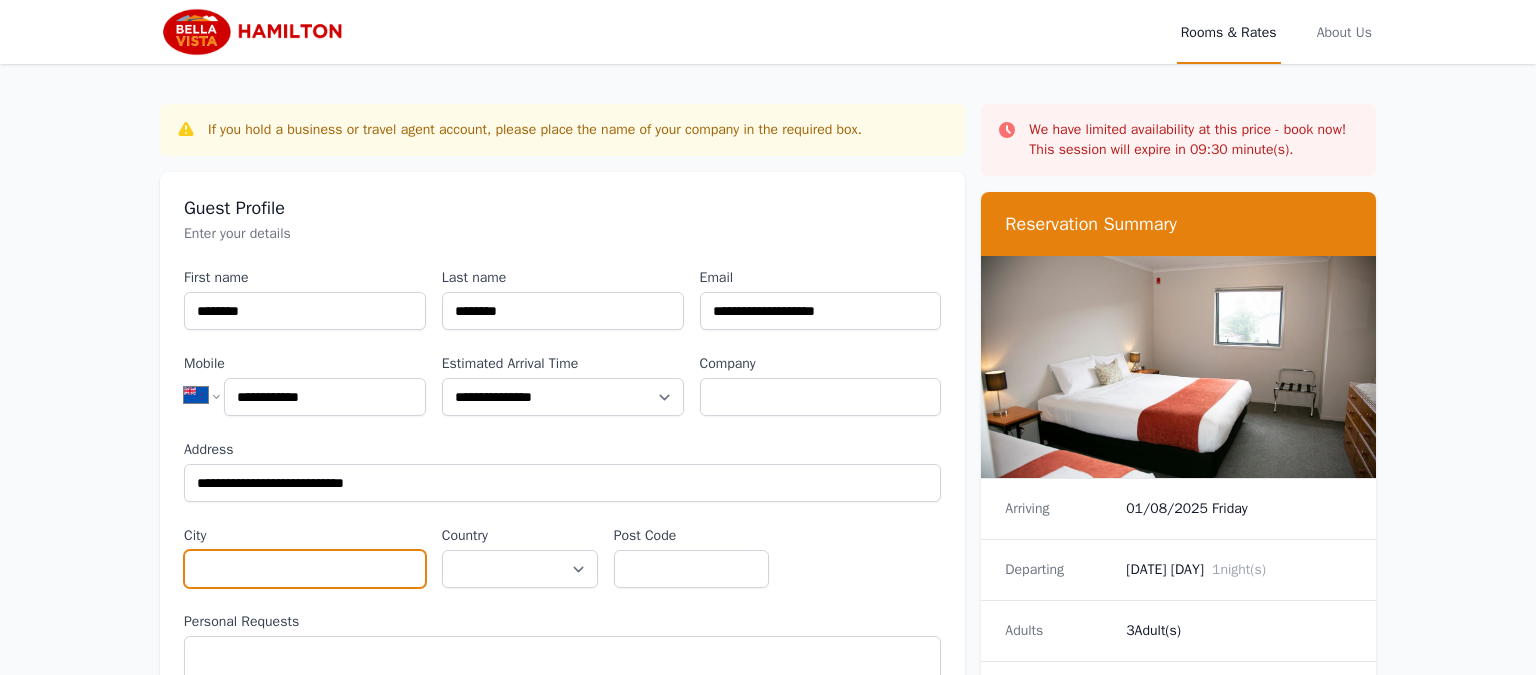 click on "City" at bounding box center (305, 569) 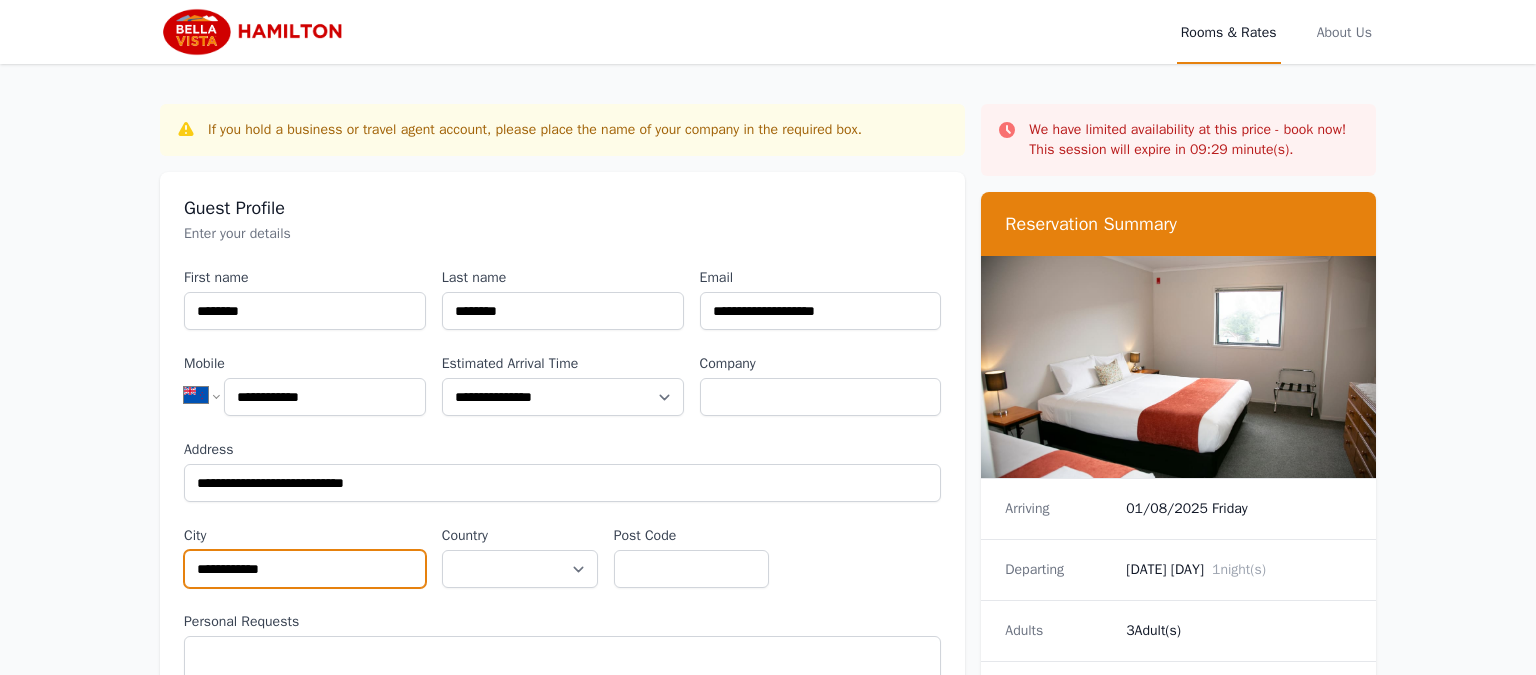 type on "**********" 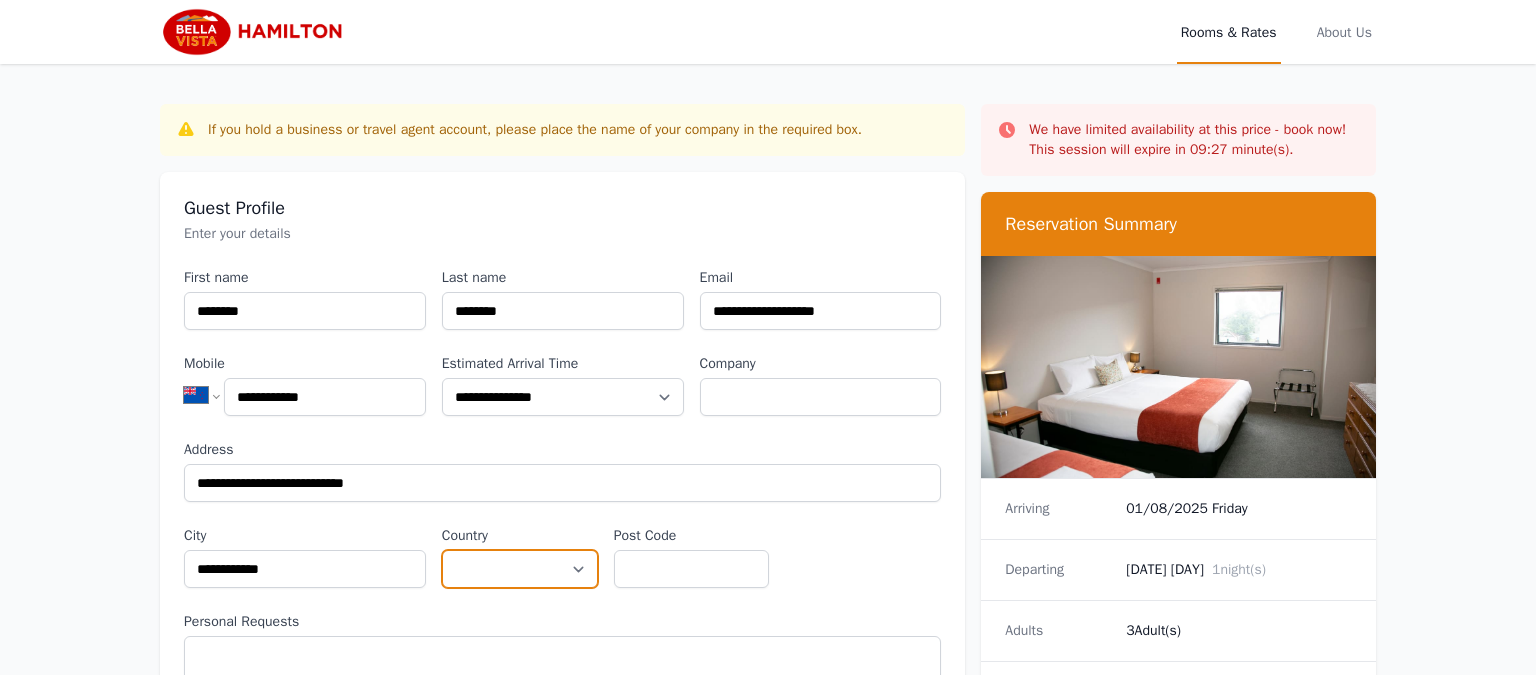 select on "**********" 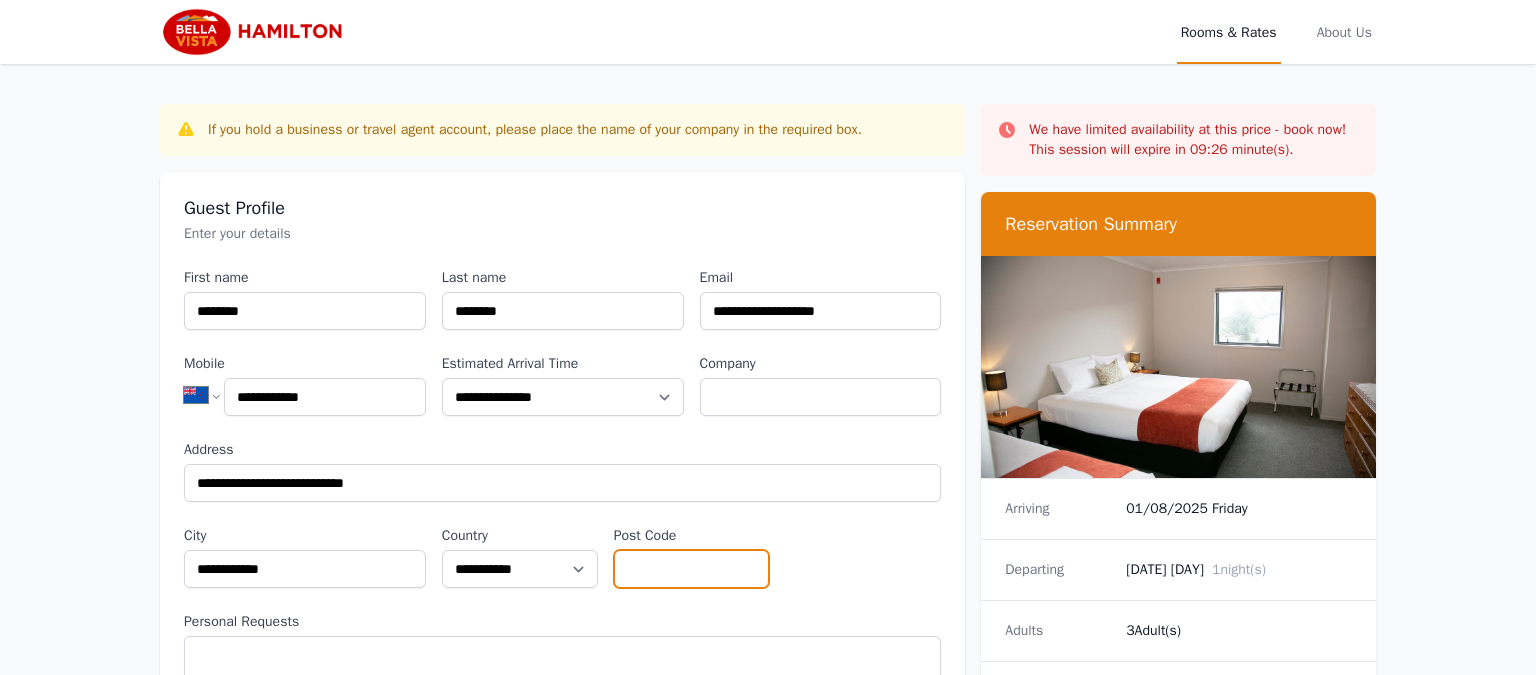 click on "Post Code" at bounding box center (692, 569) 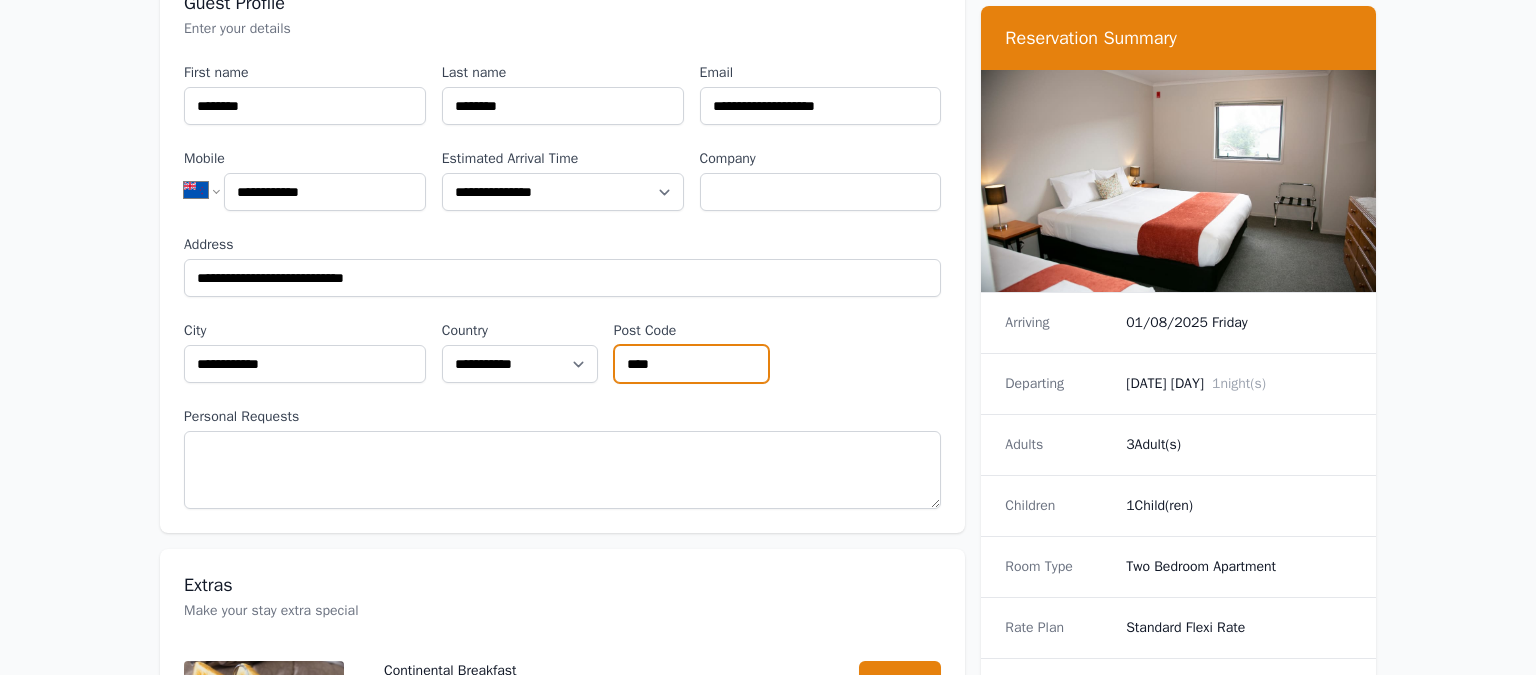 scroll, scrollTop: 211, scrollLeft: 0, axis: vertical 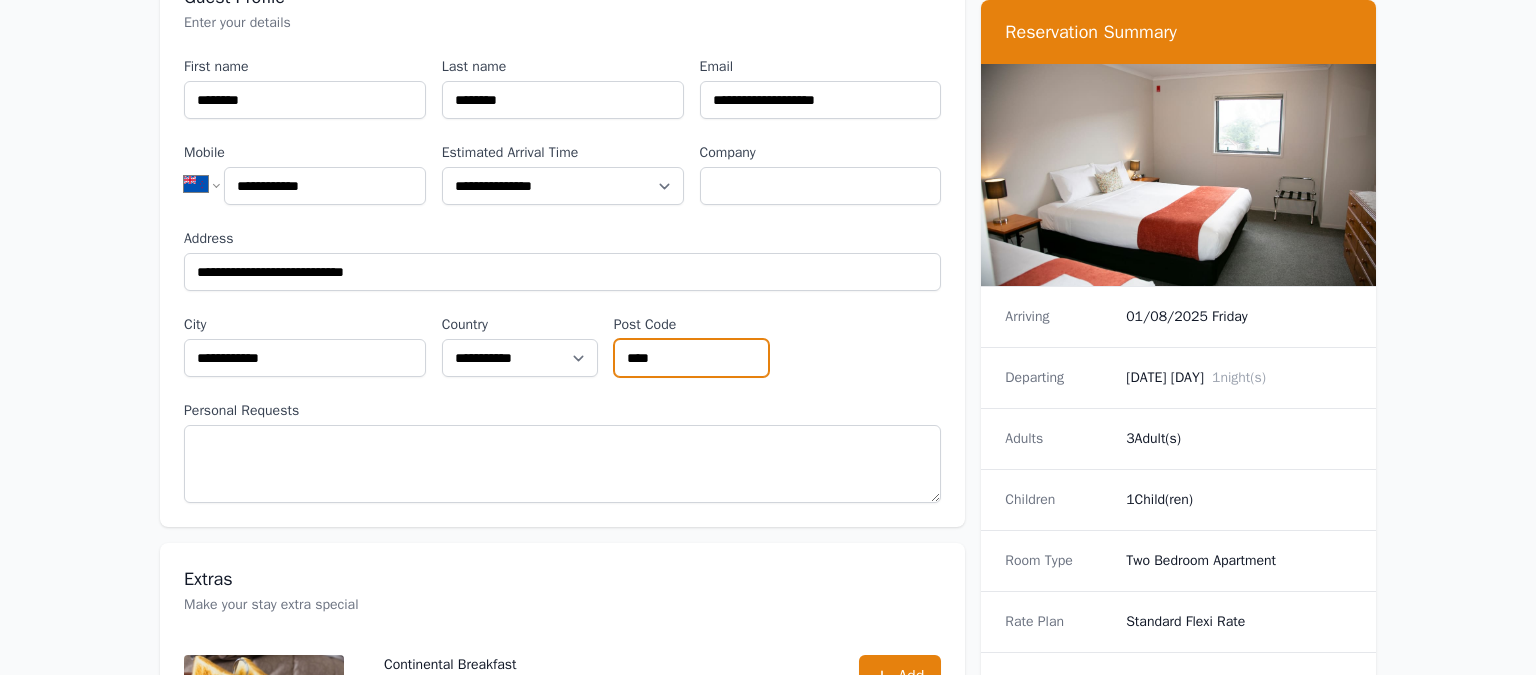 type on "****" 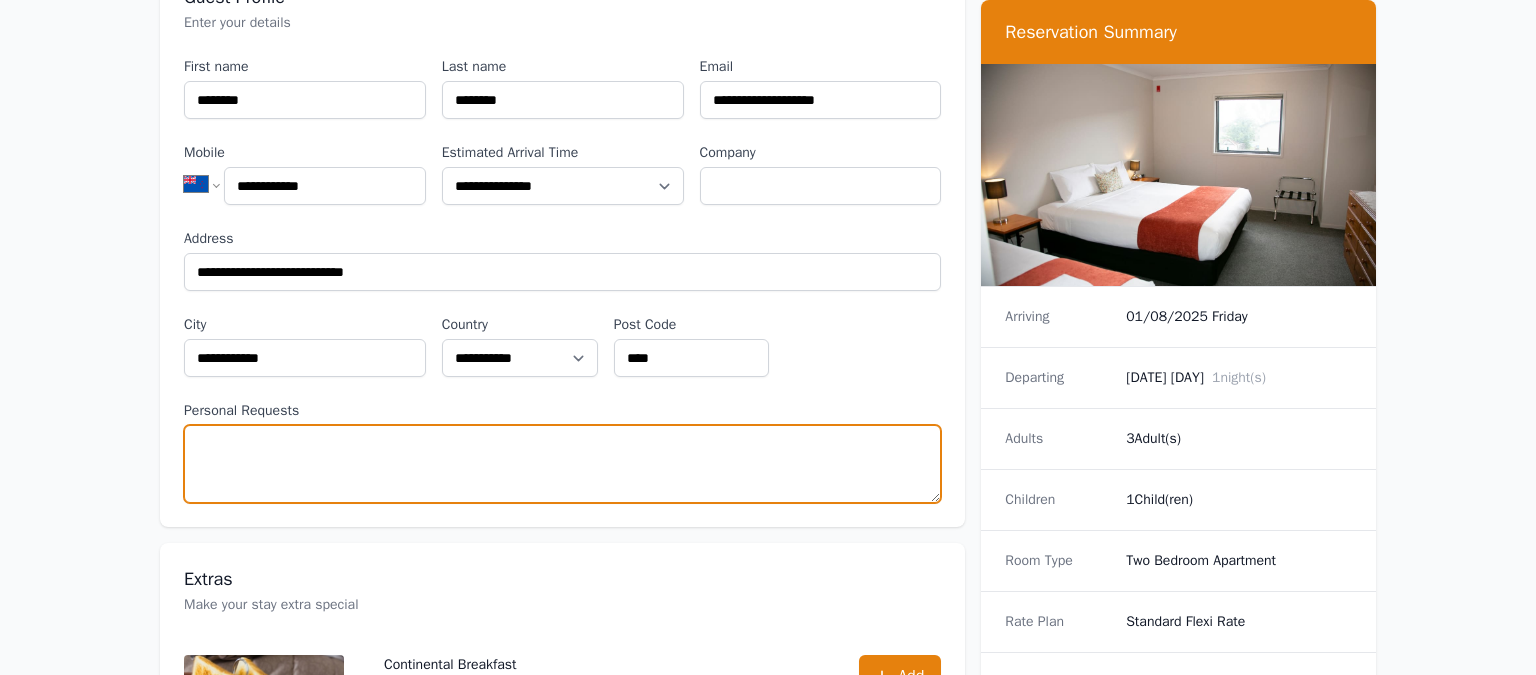 click on "Personal Requests" at bounding box center [562, 464] 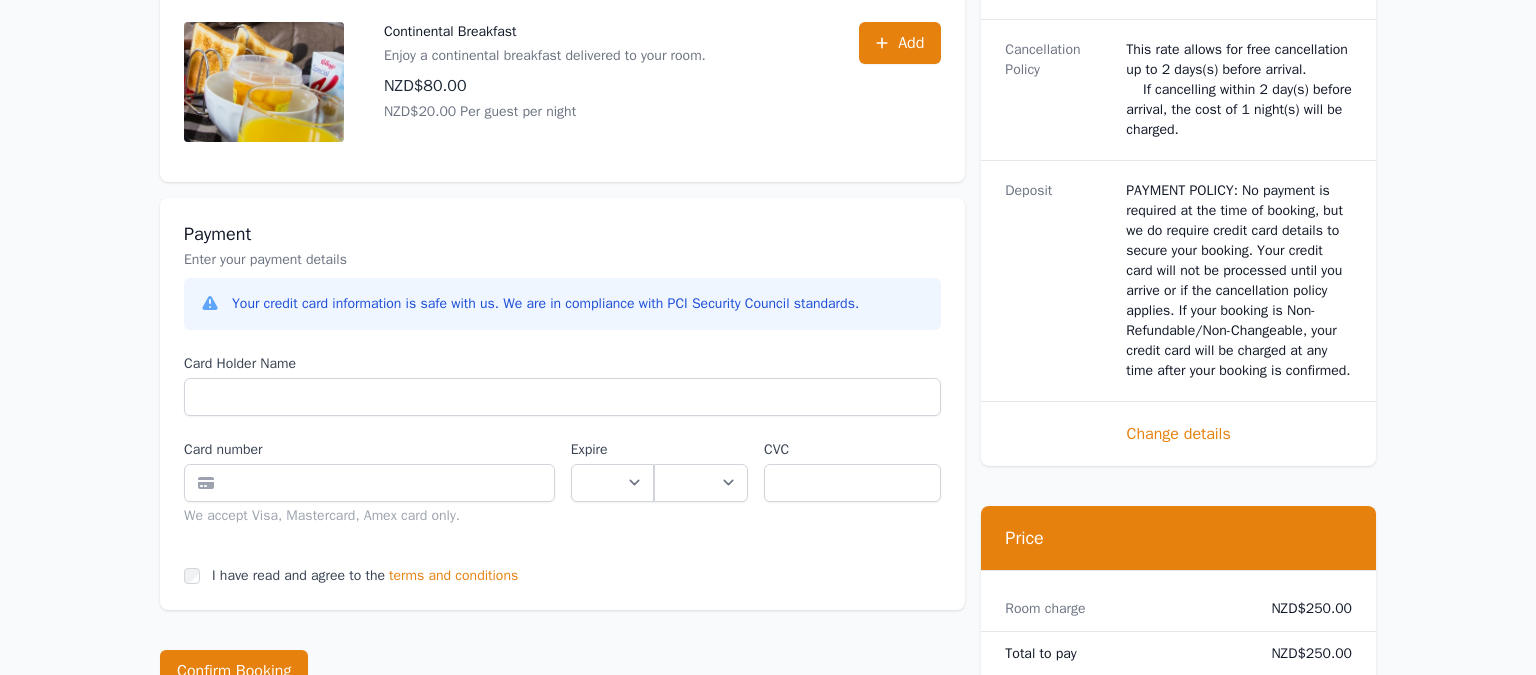 scroll, scrollTop: 950, scrollLeft: 0, axis: vertical 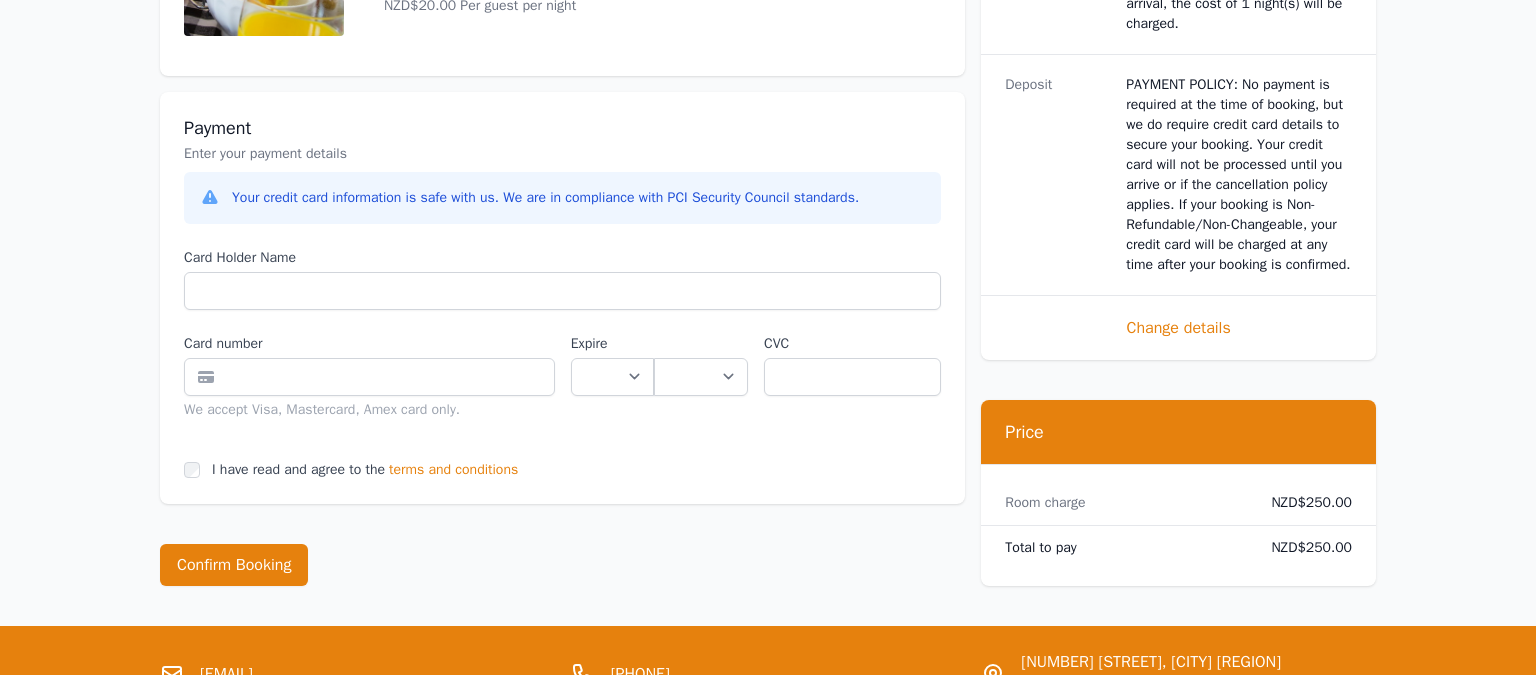 type on "**********" 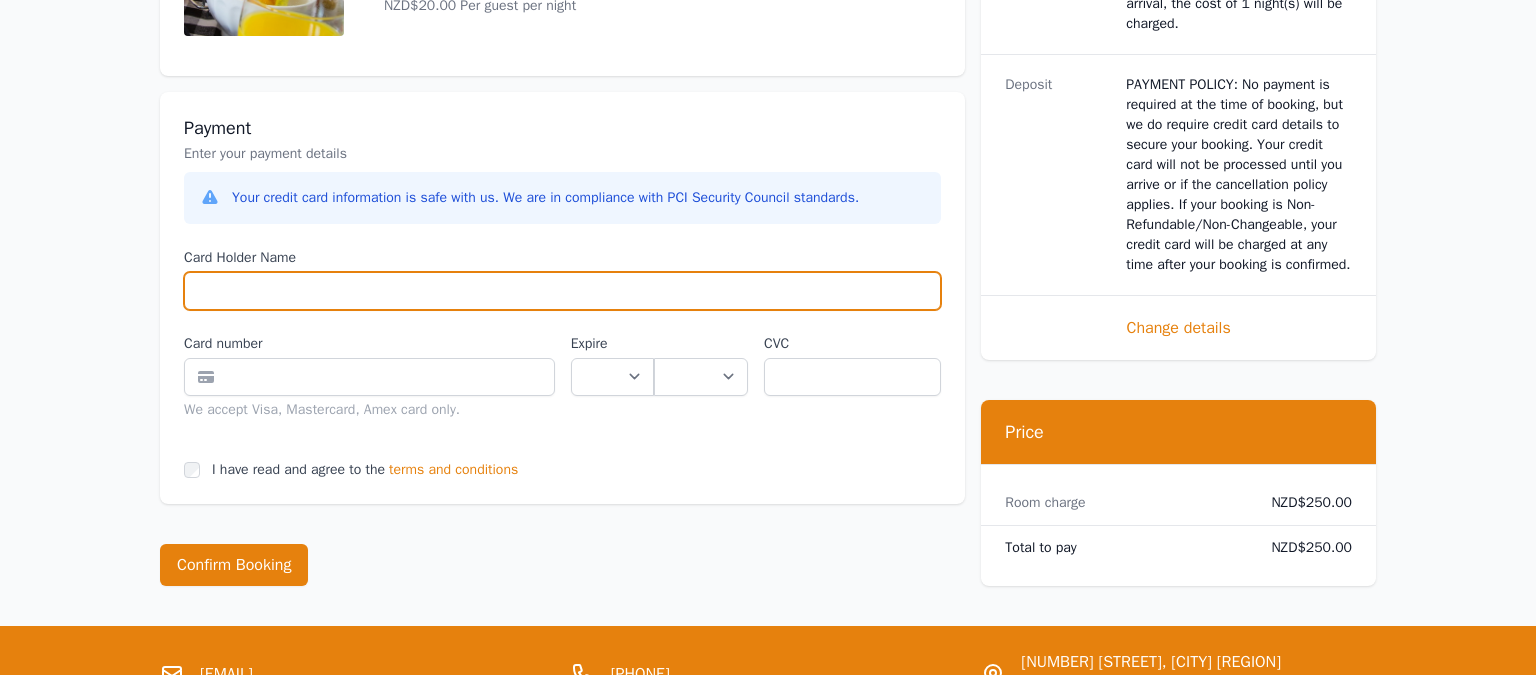 click on "Card Holder Name" at bounding box center (562, 291) 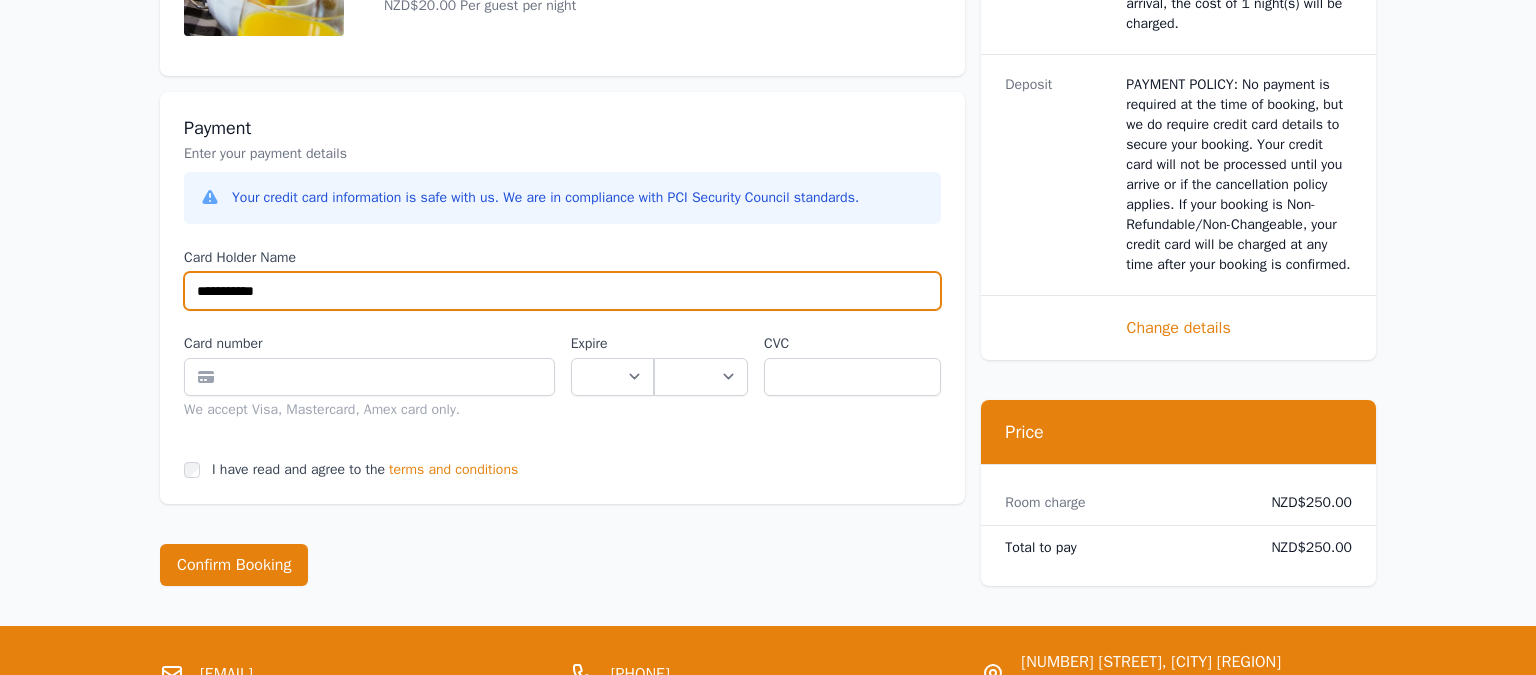 type on "**********" 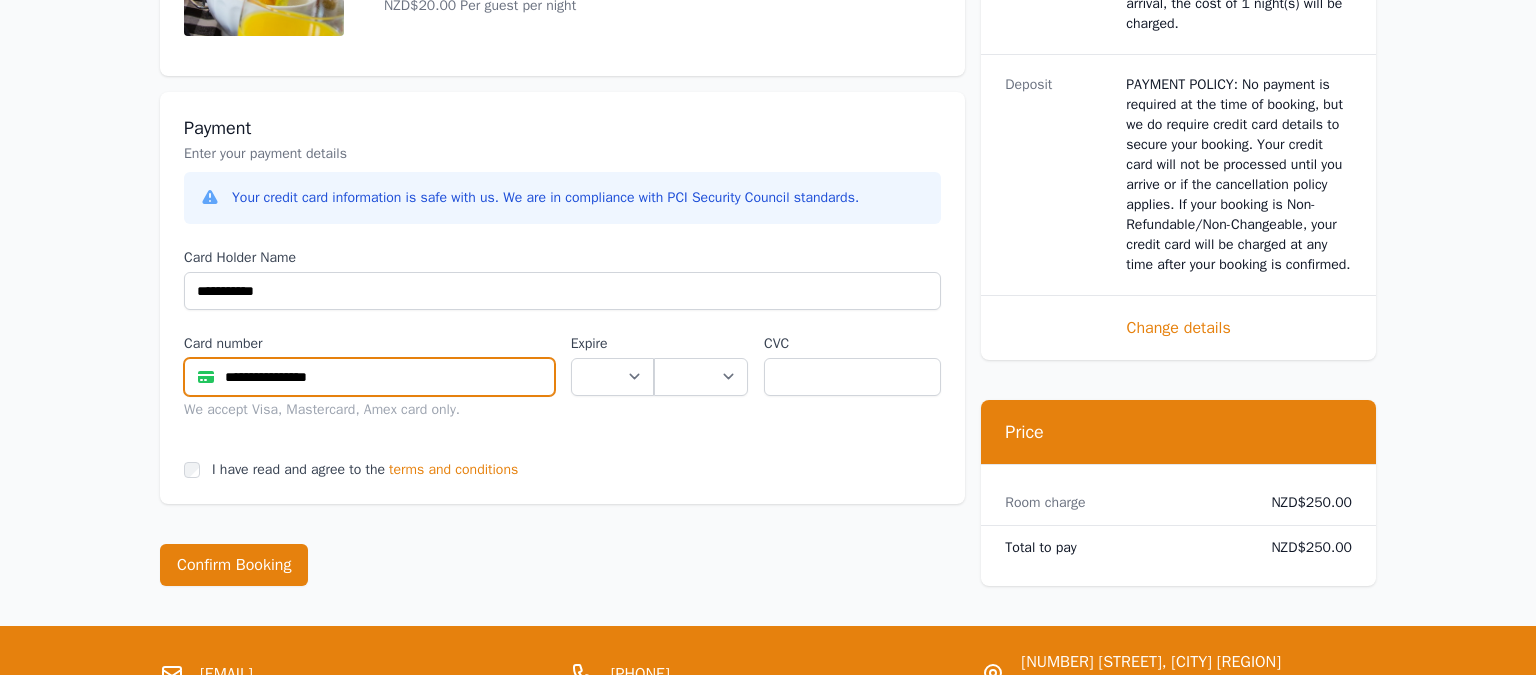 type on "**********" 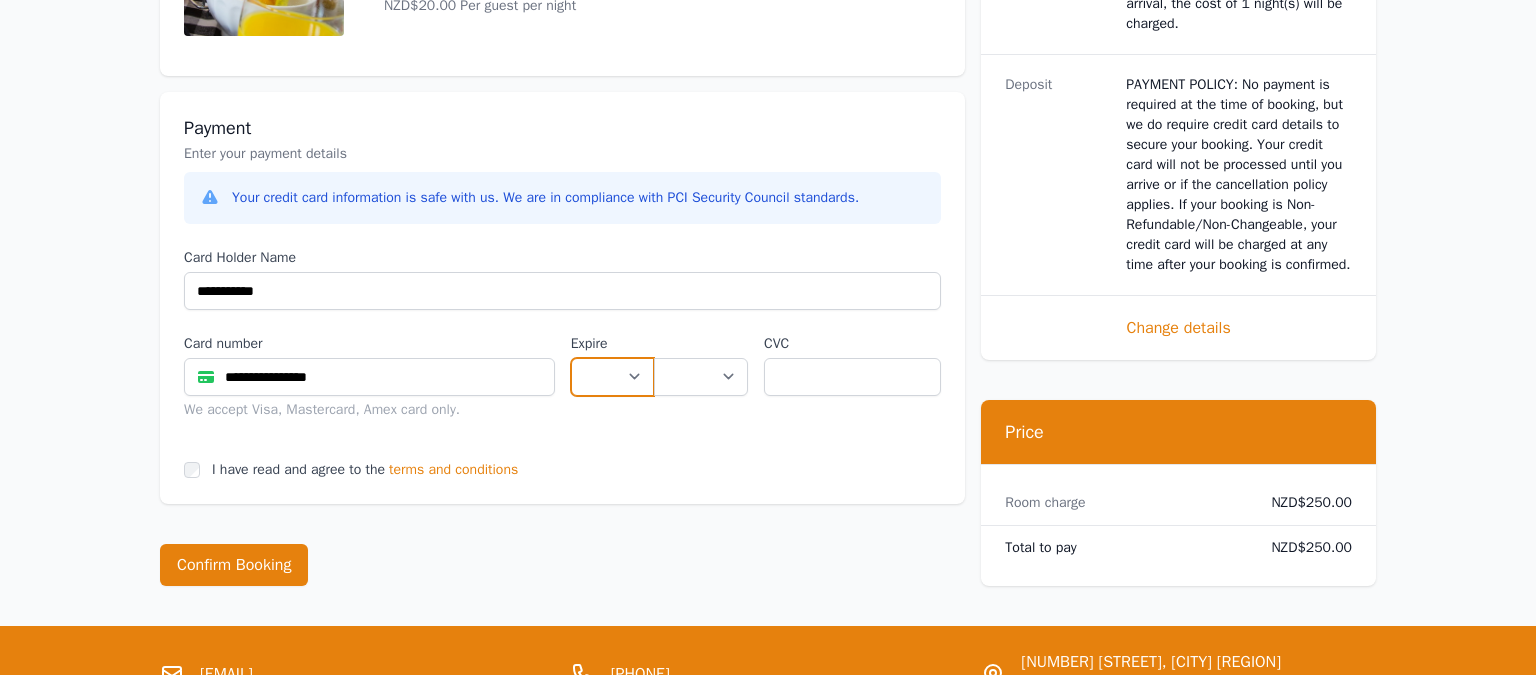click on "** ** ** ** ** ** ** ** ** ** ** **" at bounding box center [612, 377] 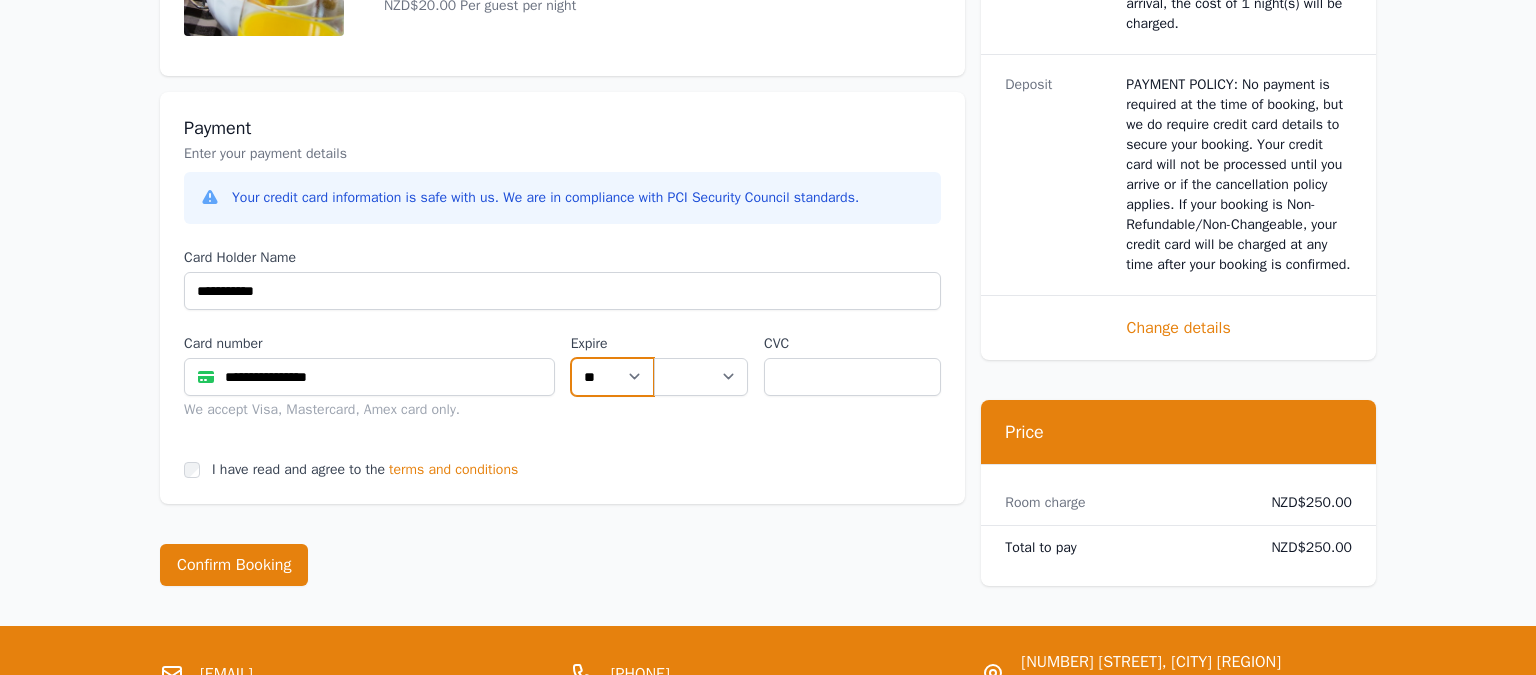 click on "**" at bounding box center (0, 0) 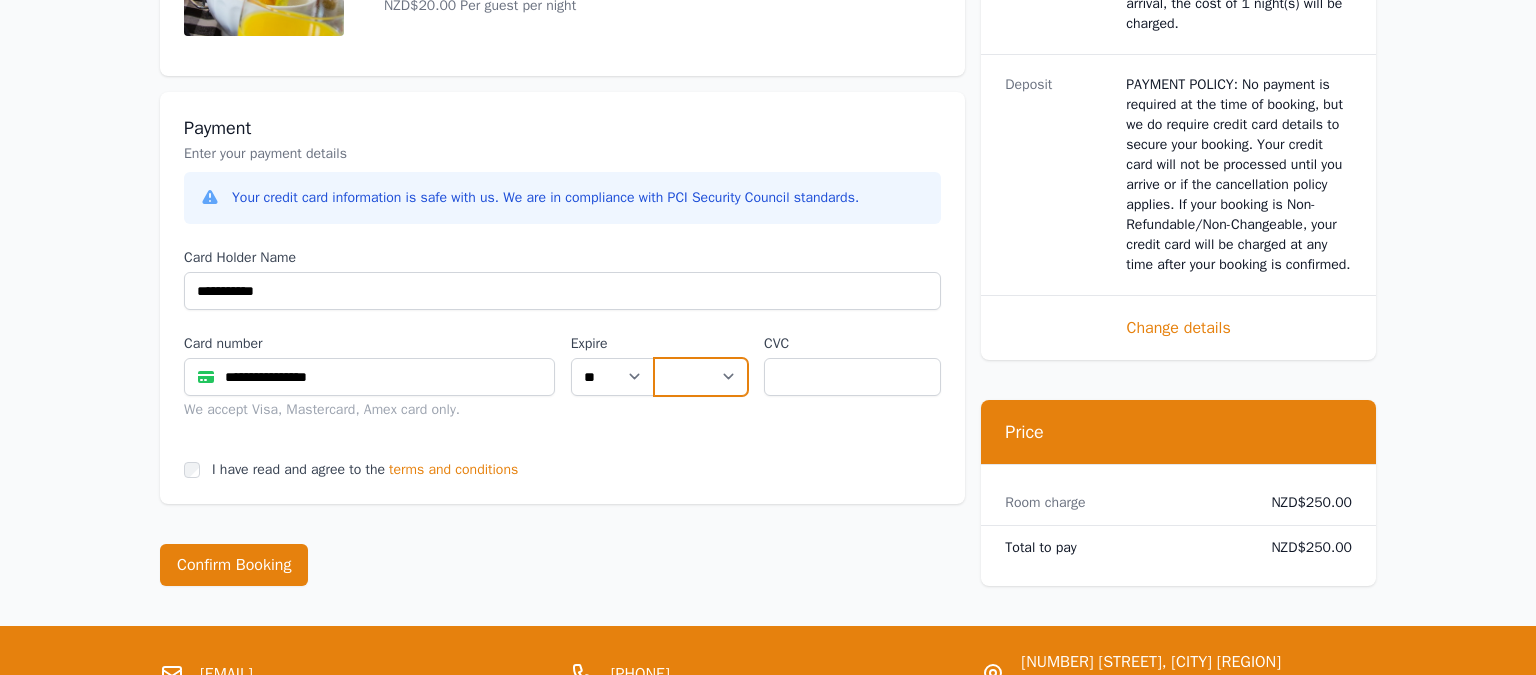 click on "**** **** **** **** **** **** **** **** ****" at bounding box center [701, 377] 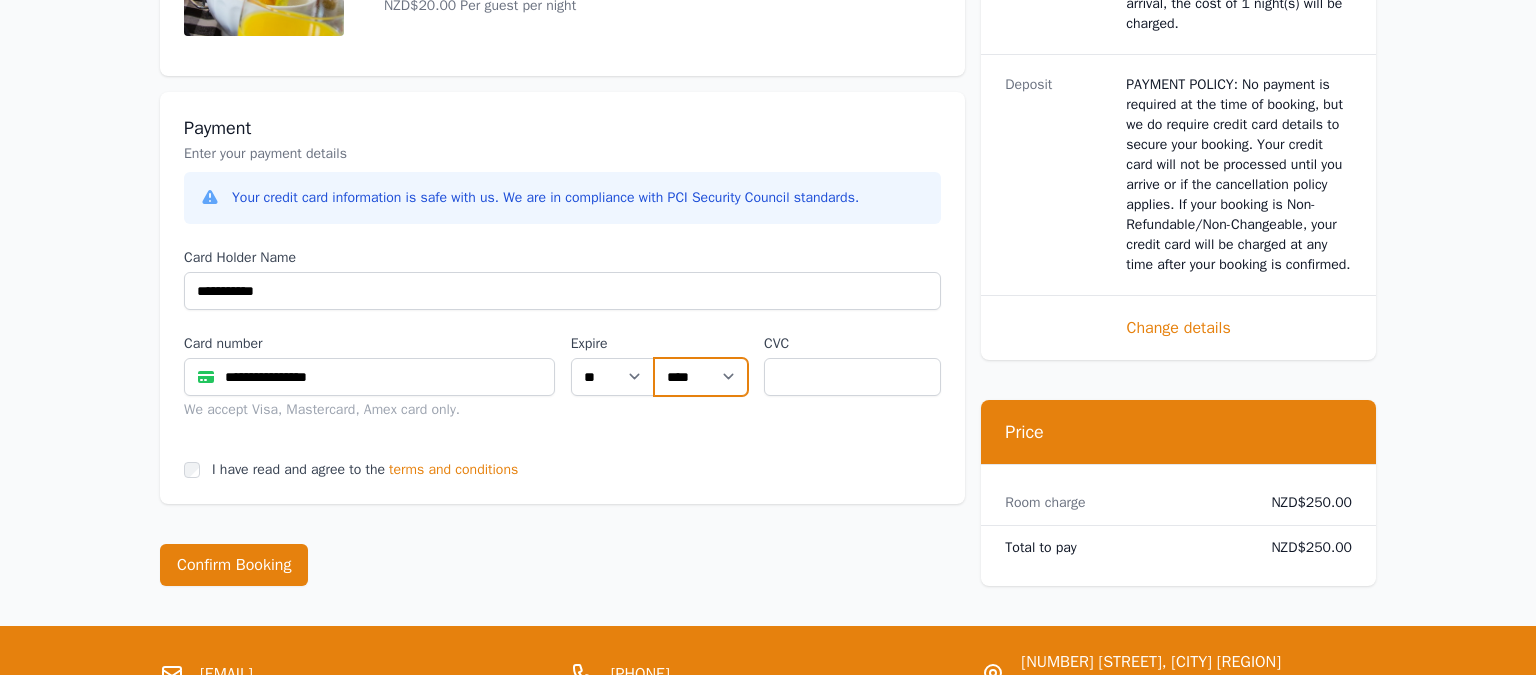 click on "****" at bounding box center (0, 0) 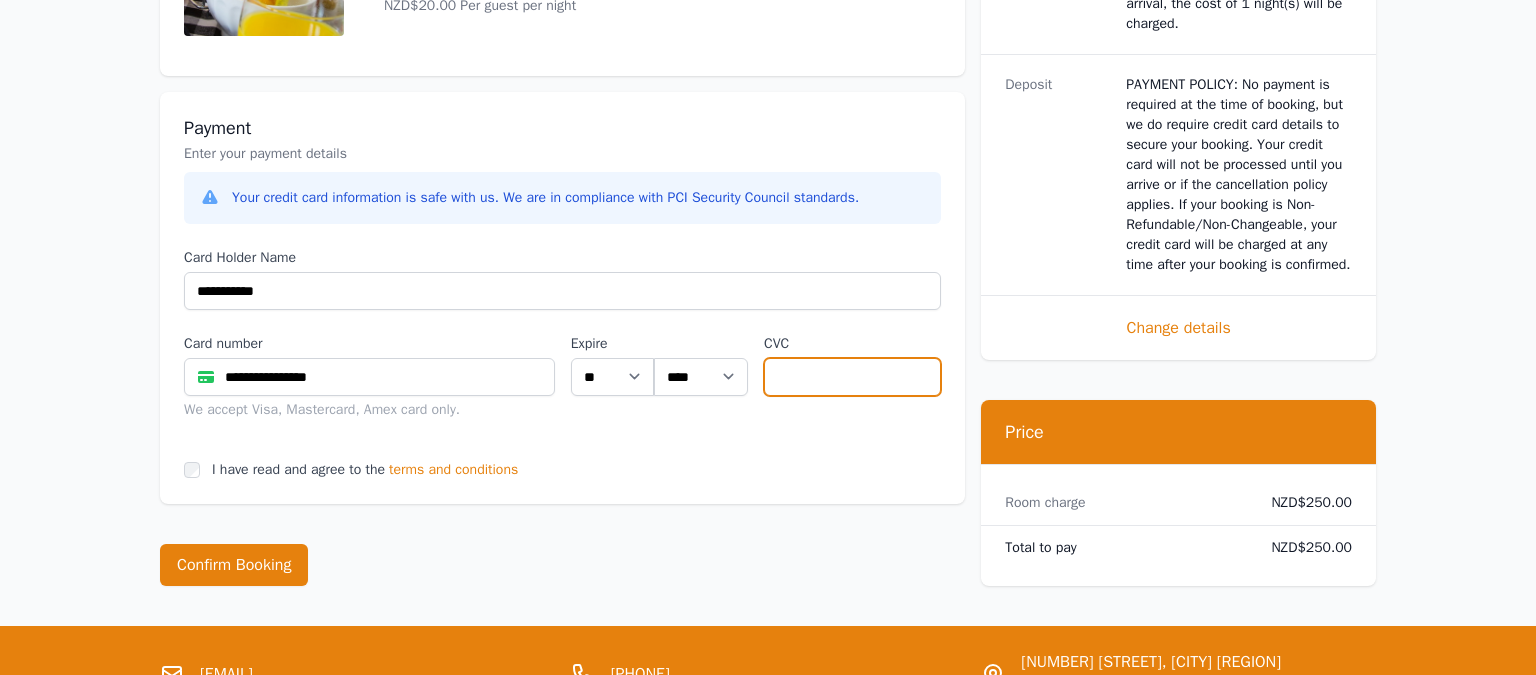 click at bounding box center [852, 377] 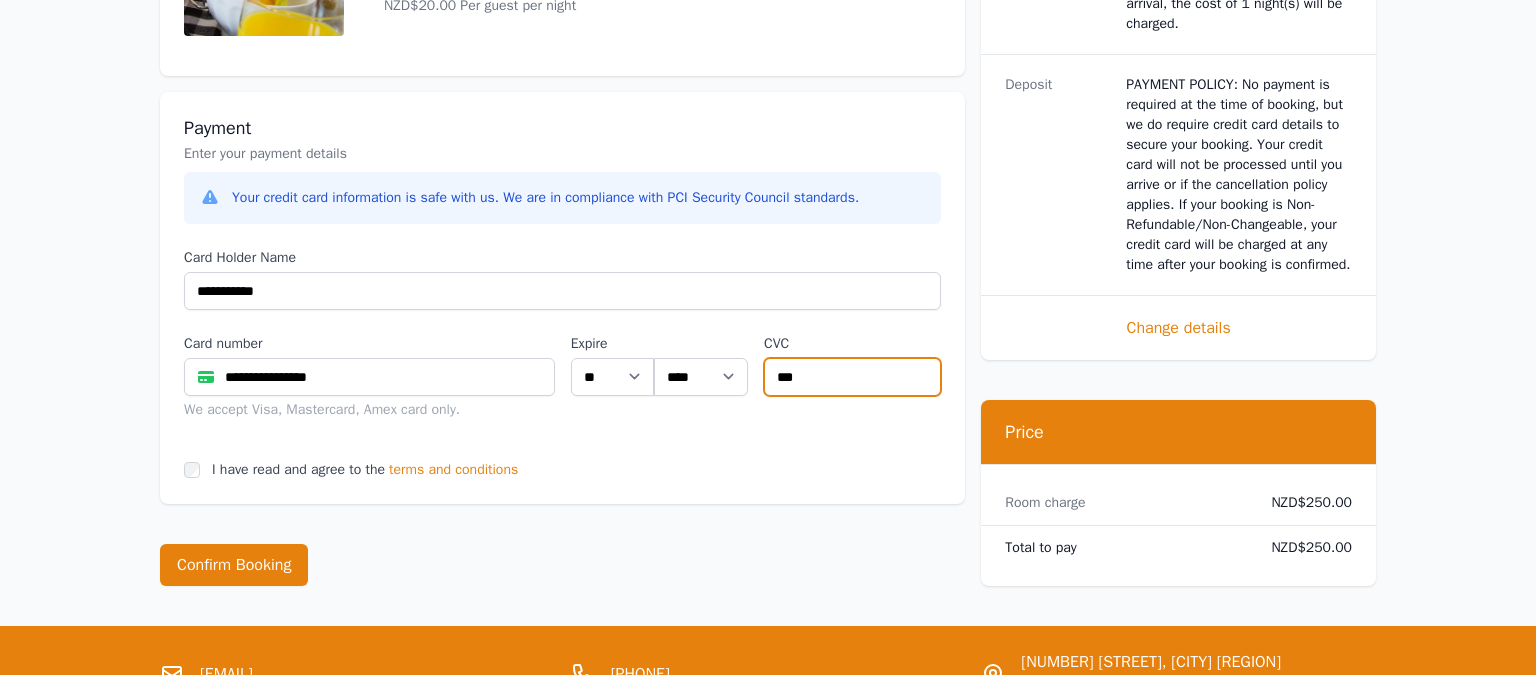 type on "***" 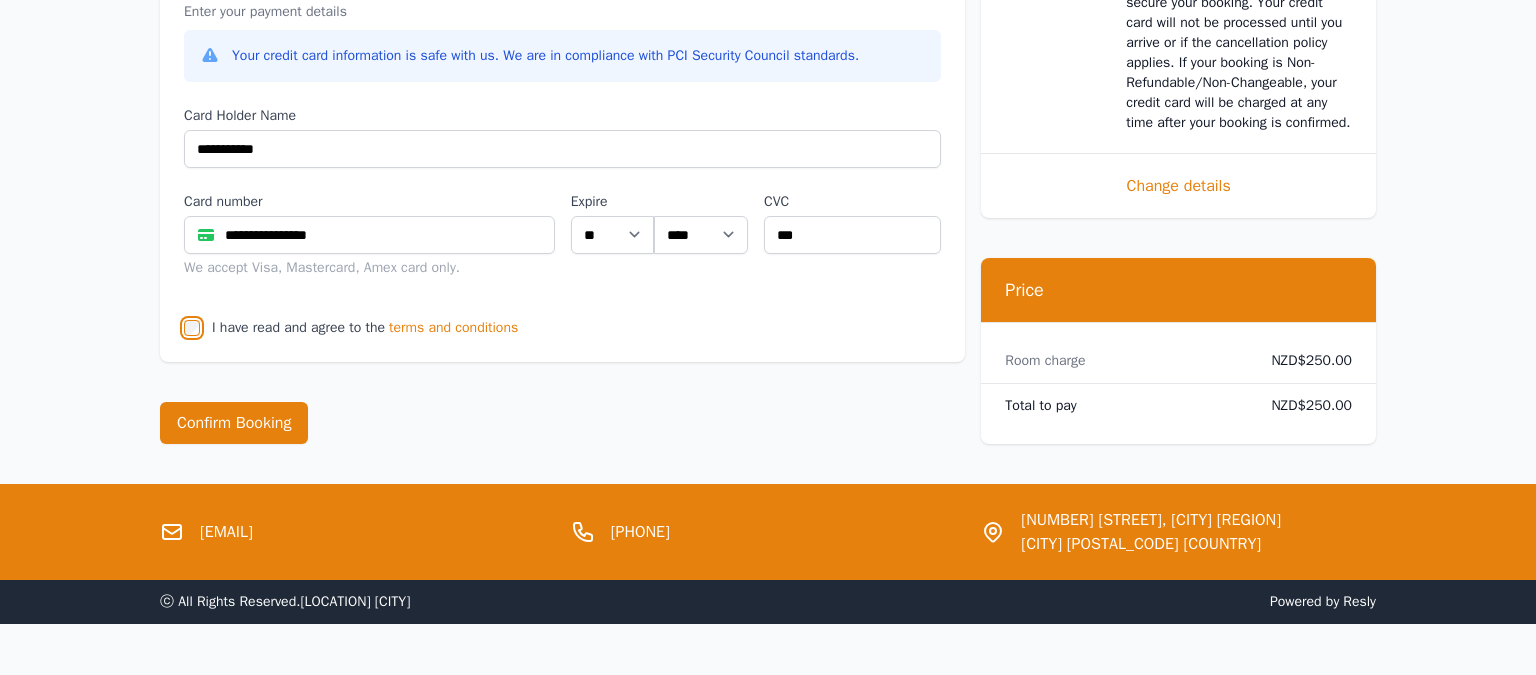 scroll, scrollTop: 1136, scrollLeft: 0, axis: vertical 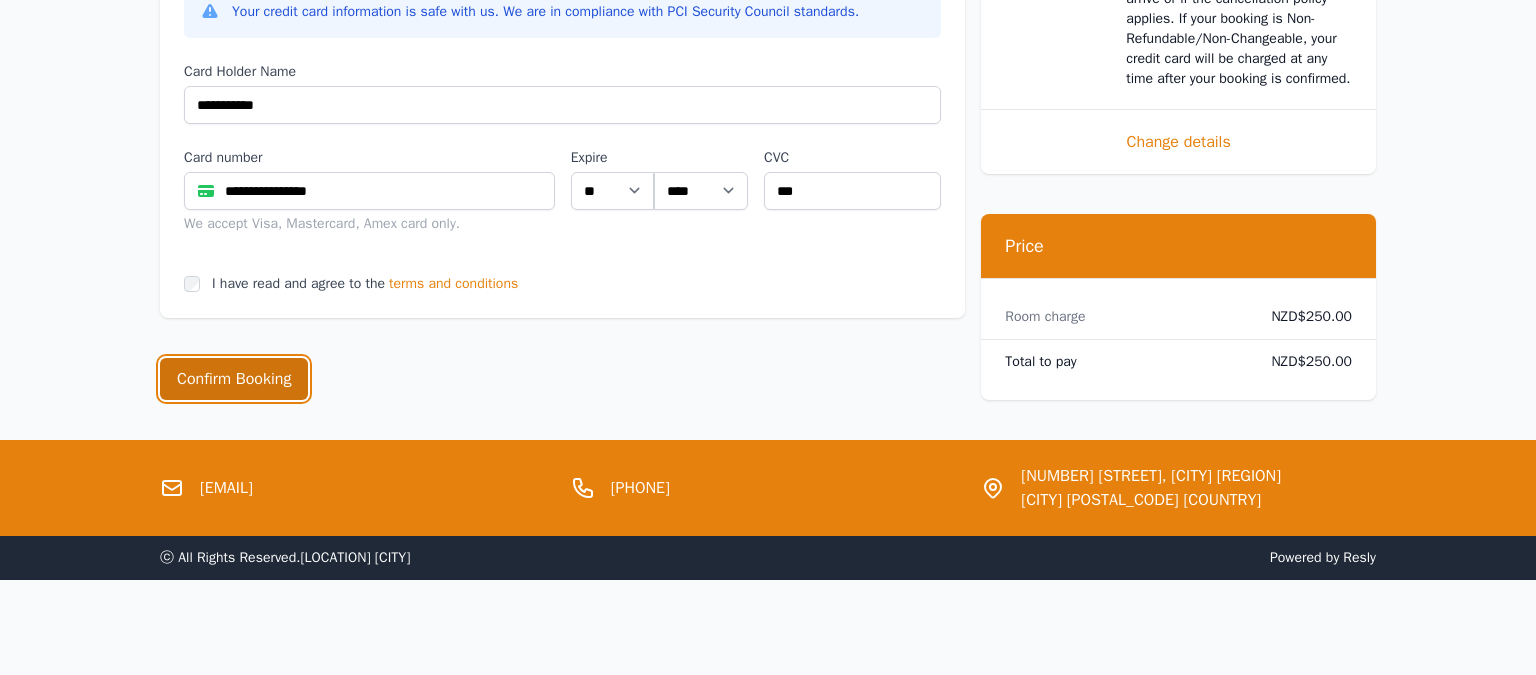 click on "Confirm Booking" at bounding box center (234, 379) 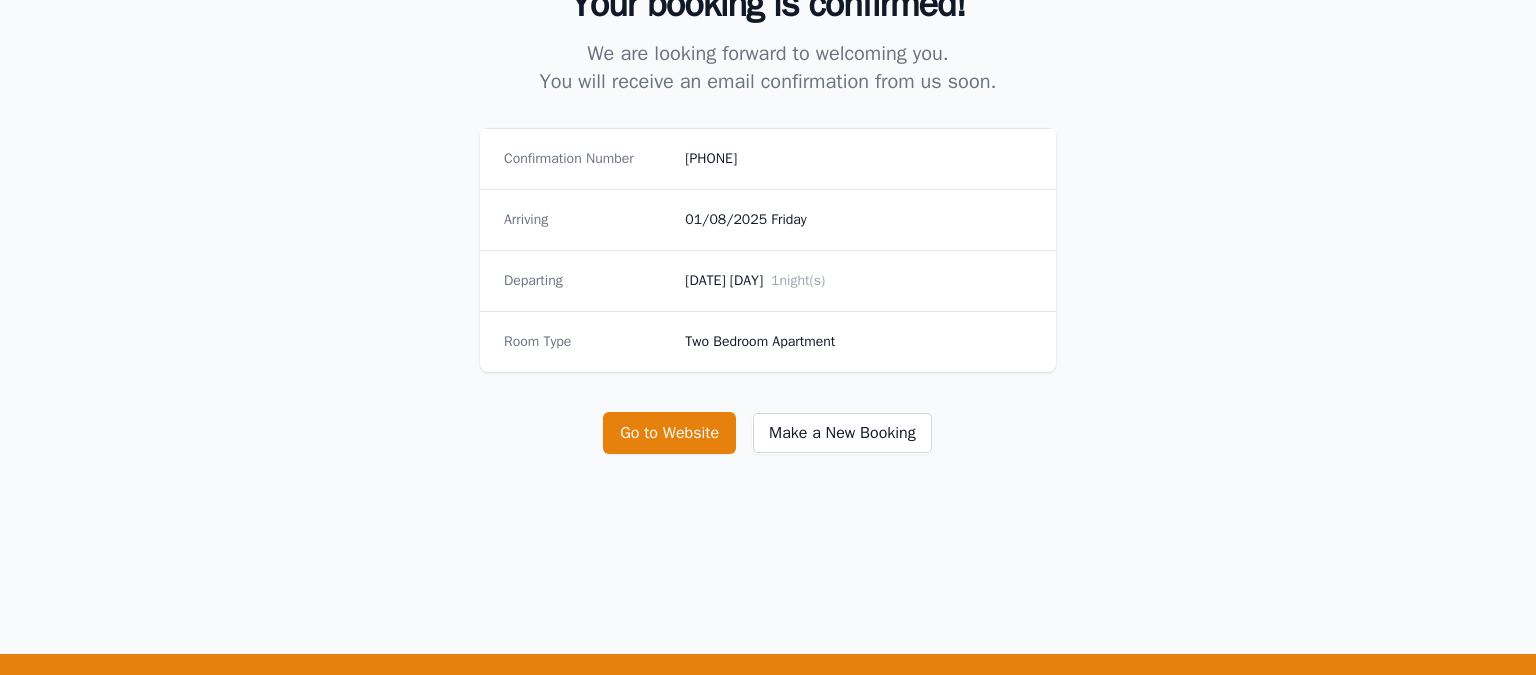 scroll, scrollTop: 176, scrollLeft: 0, axis: vertical 